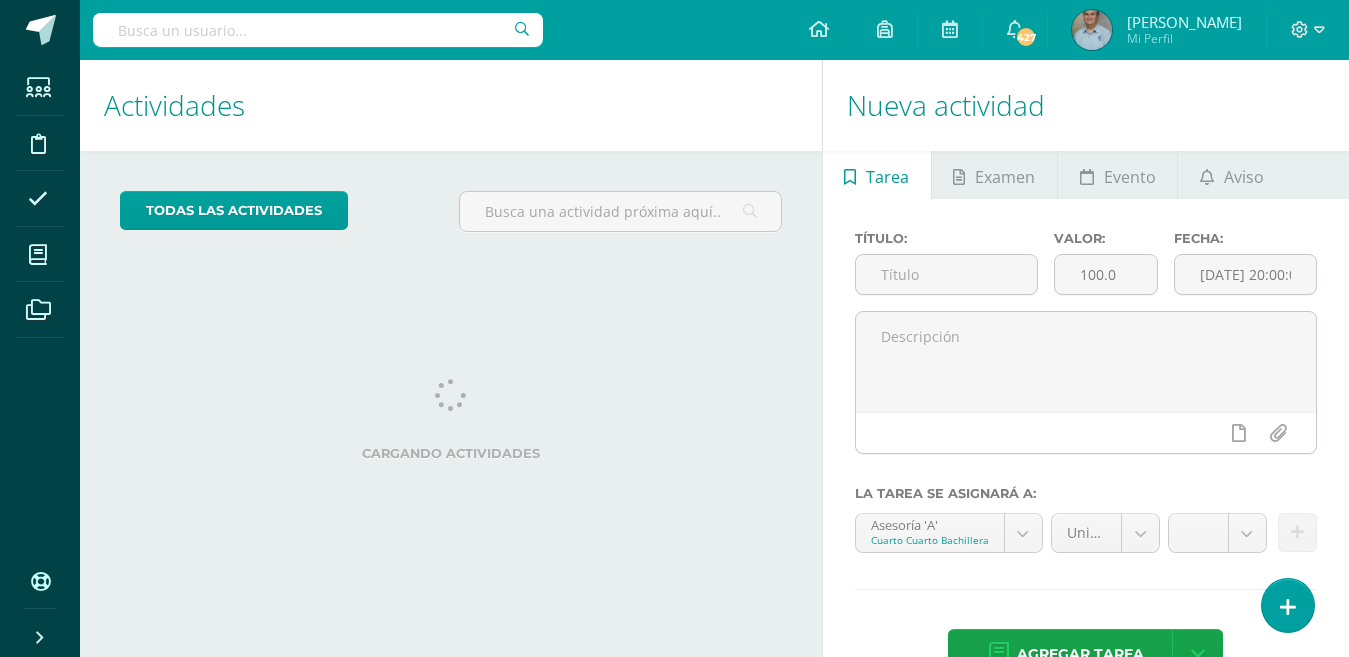 scroll, scrollTop: 0, scrollLeft: 0, axis: both 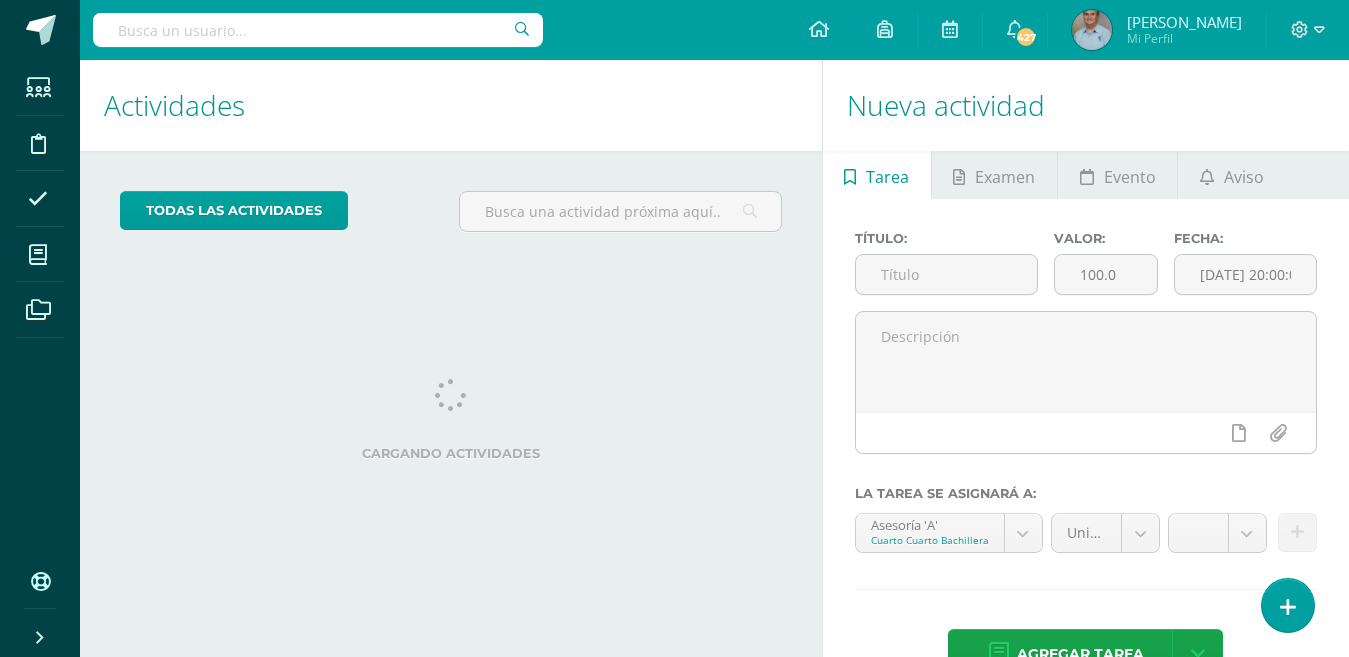 click on "Cargando actividades" at bounding box center (451, 424) 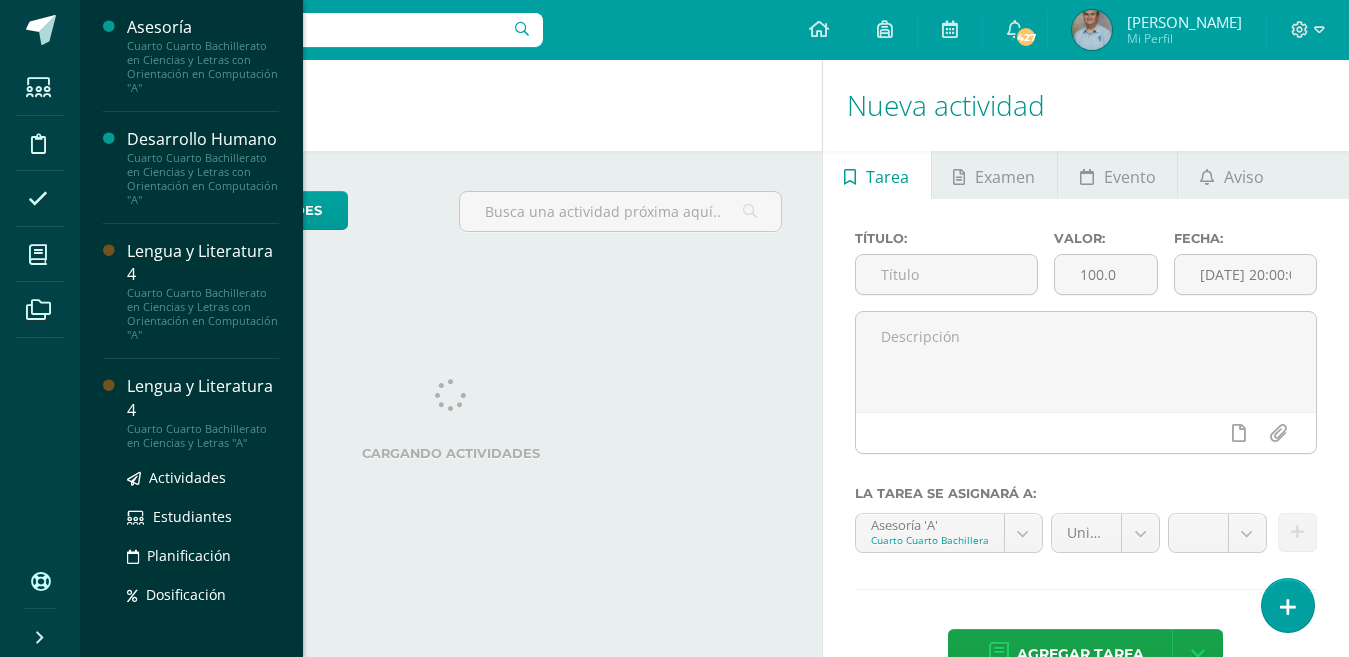 click on "Cargando actividades" at bounding box center (451, 424) 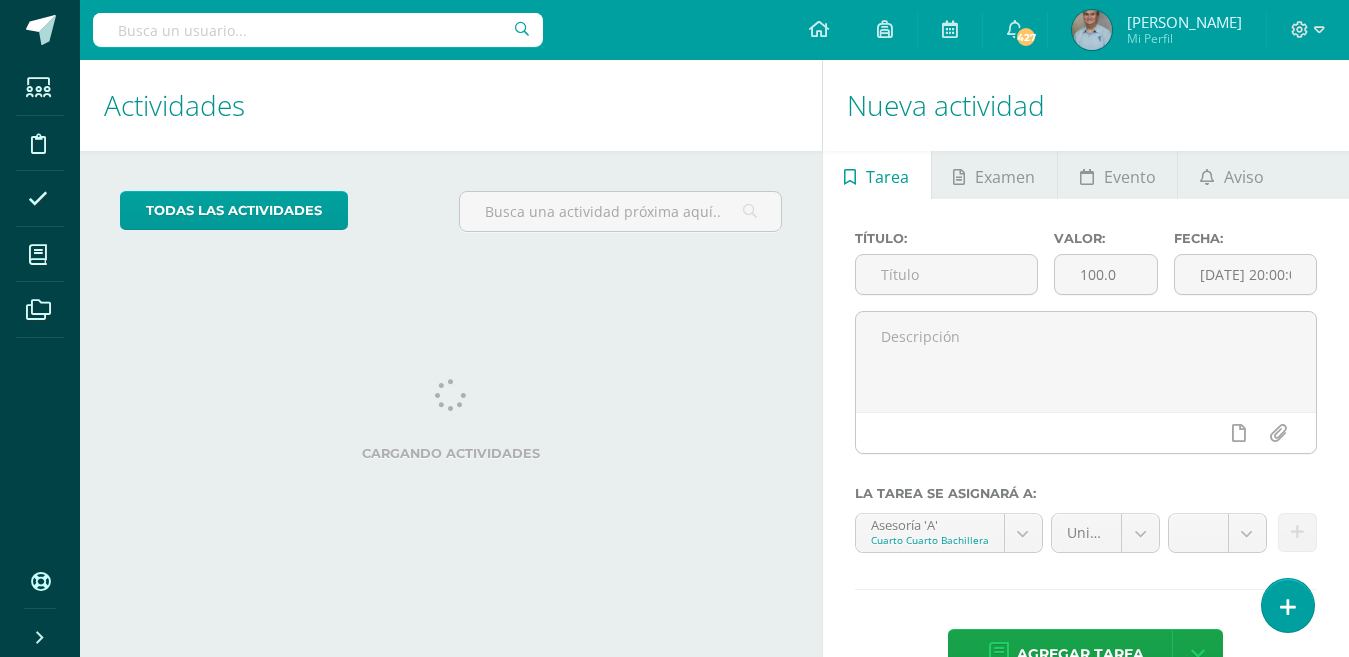scroll, scrollTop: 0, scrollLeft: 0, axis: both 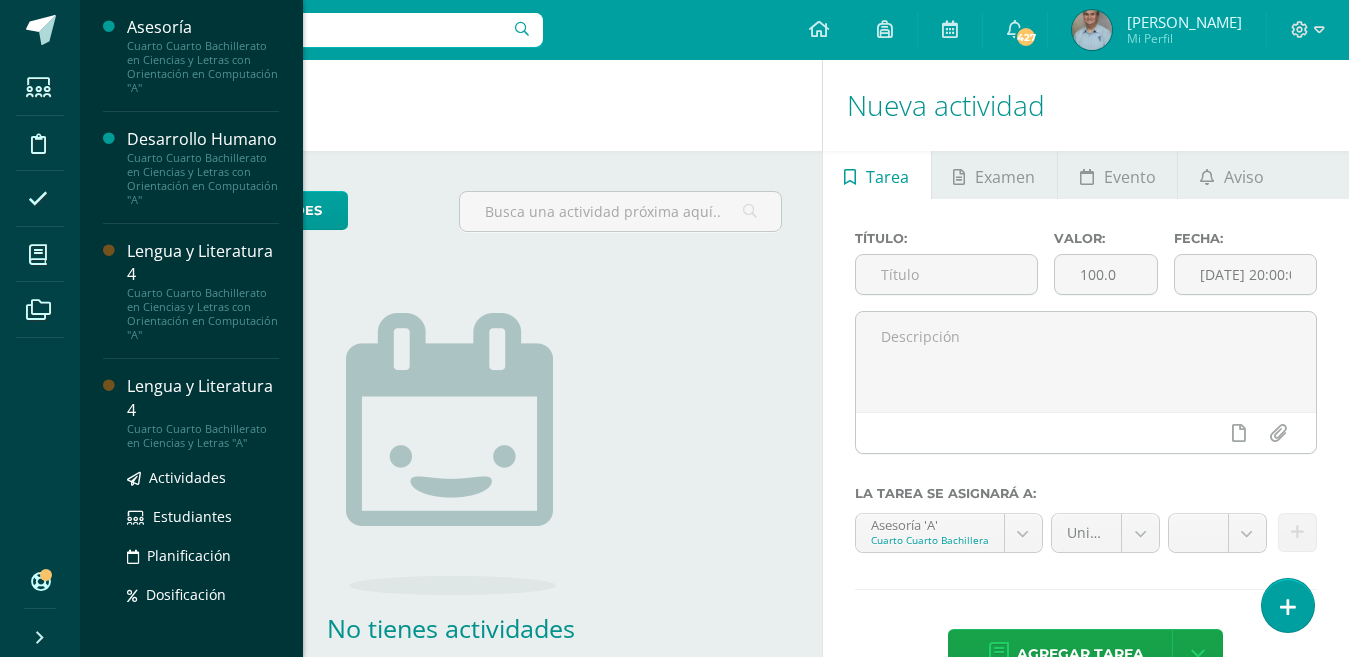 click on "Cuarto
Cuarto Bachillerato en Ciencias y Letras
"A"" at bounding box center (203, 436) 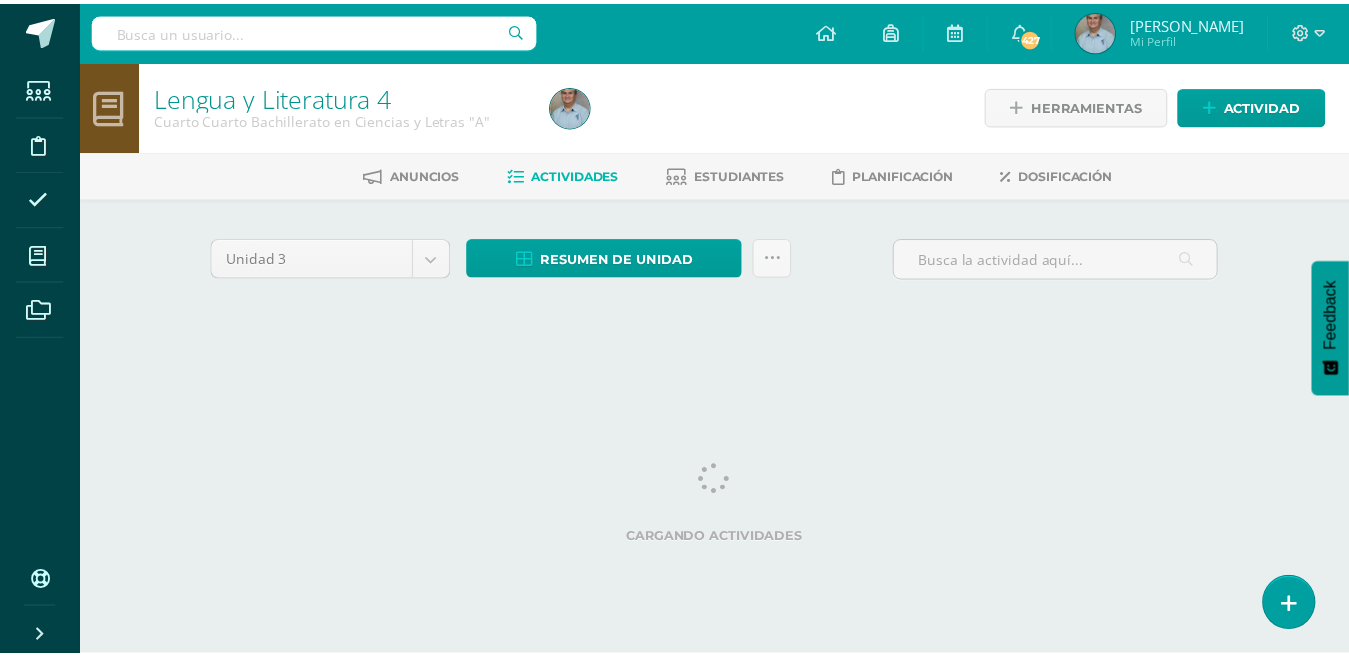 scroll, scrollTop: 0, scrollLeft: 0, axis: both 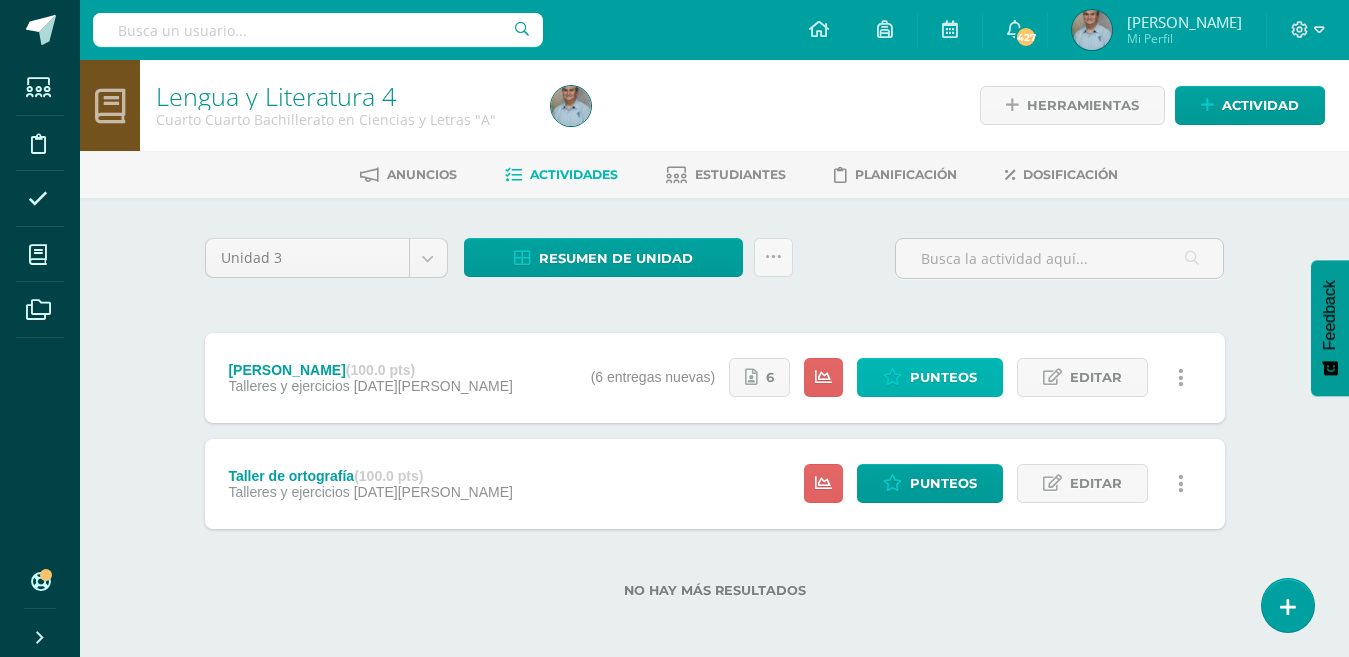 click on "Punteos" at bounding box center [943, 377] 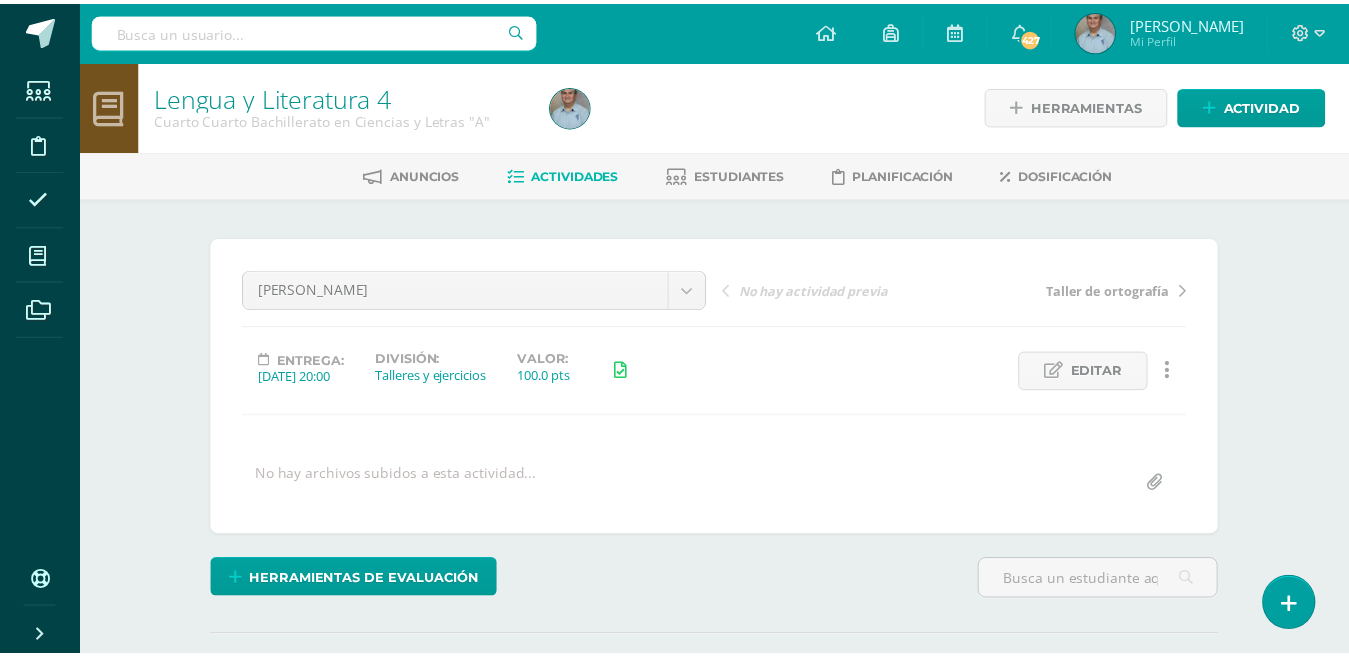 scroll, scrollTop: 0, scrollLeft: 0, axis: both 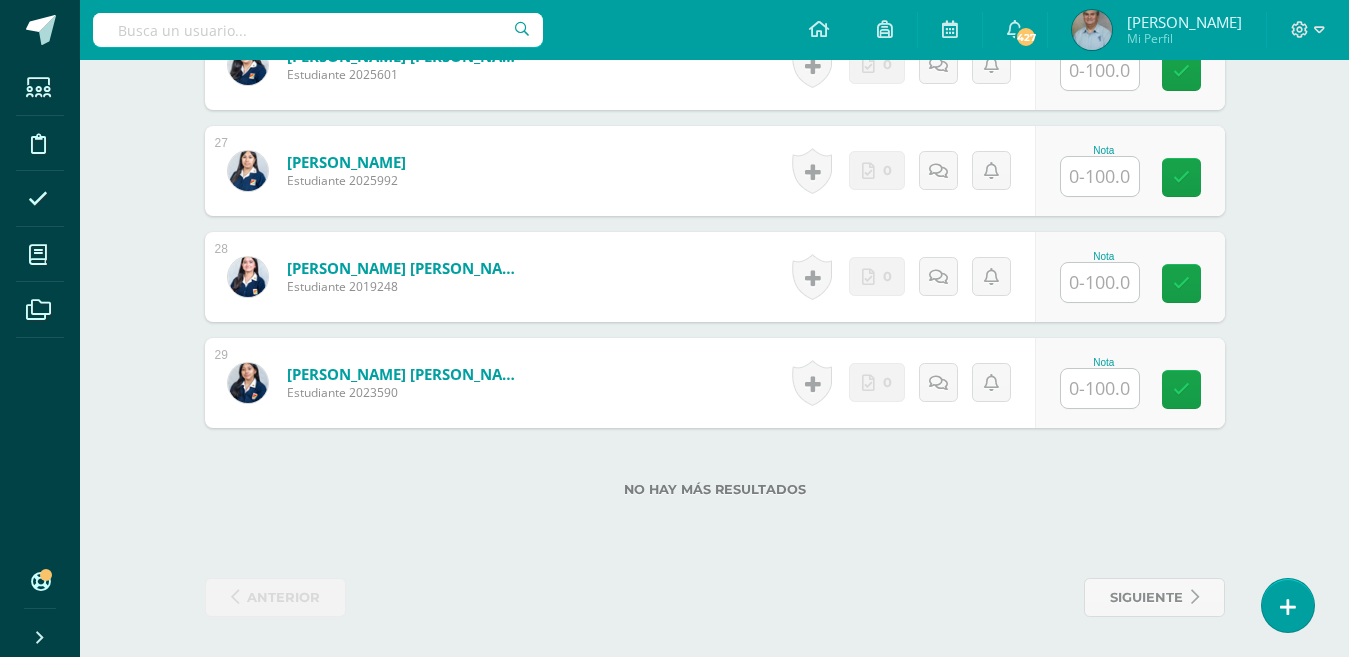 click at bounding box center (1100, 388) 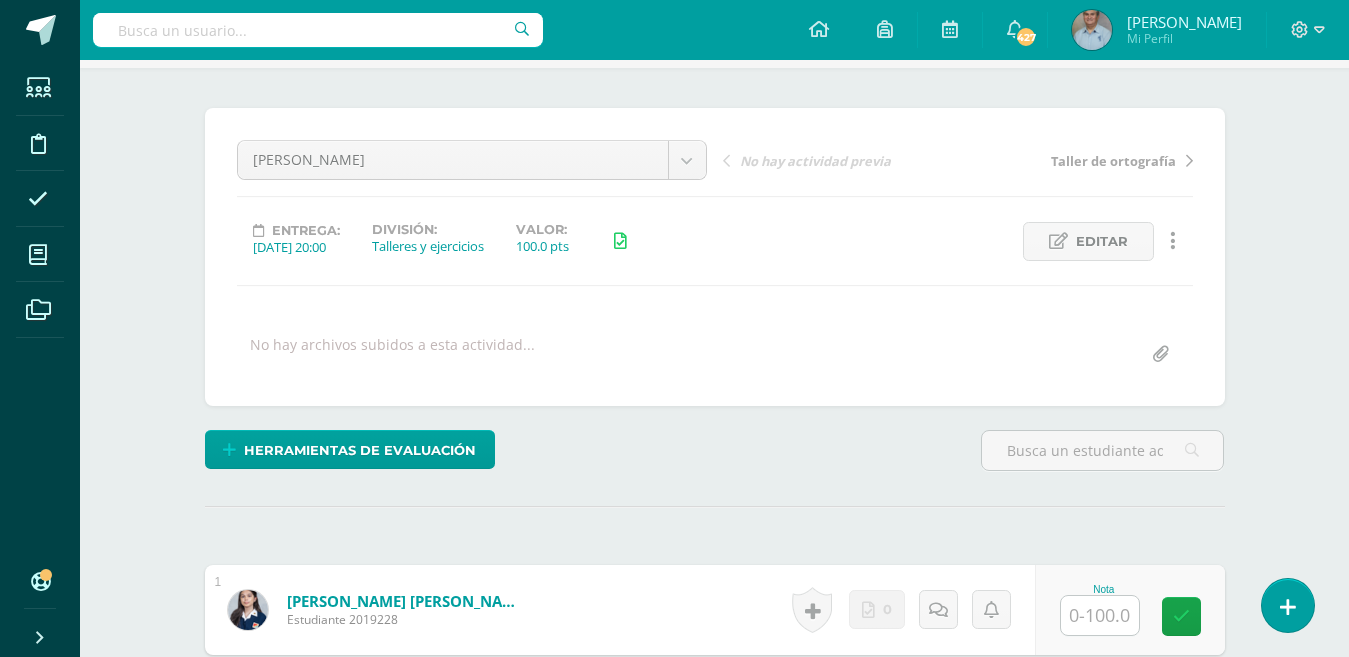 scroll, scrollTop: 280, scrollLeft: 0, axis: vertical 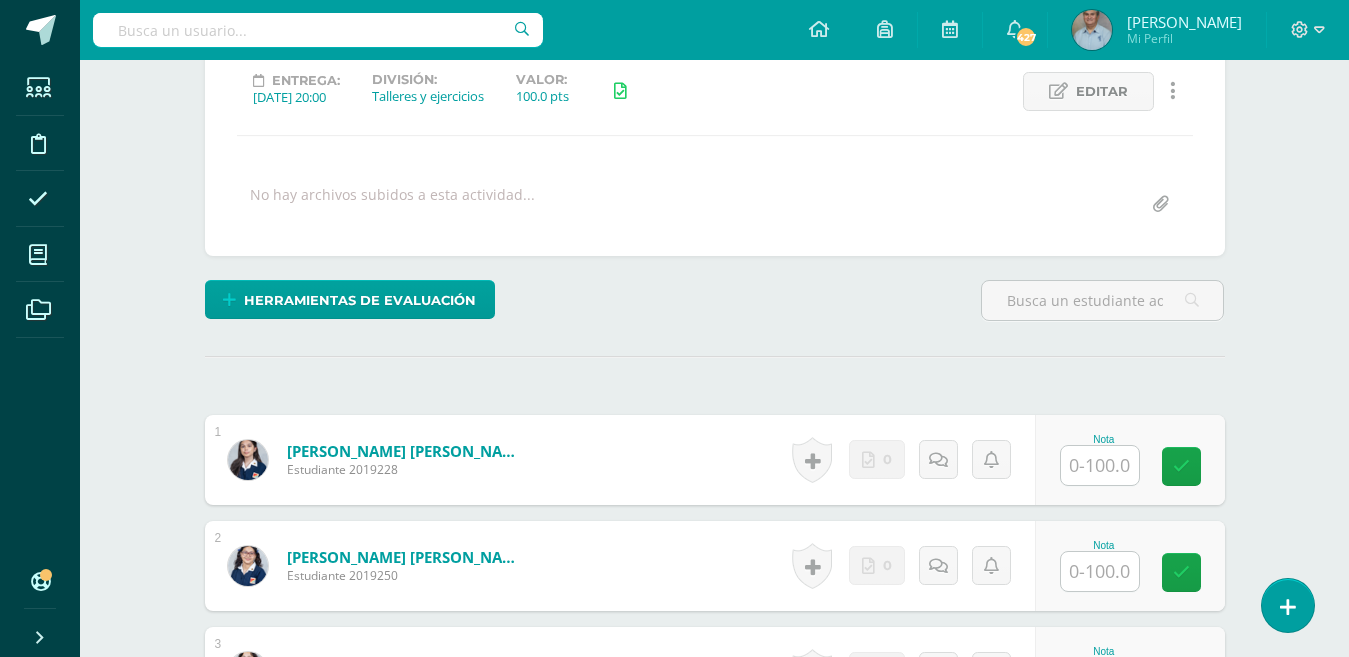 type on "0" 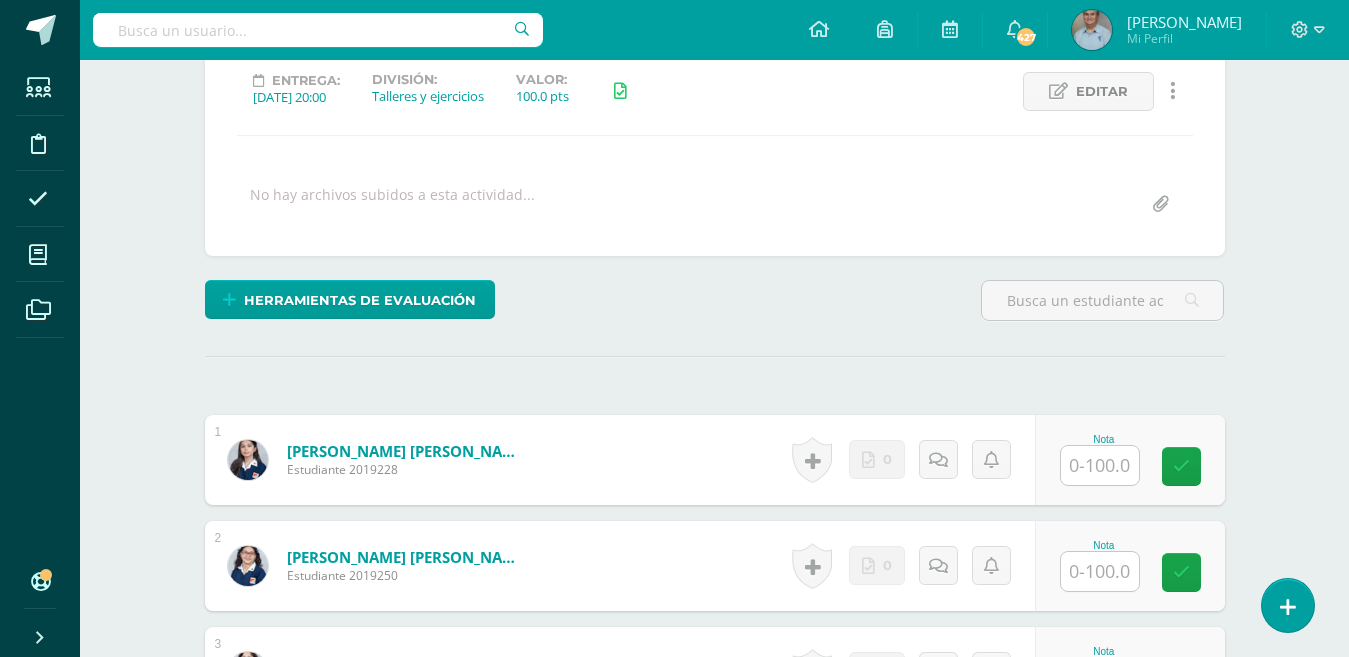 click at bounding box center [1100, 465] 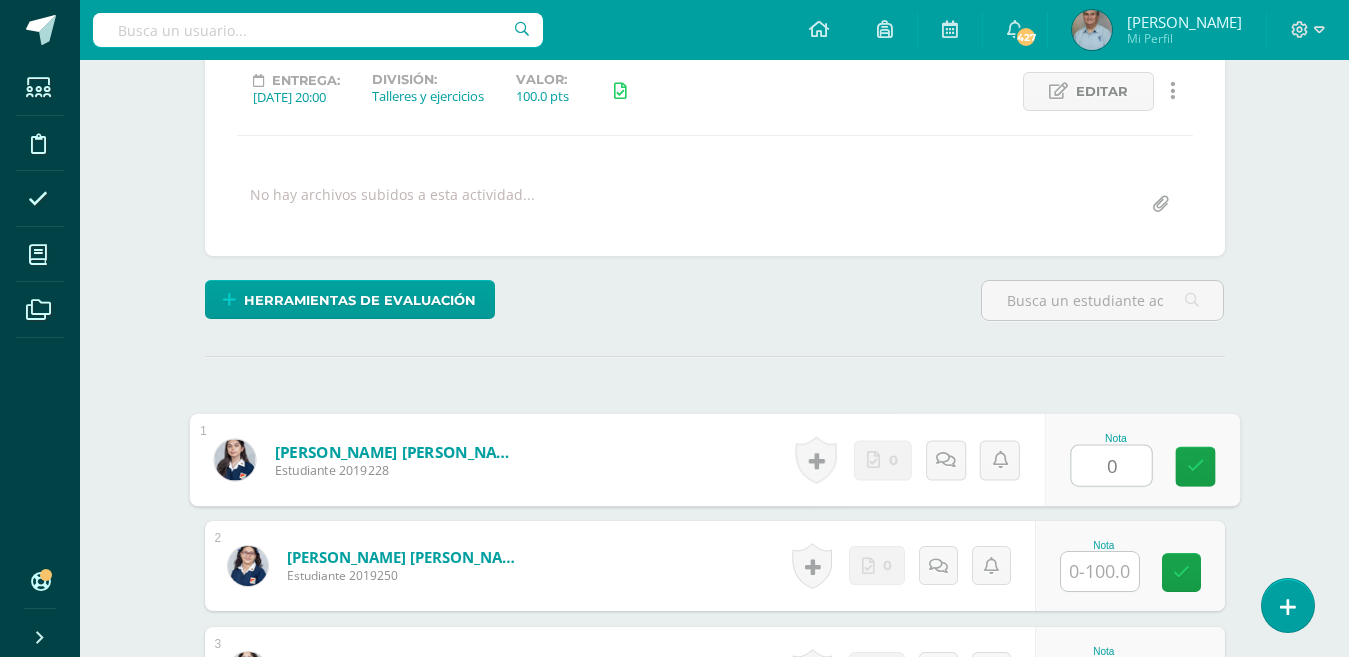 type on "0" 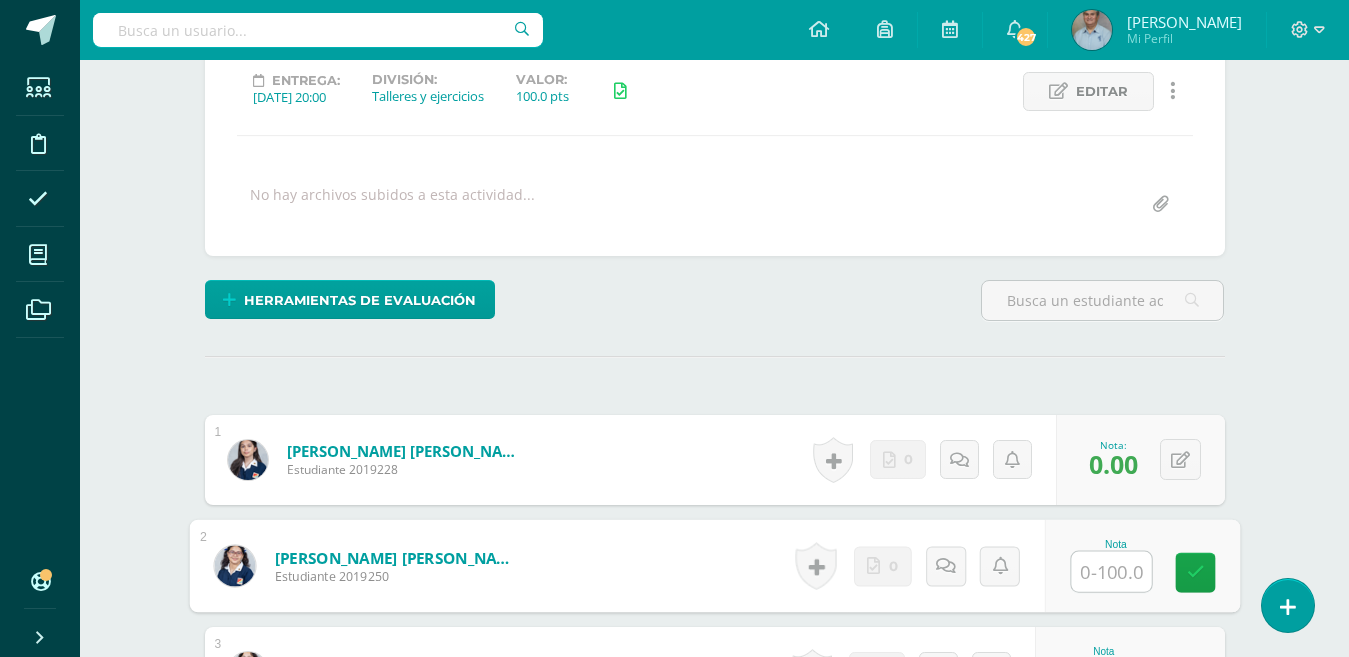 type on "0" 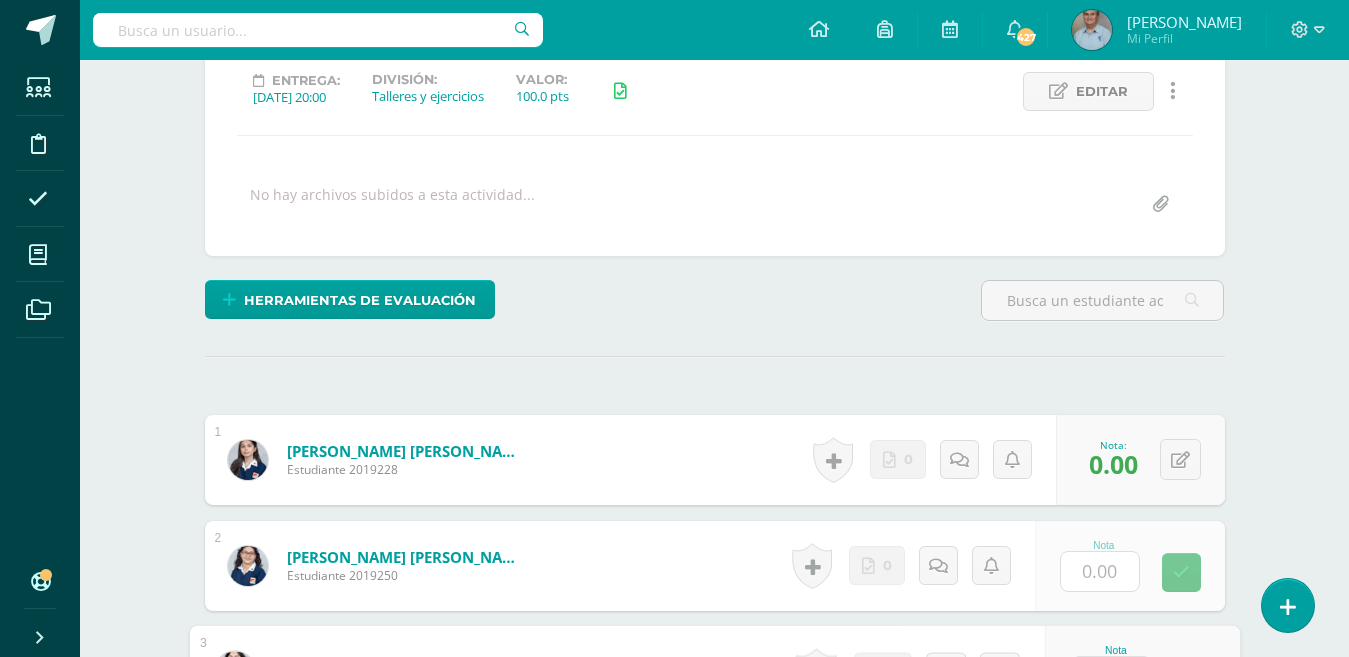 scroll, scrollTop: 628, scrollLeft: 0, axis: vertical 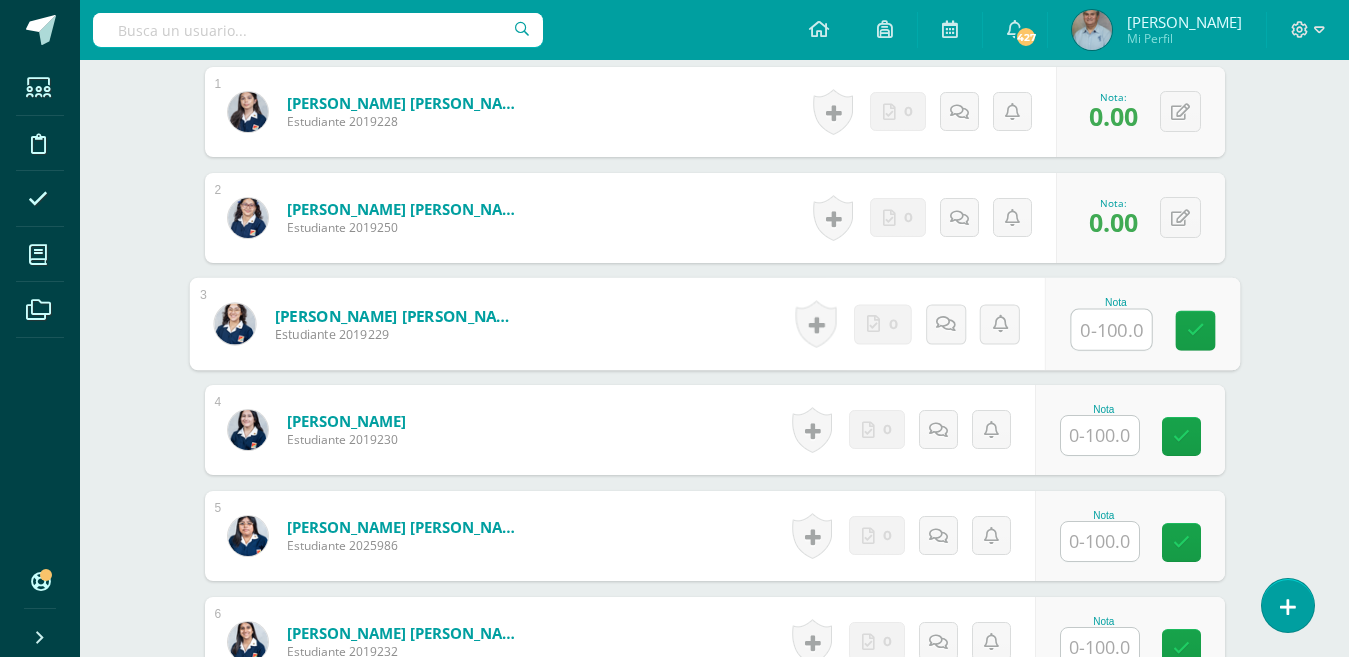 type on "0" 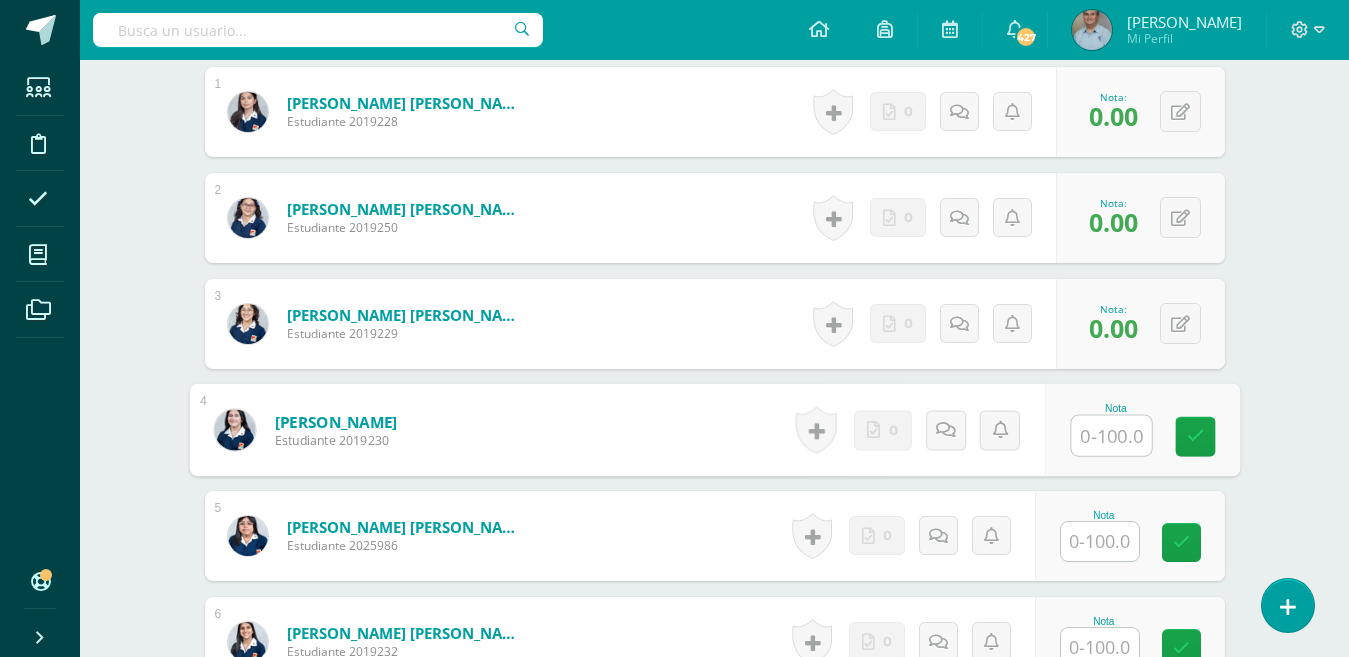 type on "0" 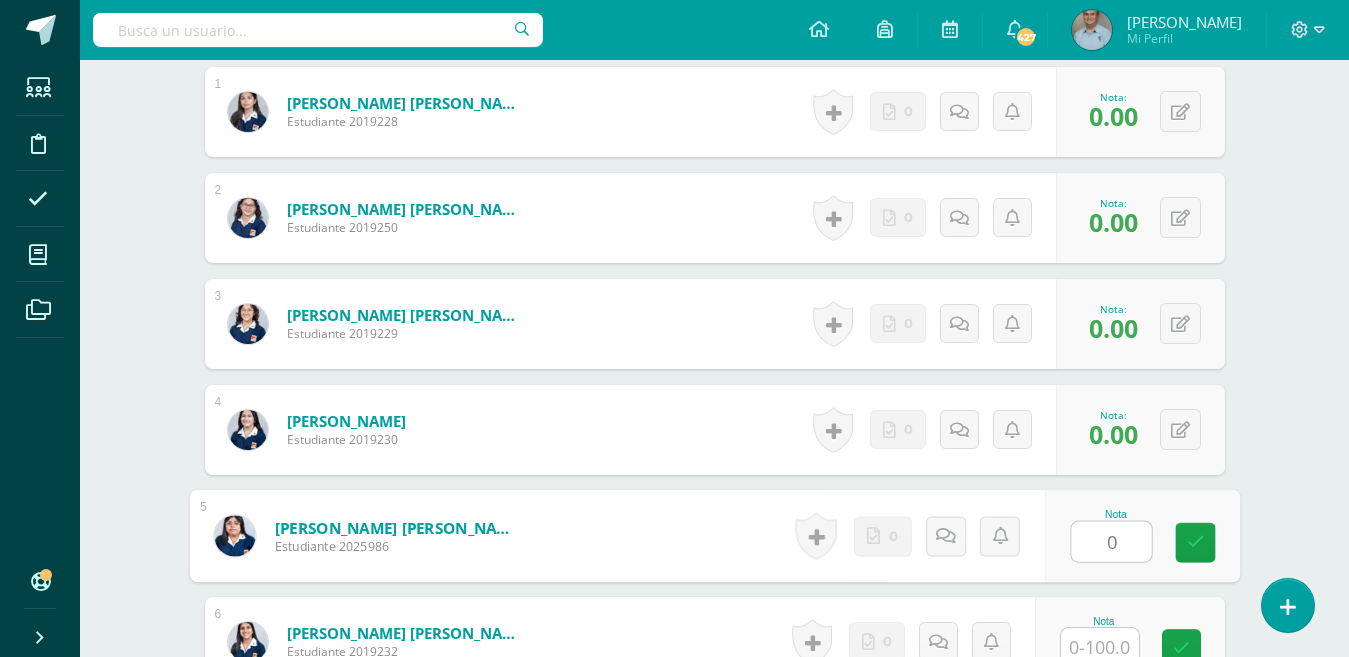 type on "0" 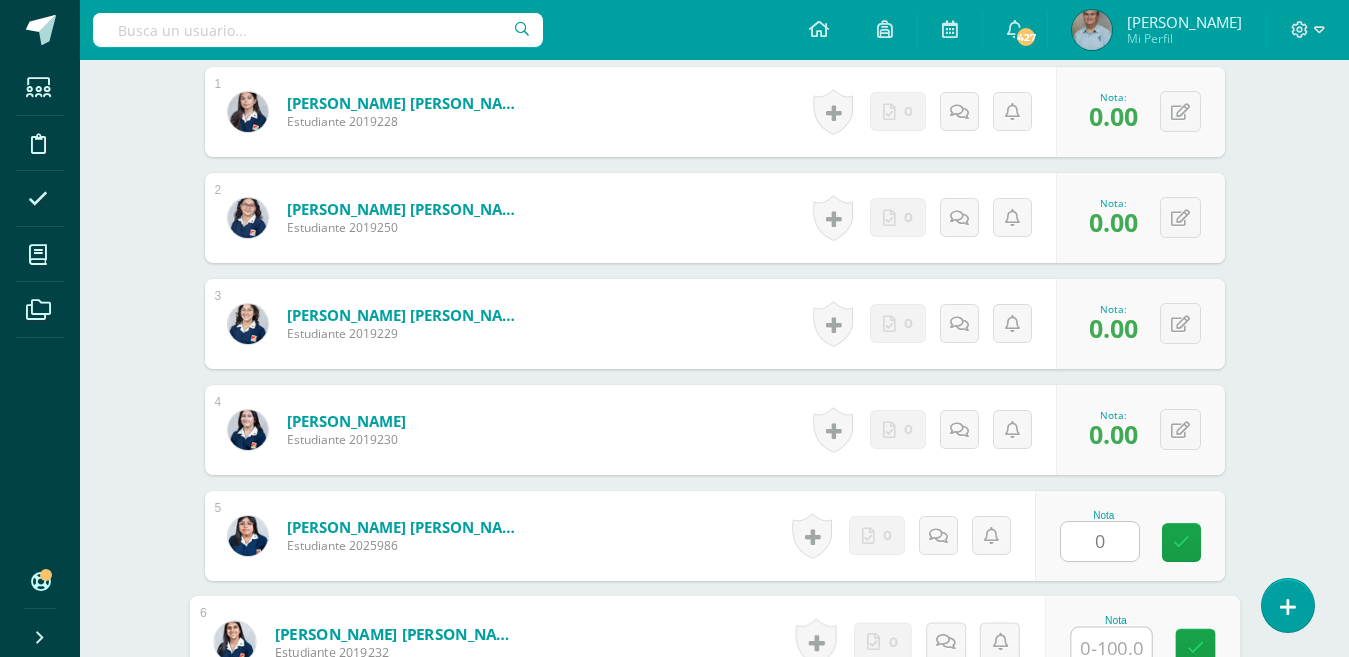 scroll, scrollTop: 637, scrollLeft: 0, axis: vertical 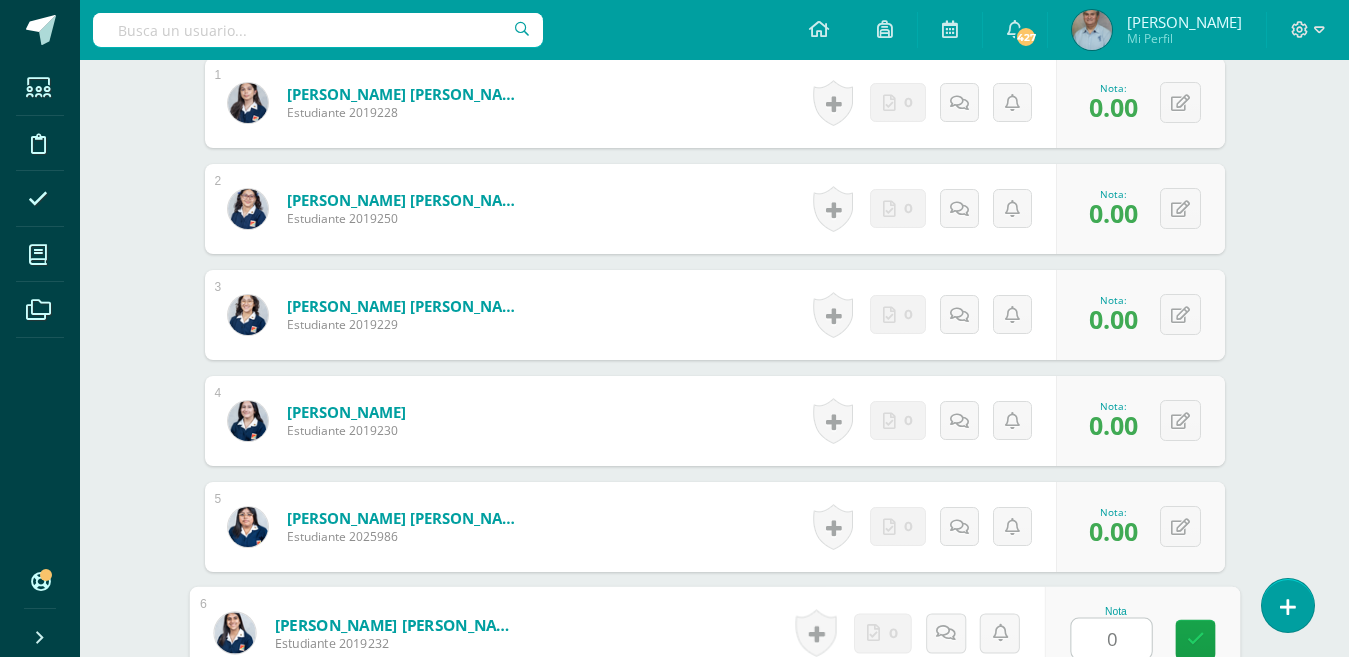 type on "0" 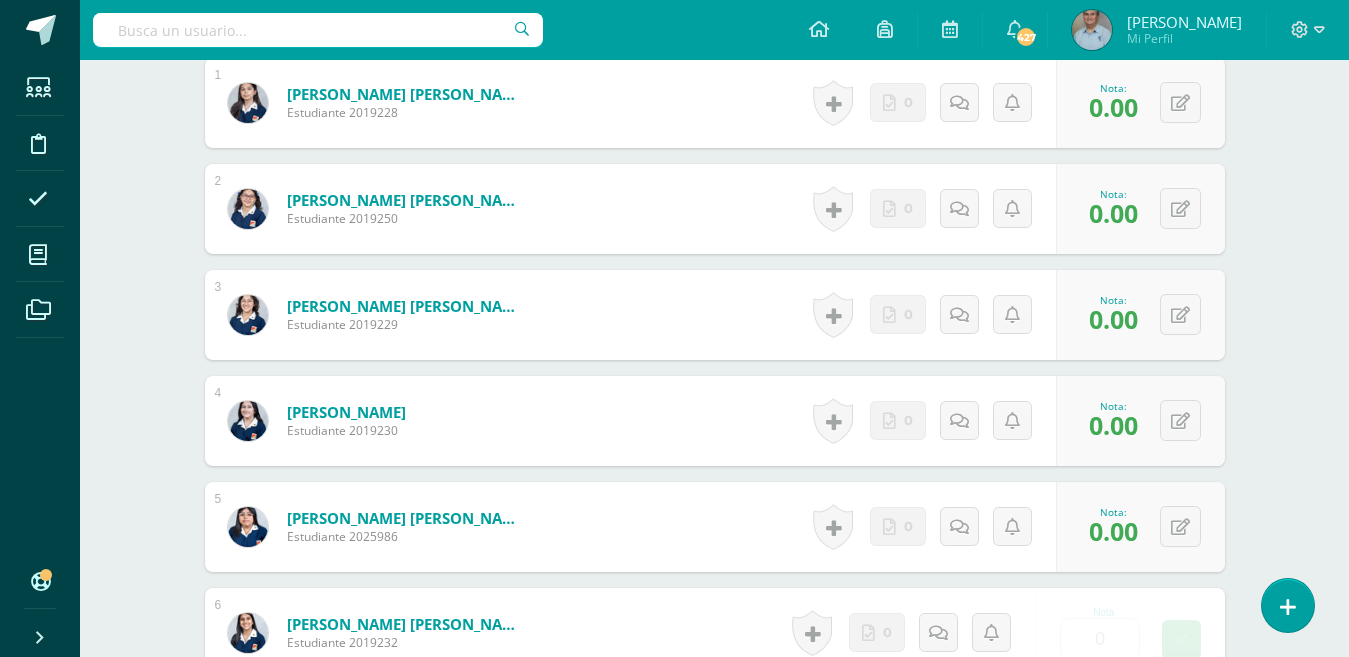 scroll, scrollTop: 1052, scrollLeft: 0, axis: vertical 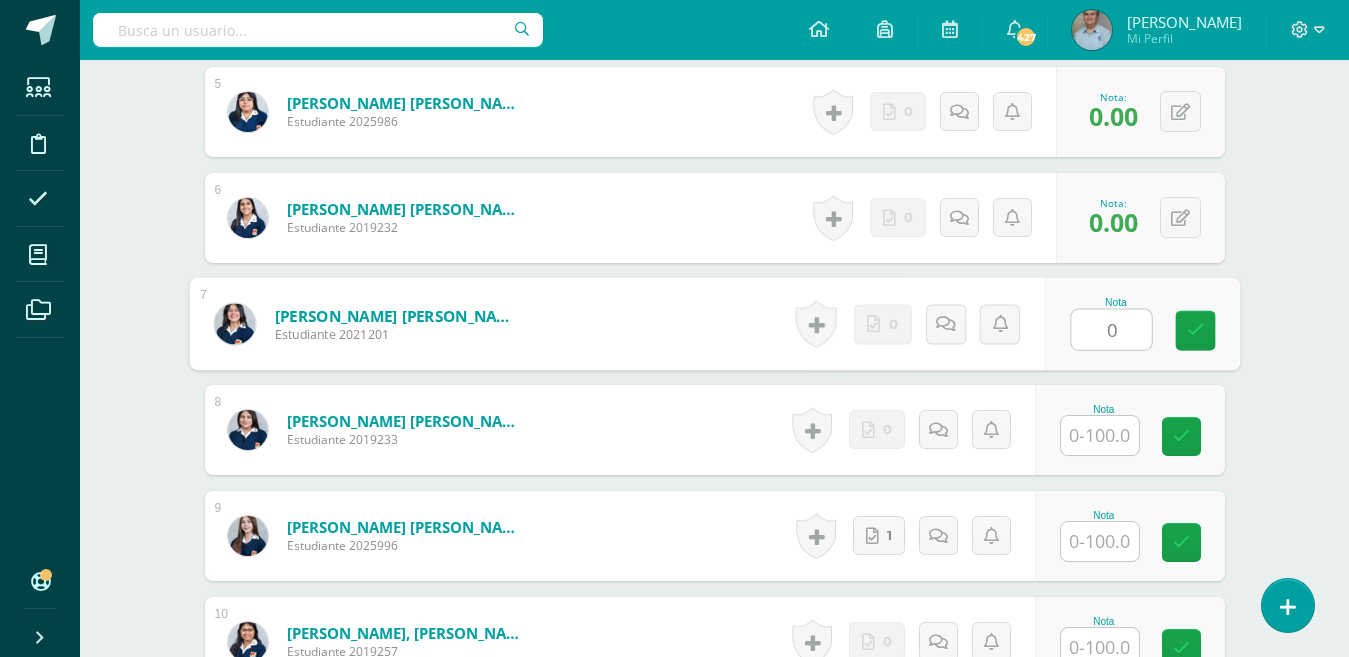 type on "0" 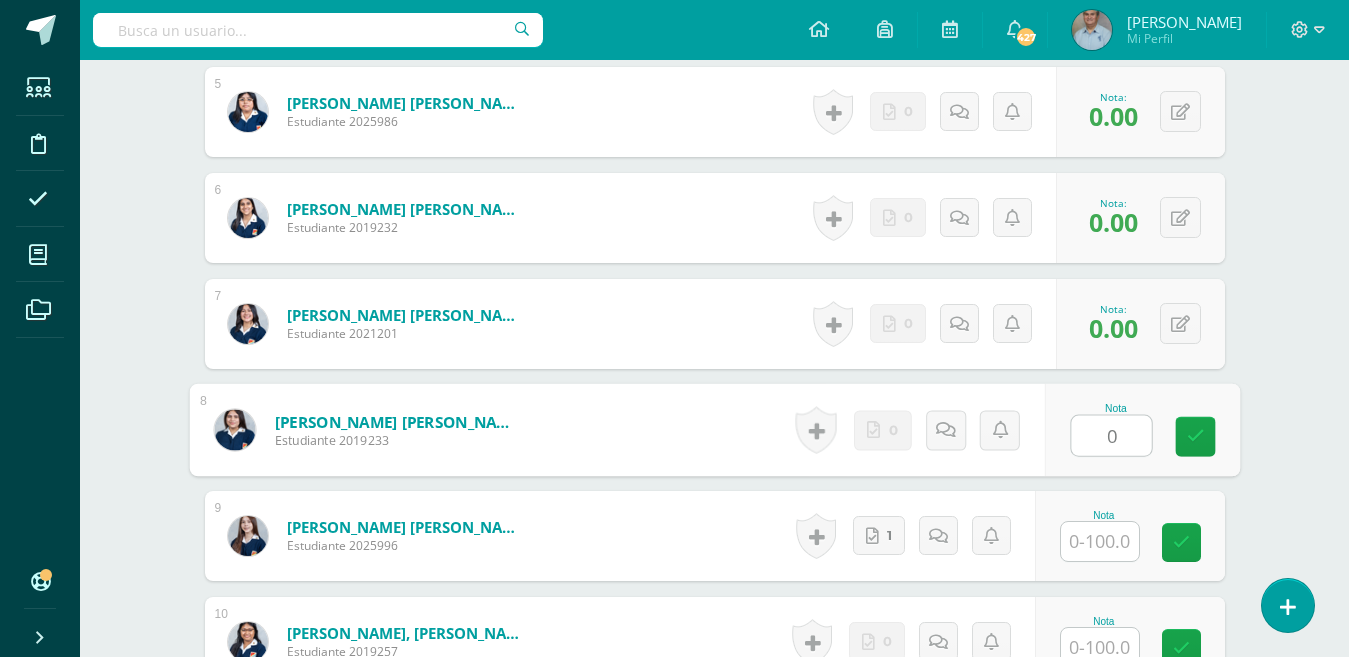 type on "0" 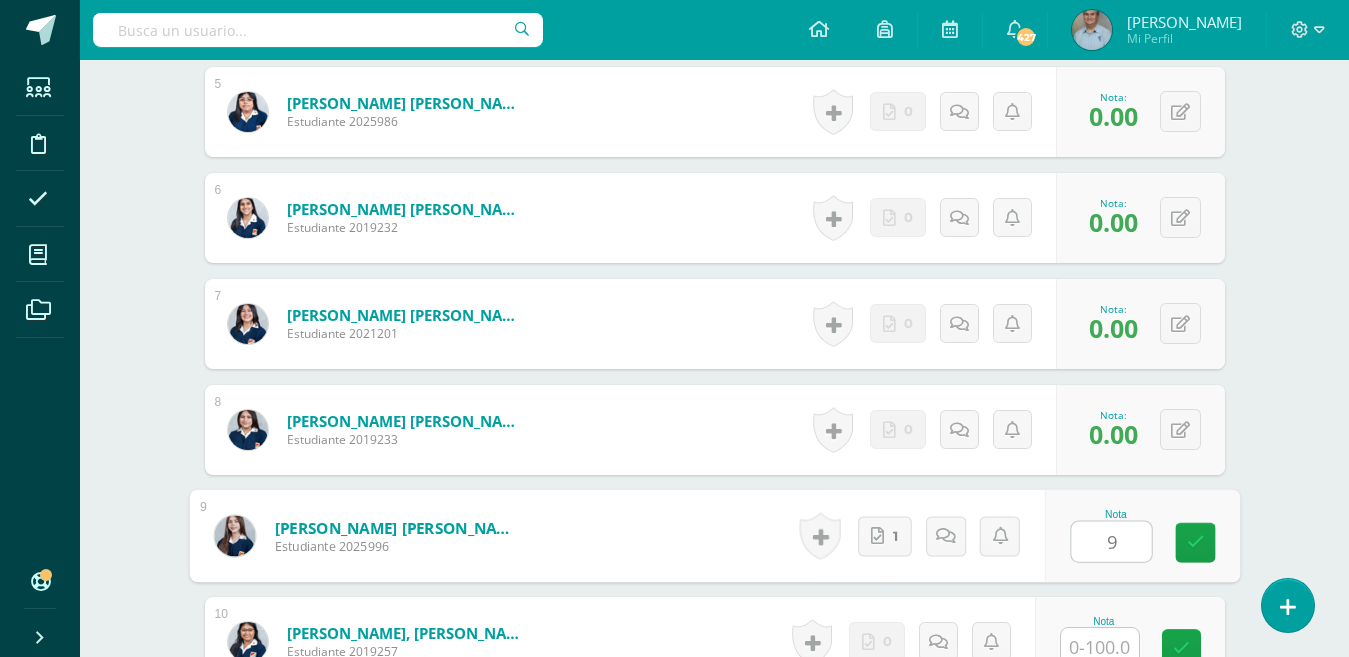 type on "90" 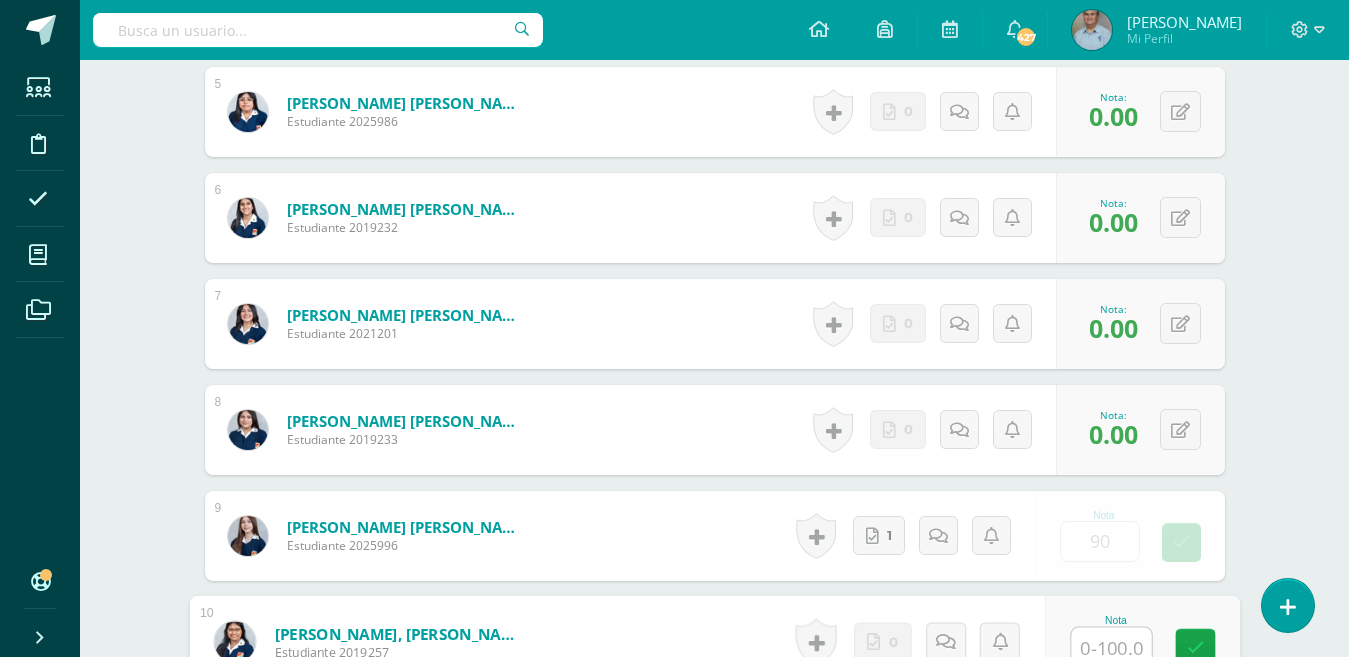 scroll, scrollTop: 1061, scrollLeft: 0, axis: vertical 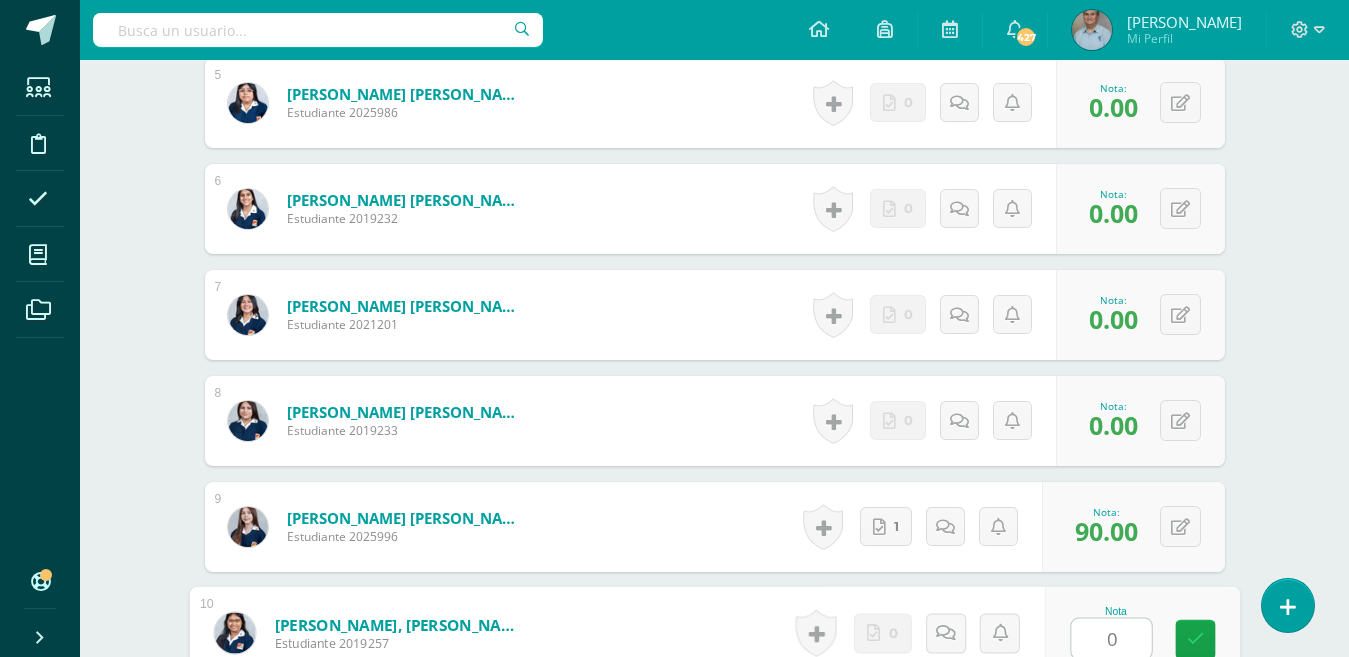 type on "0" 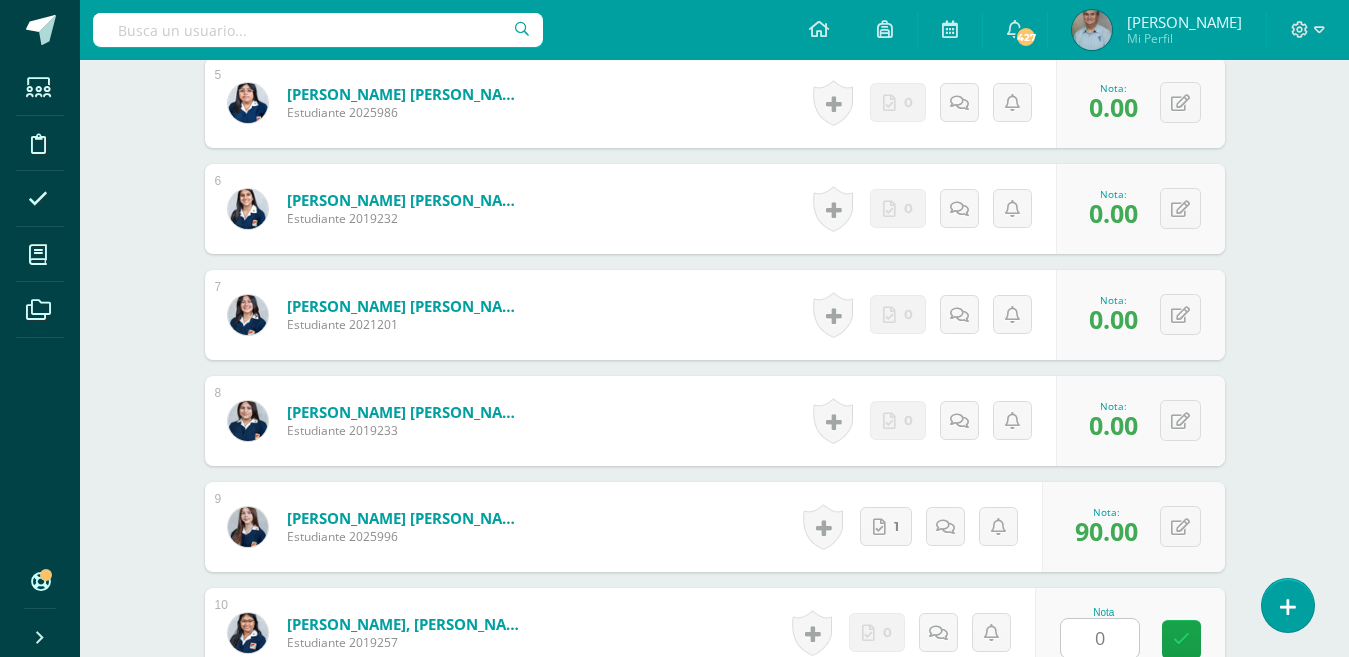 scroll, scrollTop: 1476, scrollLeft: 0, axis: vertical 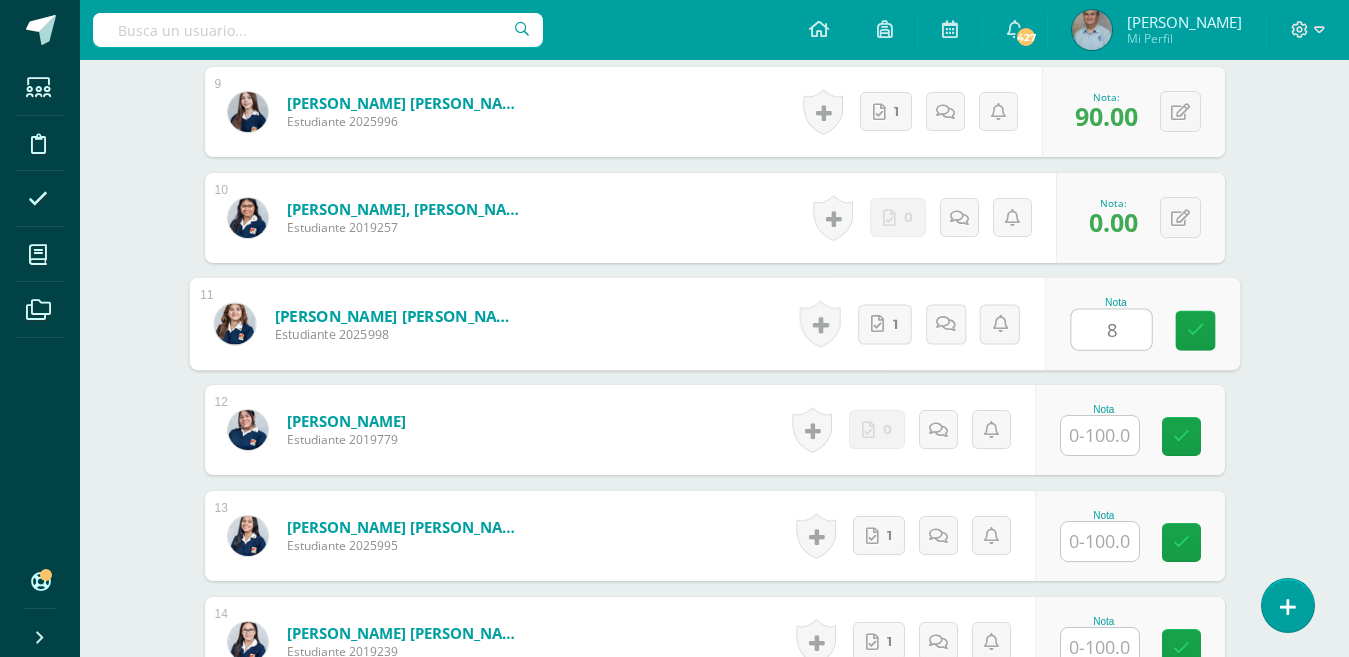 type on "85" 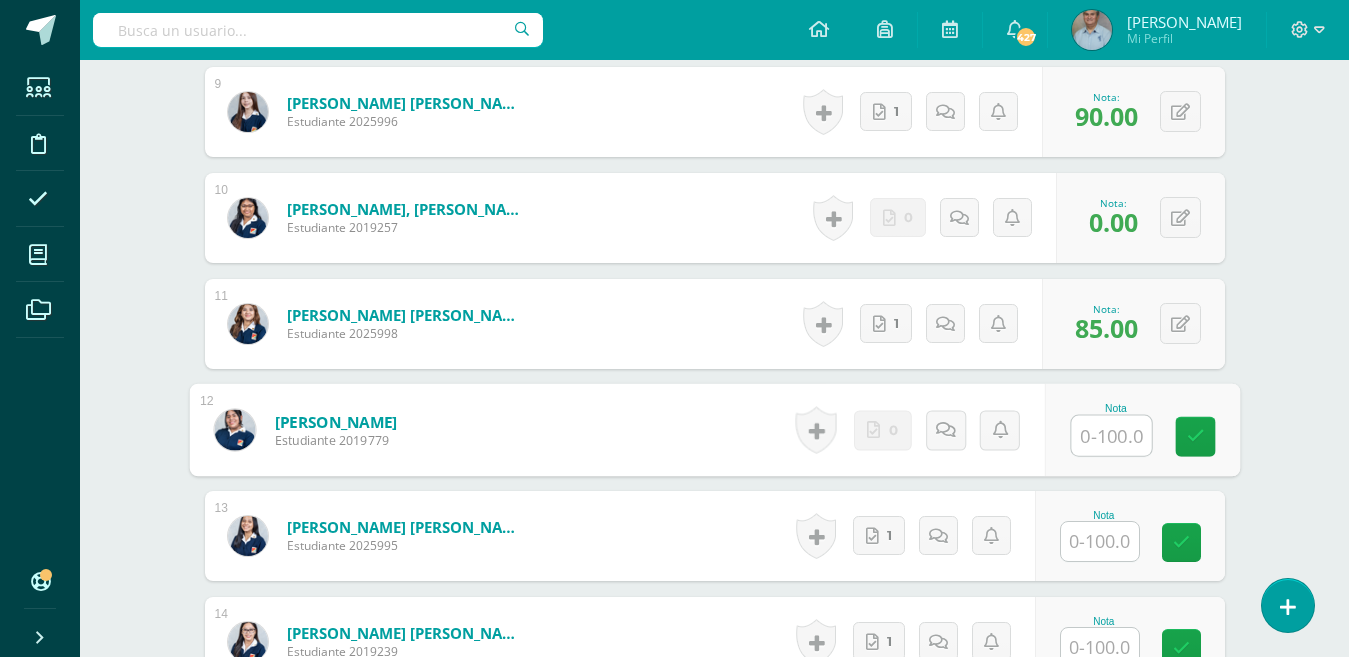 type on "0" 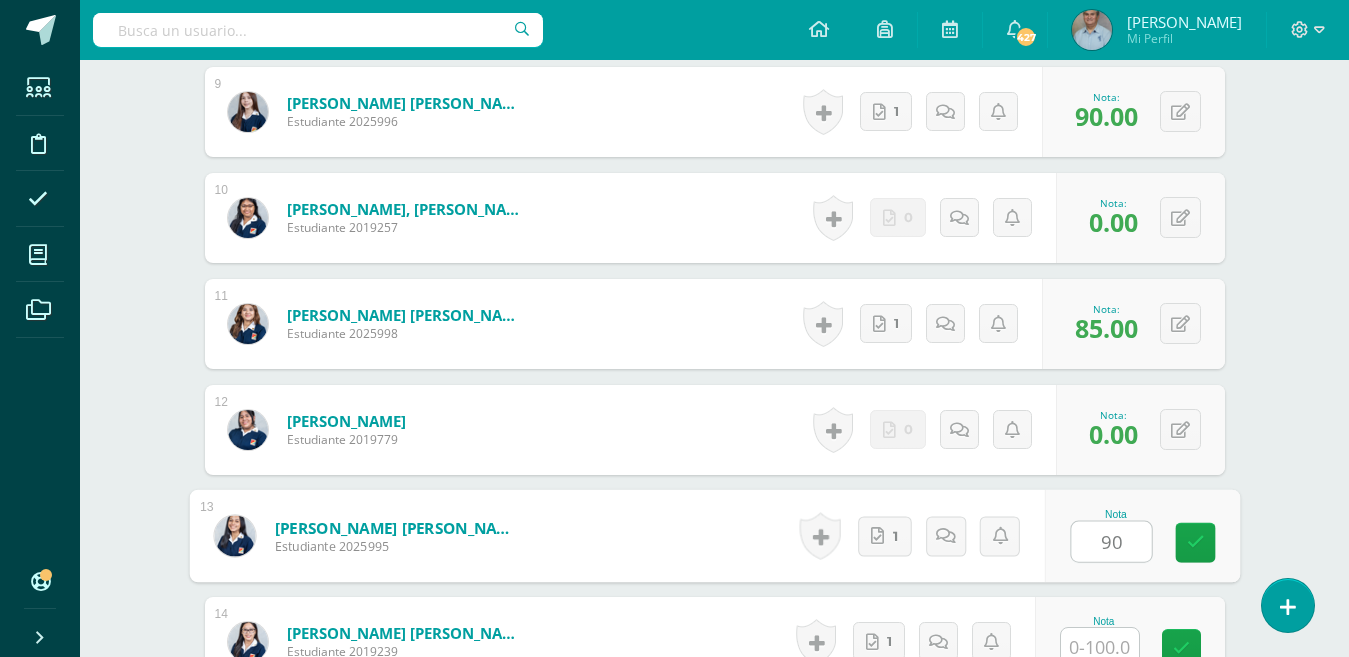 type on "90" 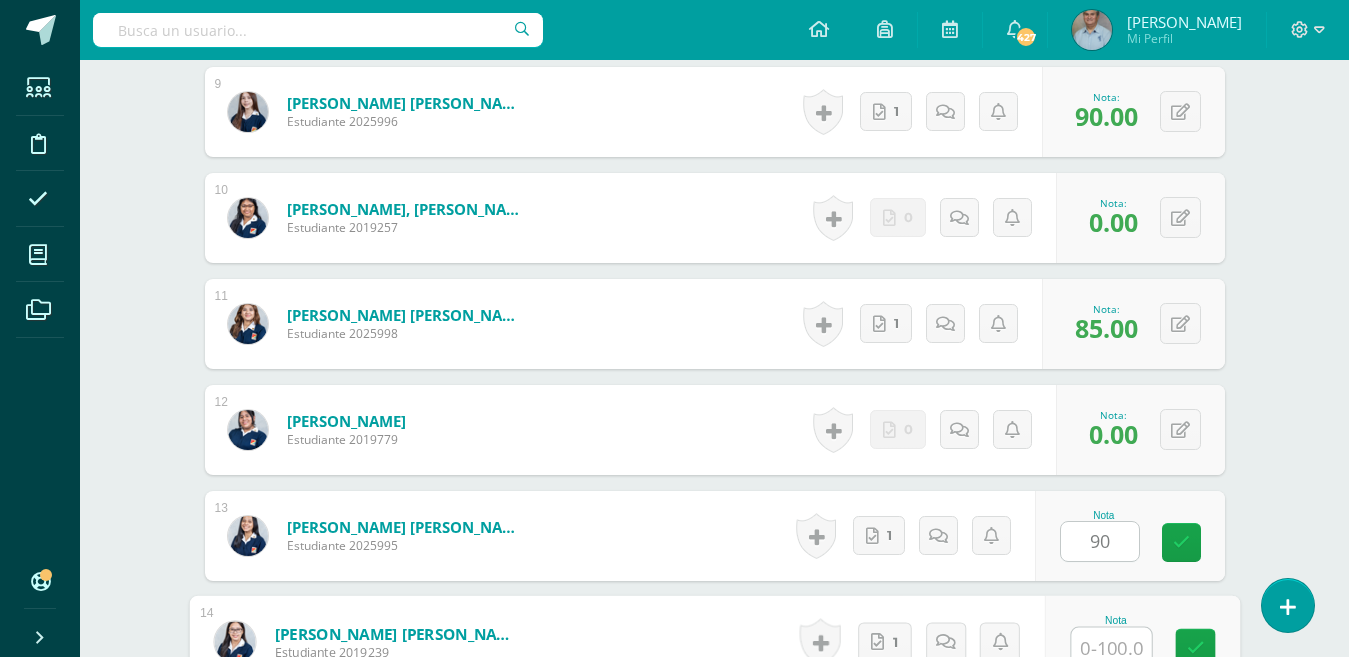 scroll, scrollTop: 1485, scrollLeft: 0, axis: vertical 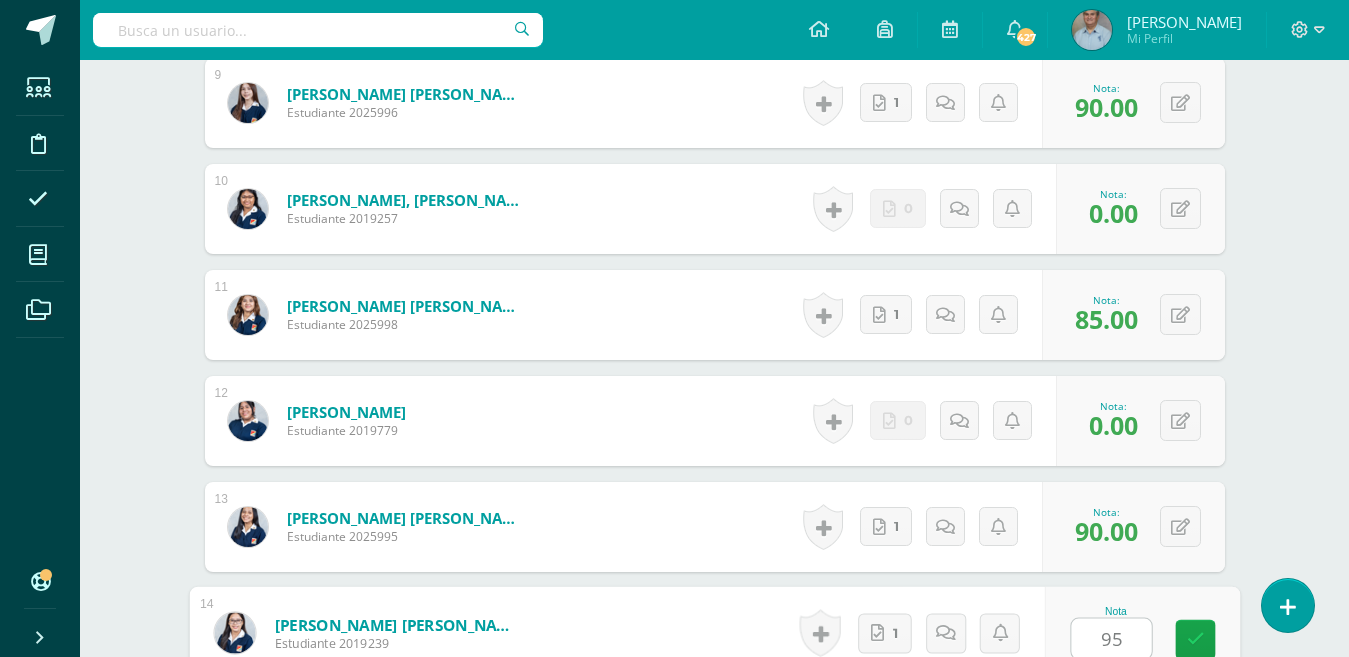 type on "95" 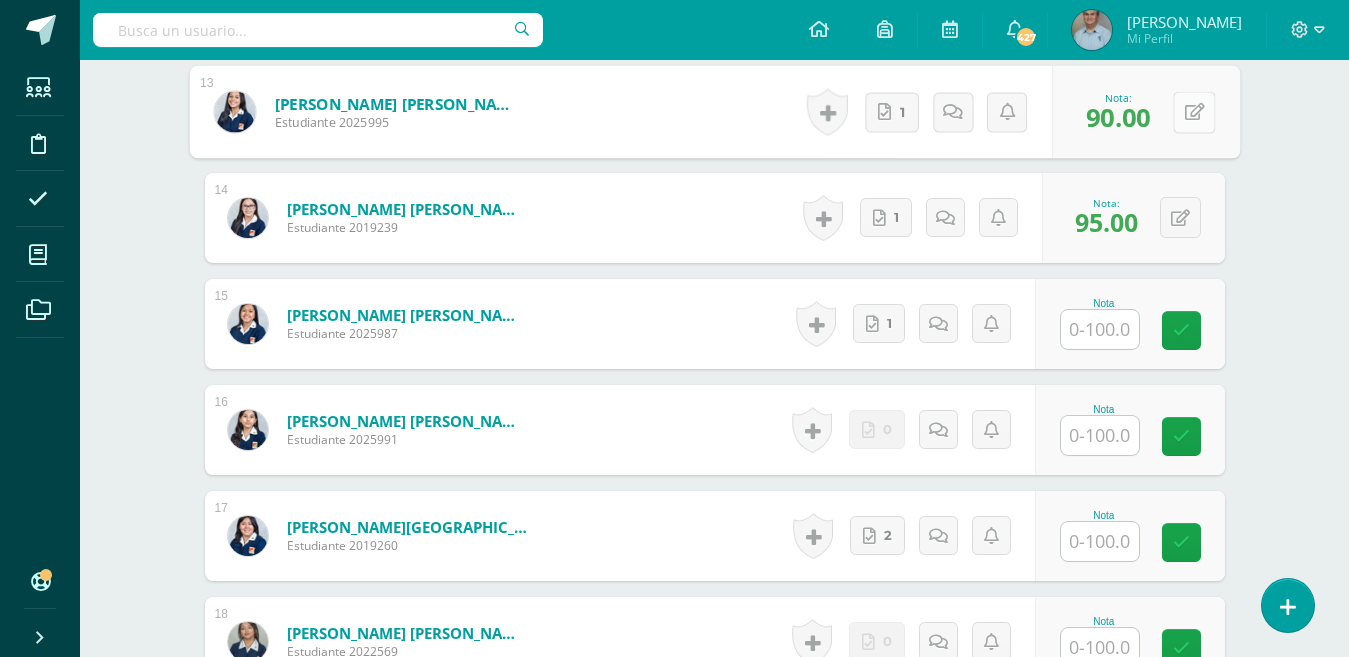 click at bounding box center (1194, 111) 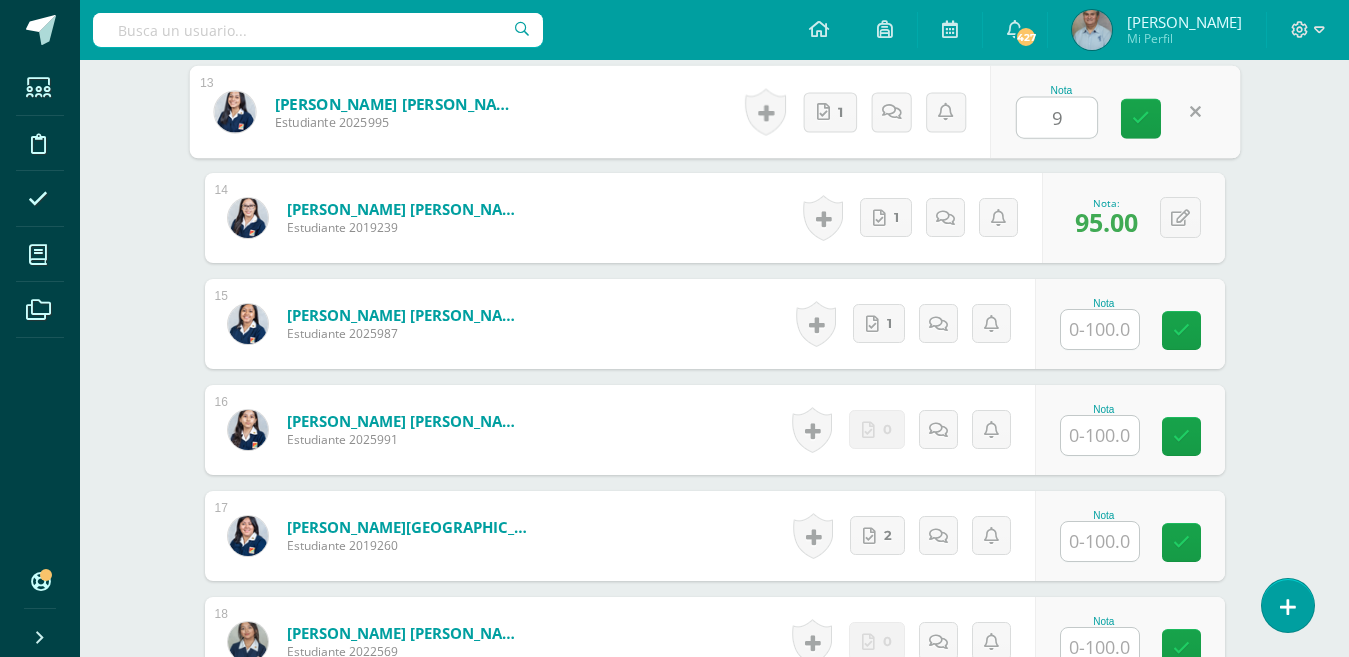 type on "95" 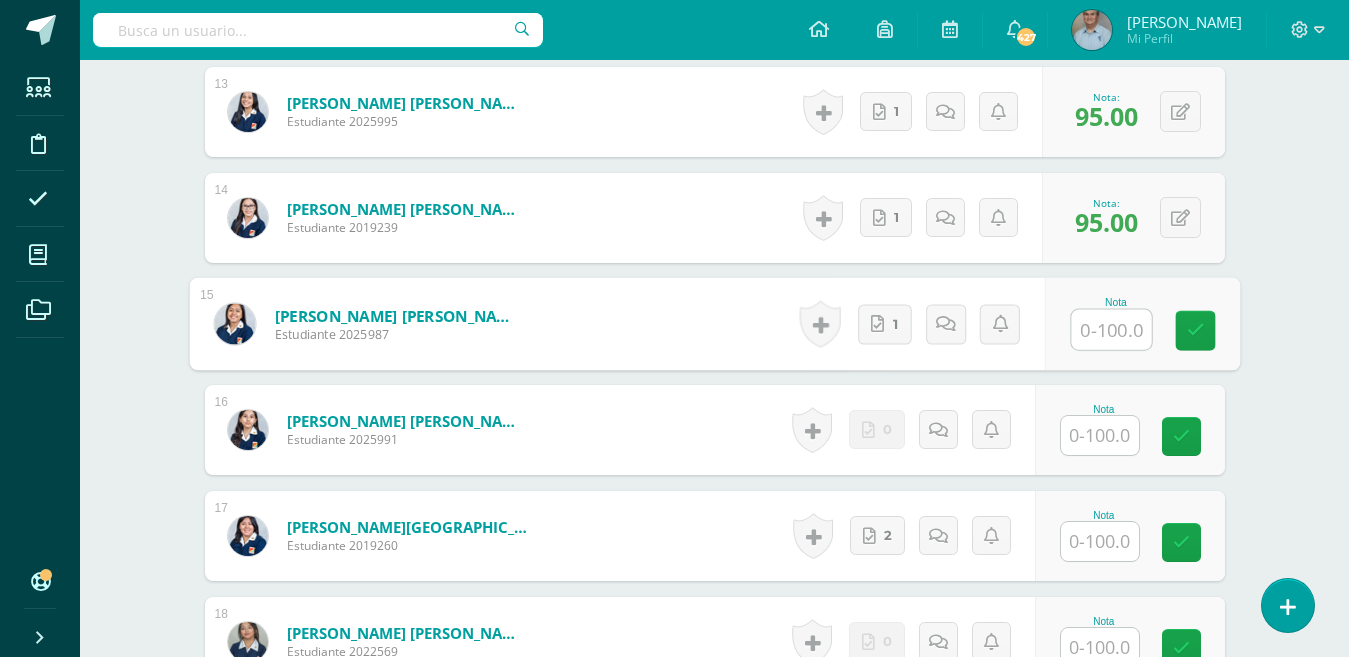 click at bounding box center [1111, 330] 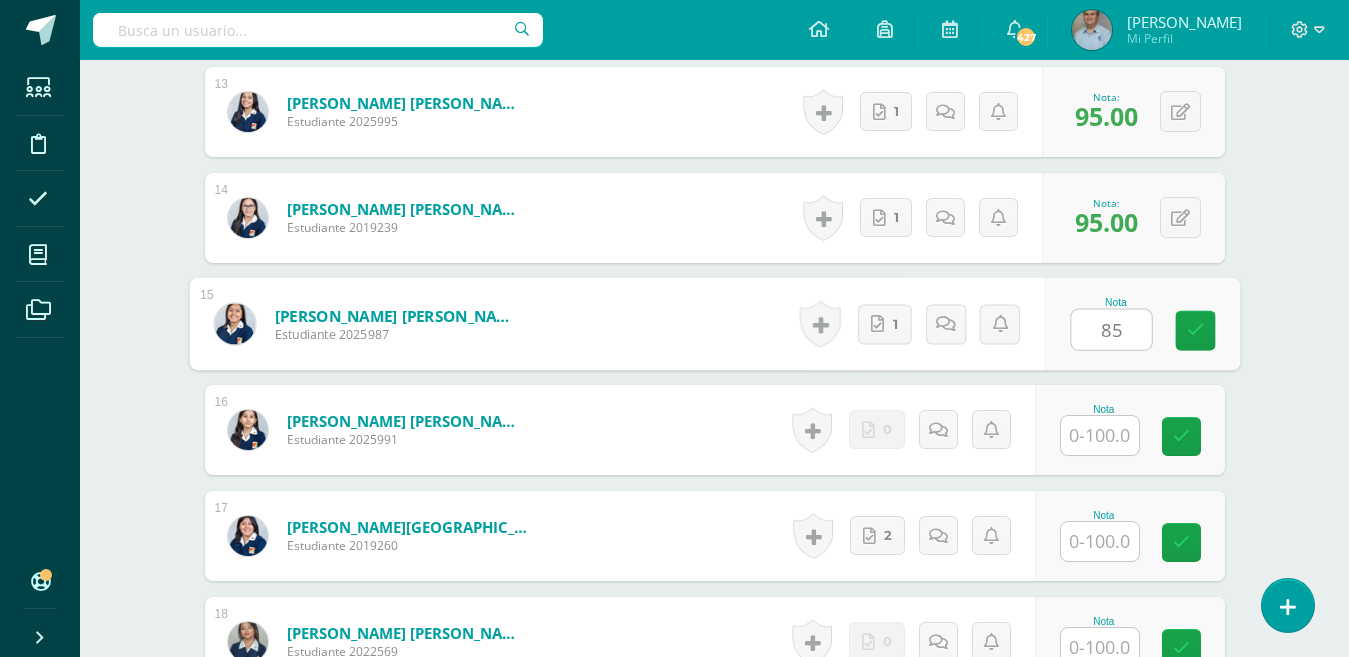 type on "85" 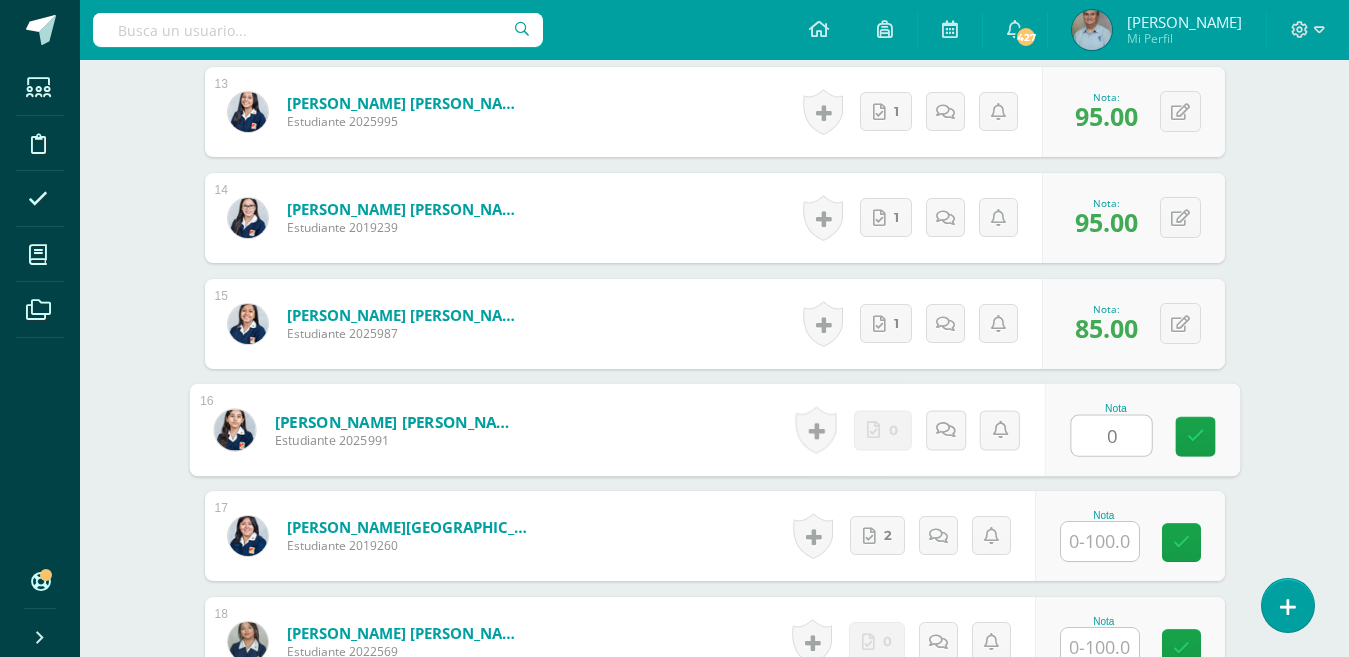 type on "0" 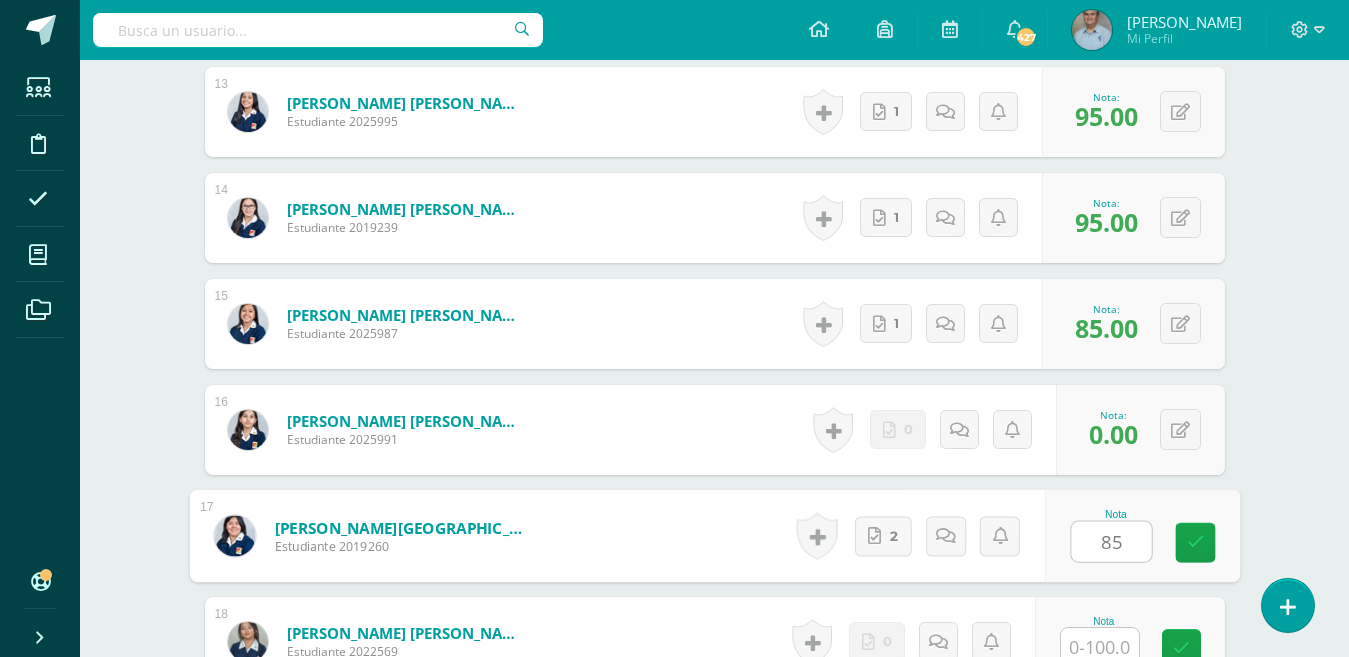 type on "85" 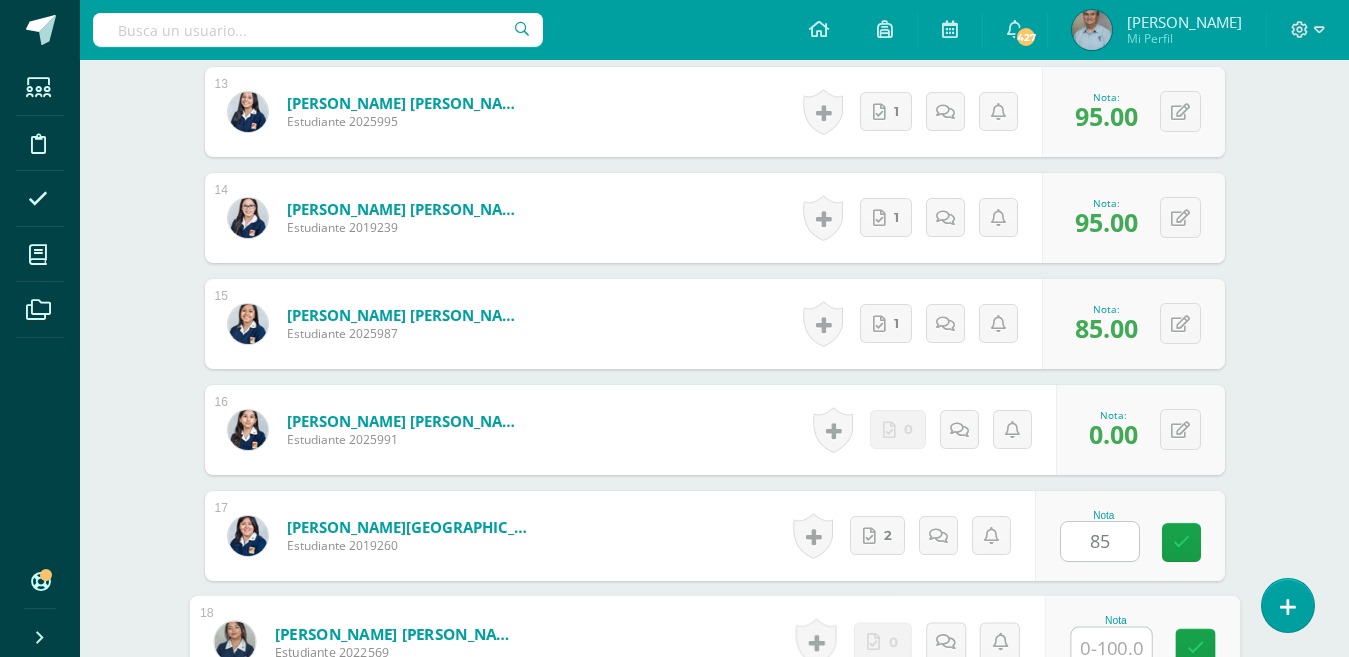 scroll, scrollTop: 1909, scrollLeft: 0, axis: vertical 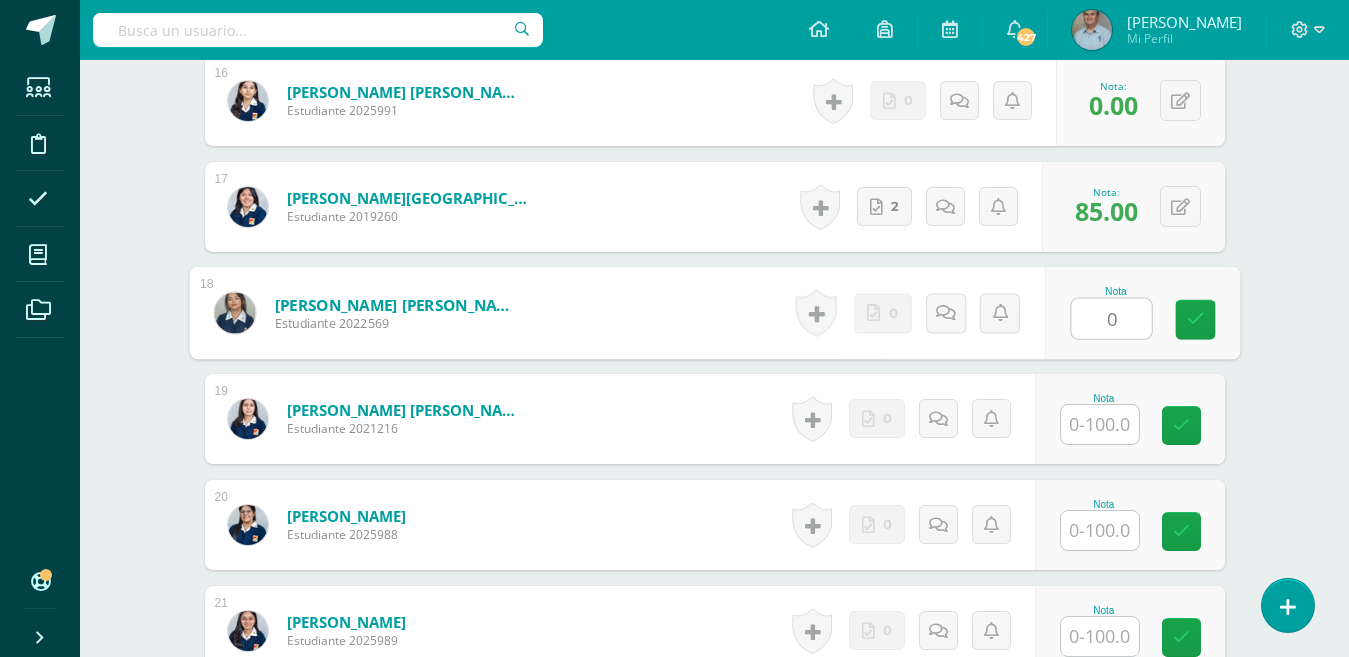 type on "0" 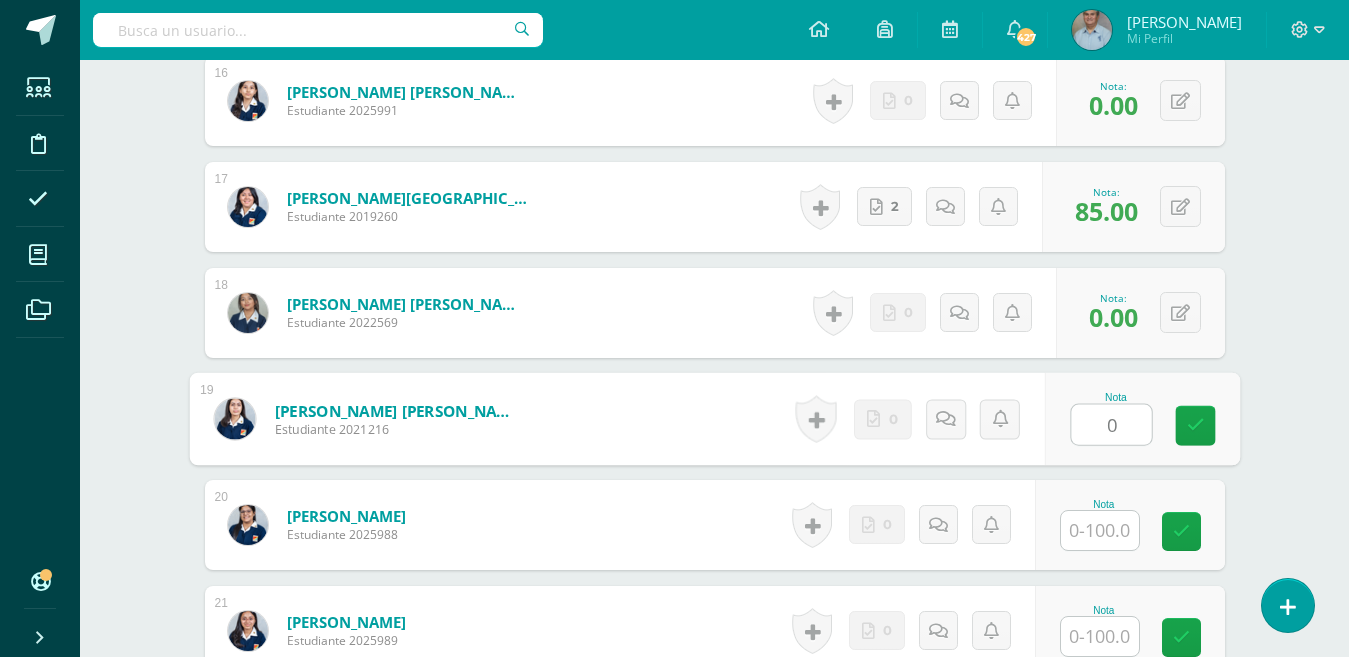 type on "0" 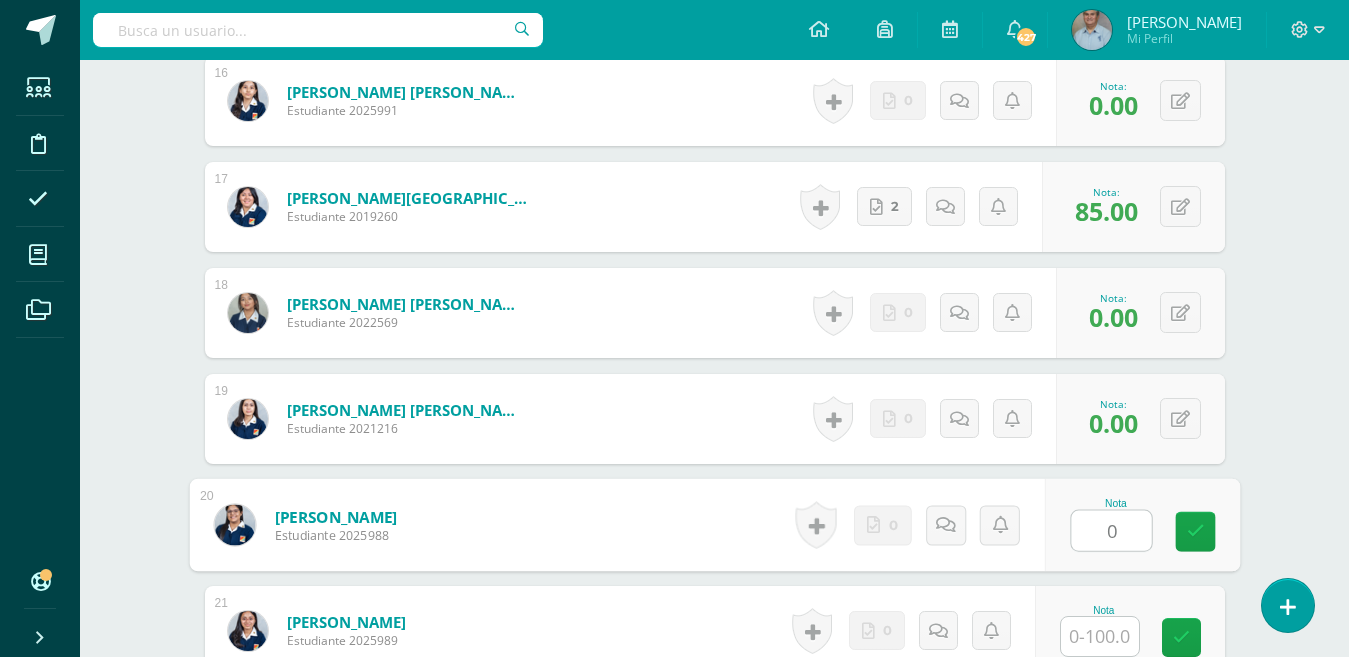 type on "0" 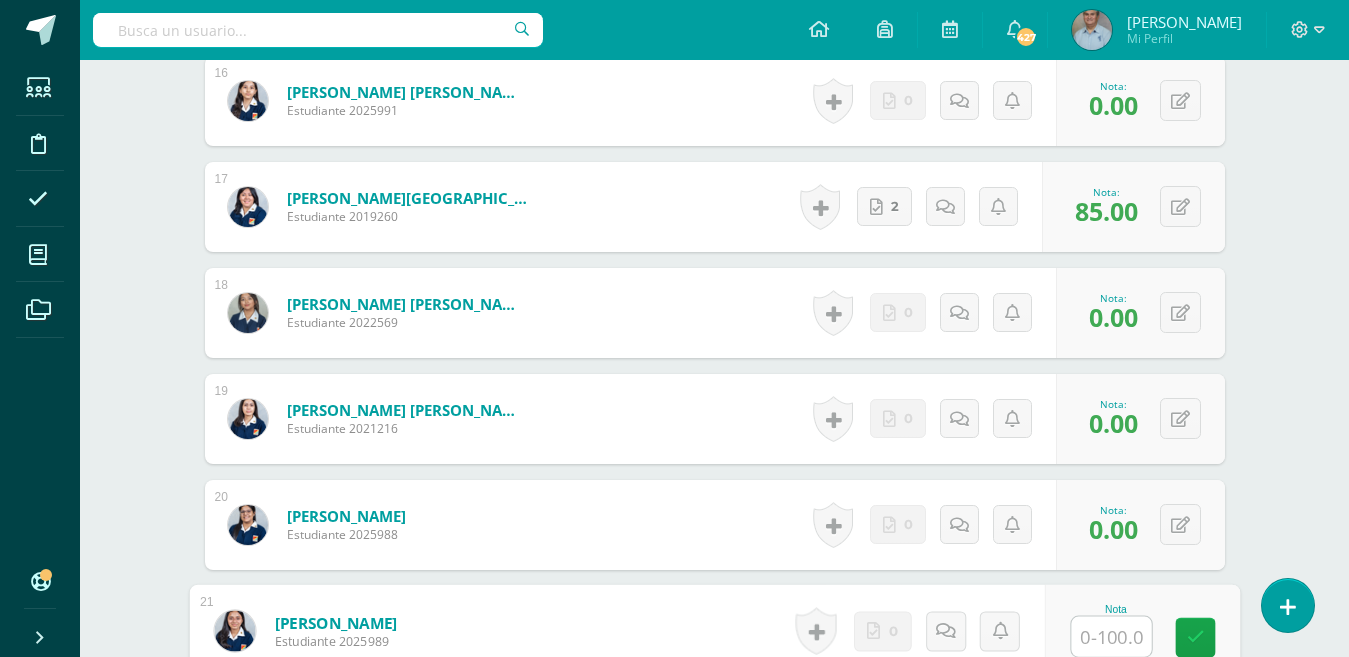 scroll, scrollTop: 2270, scrollLeft: 0, axis: vertical 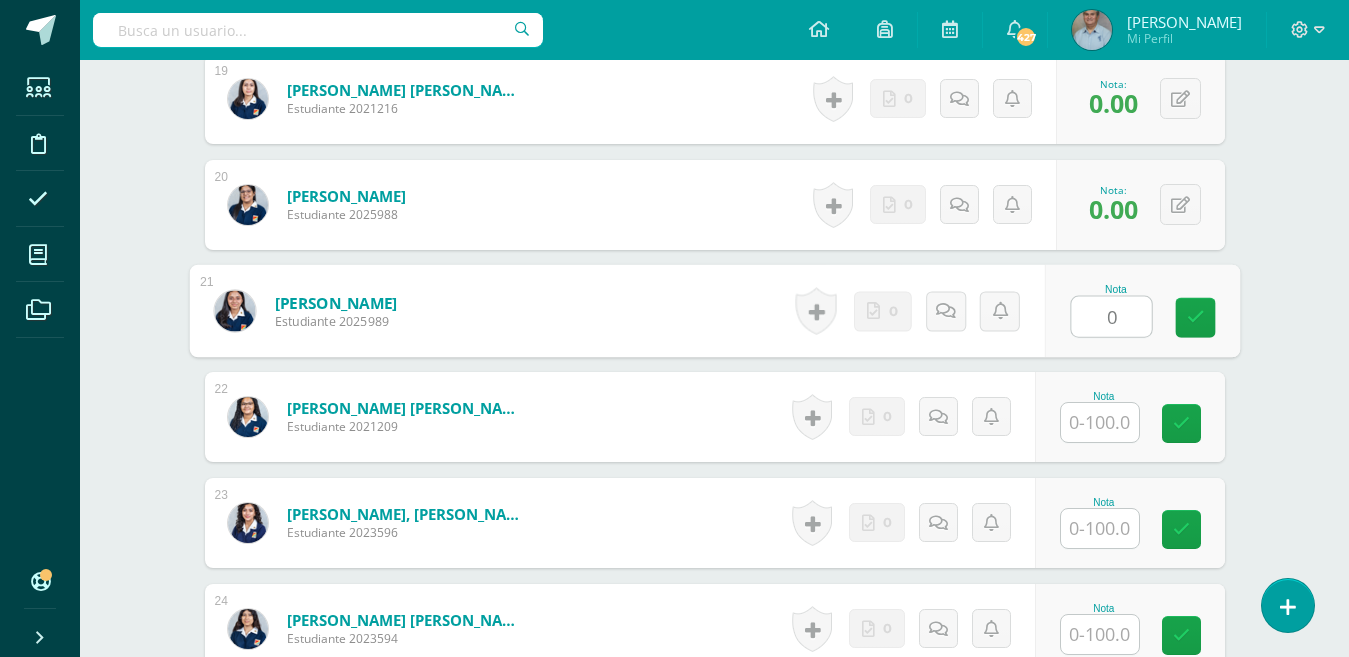 type on "0" 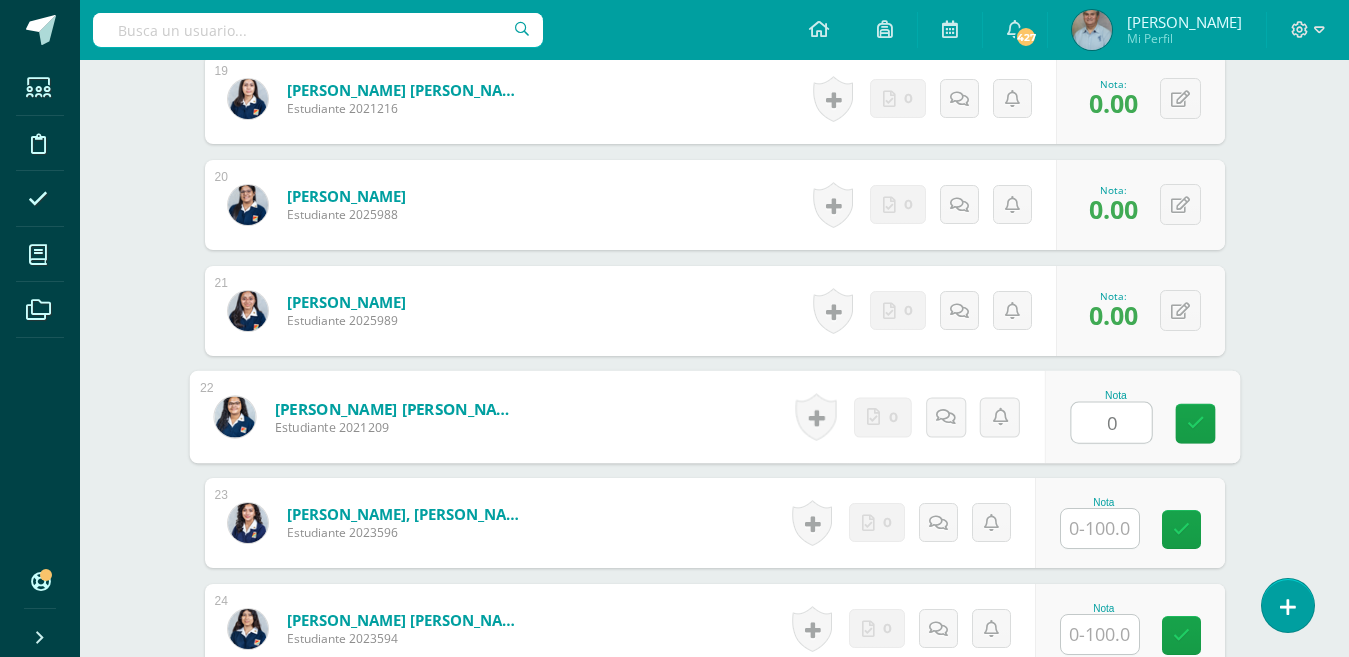type on "0" 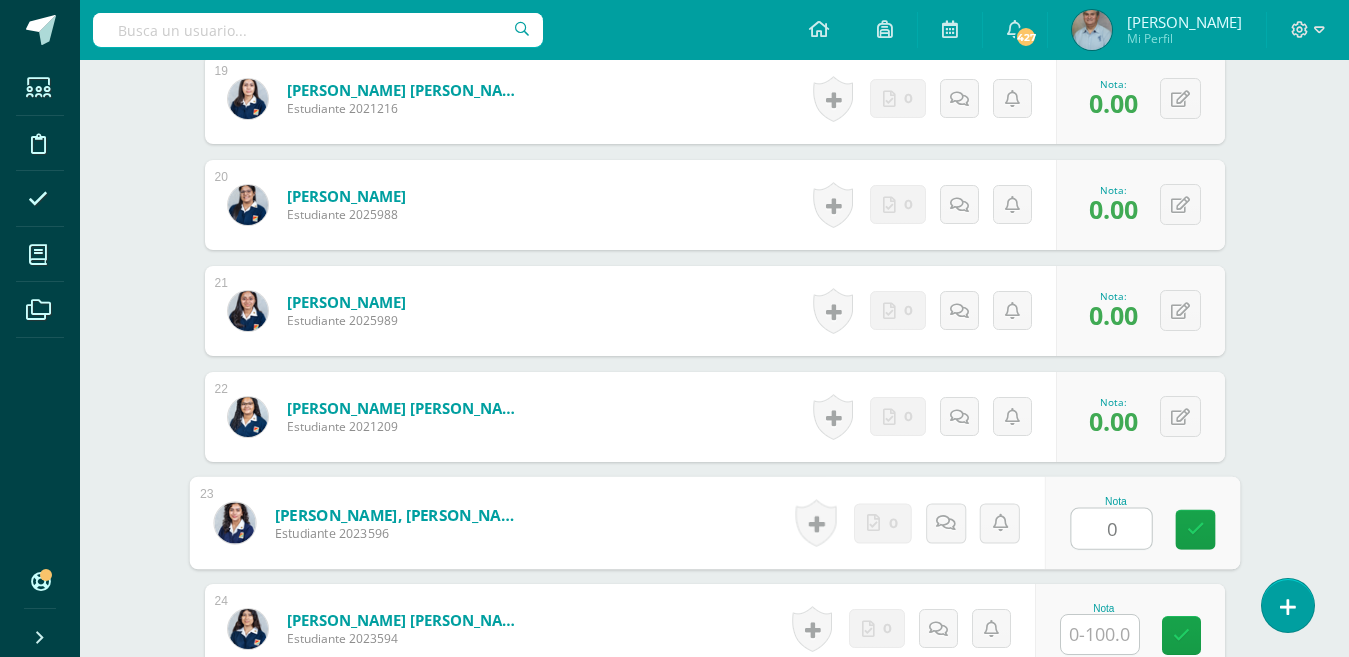 type on "0" 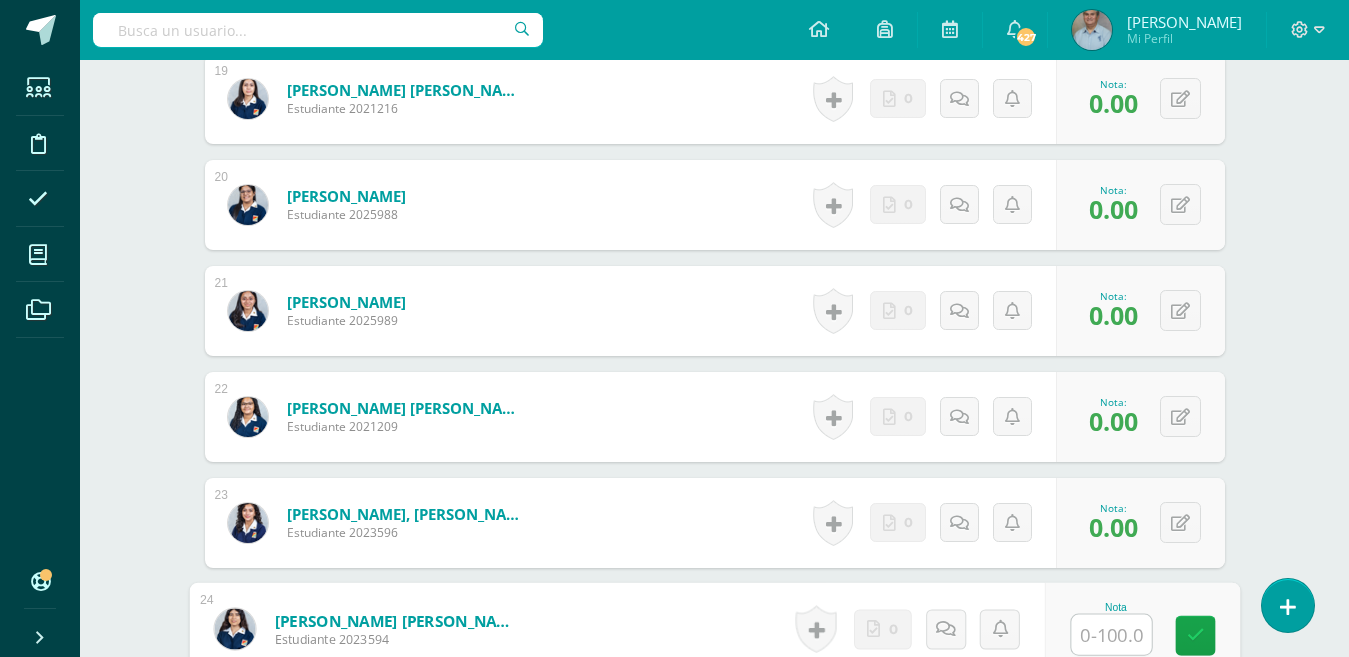 type on "0" 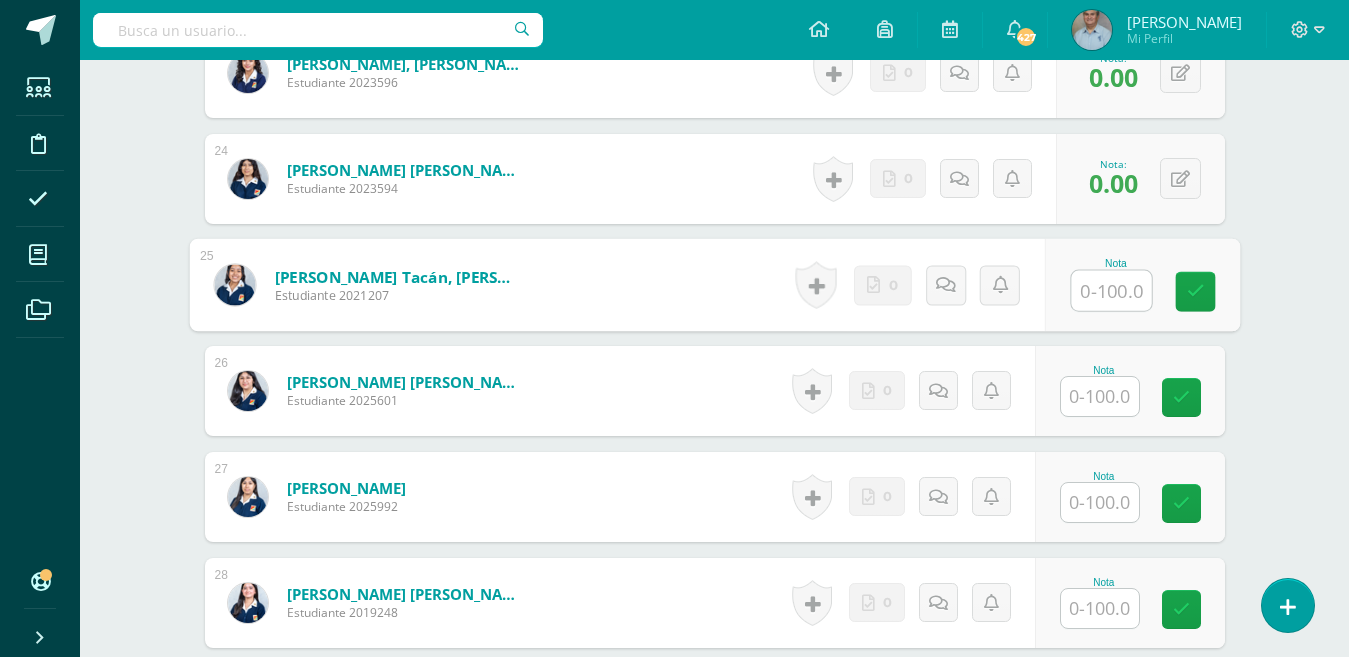 scroll, scrollTop: 3120, scrollLeft: 0, axis: vertical 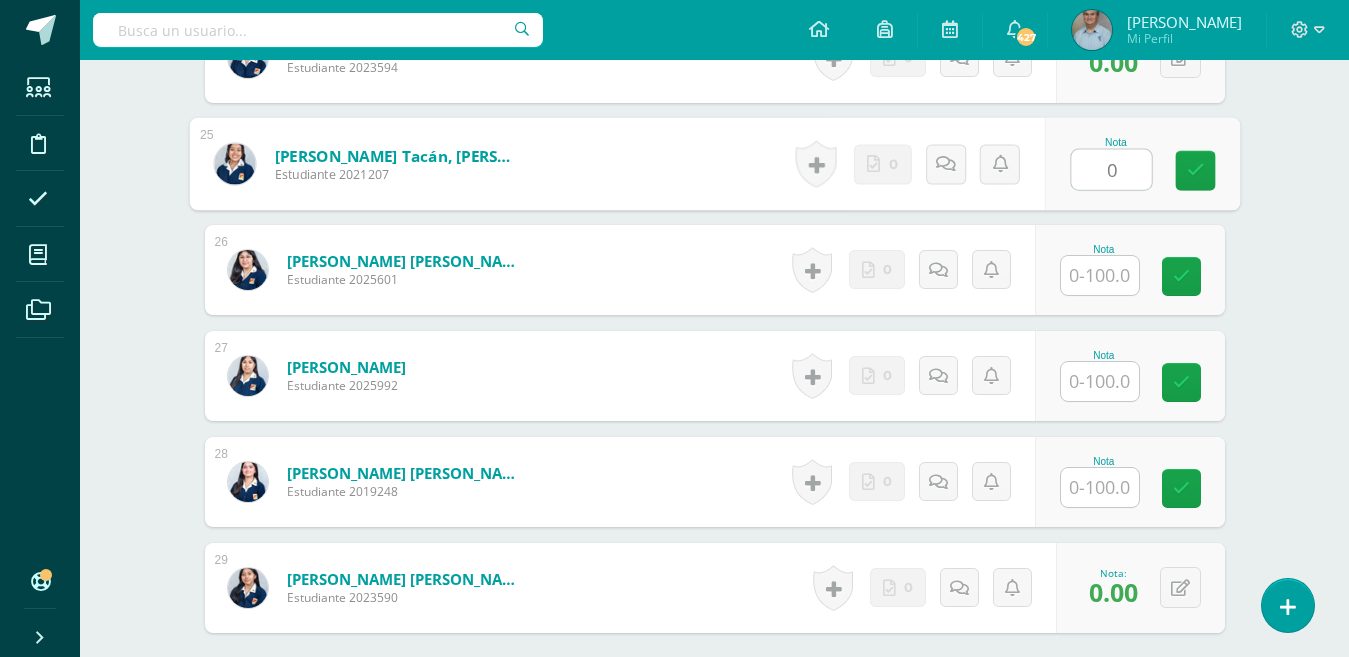 type on "0" 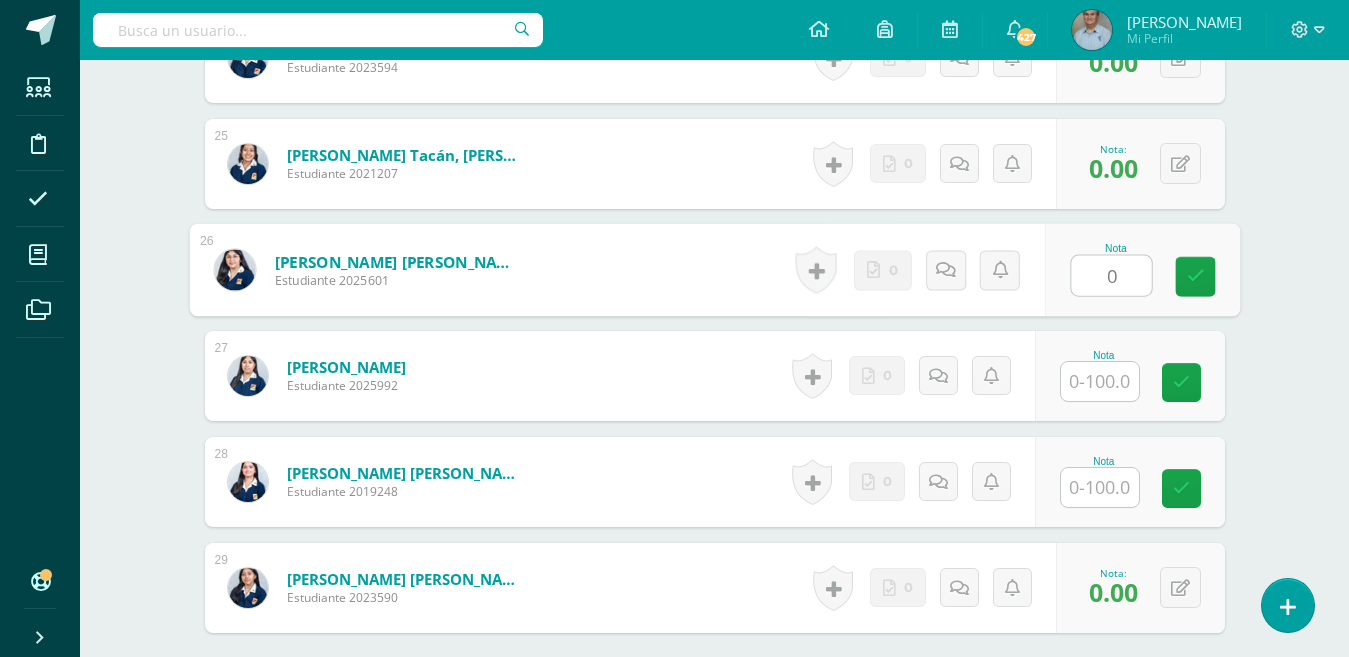 type on "0" 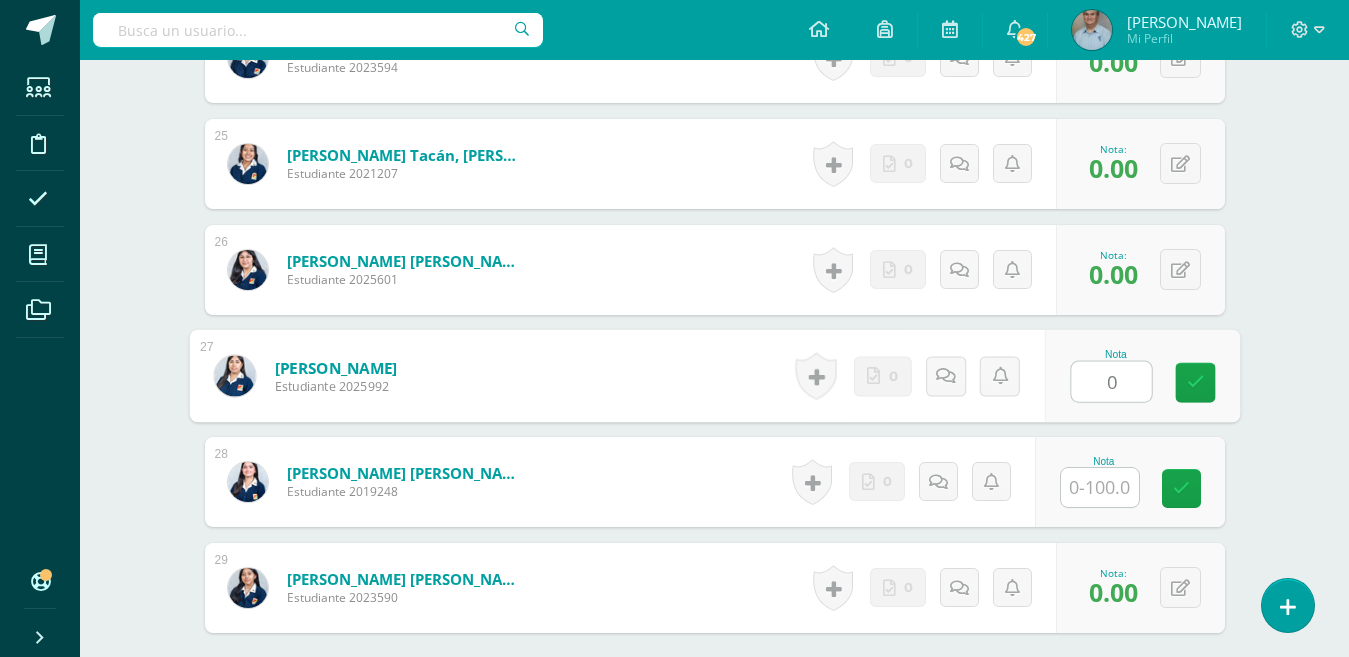 type on "0" 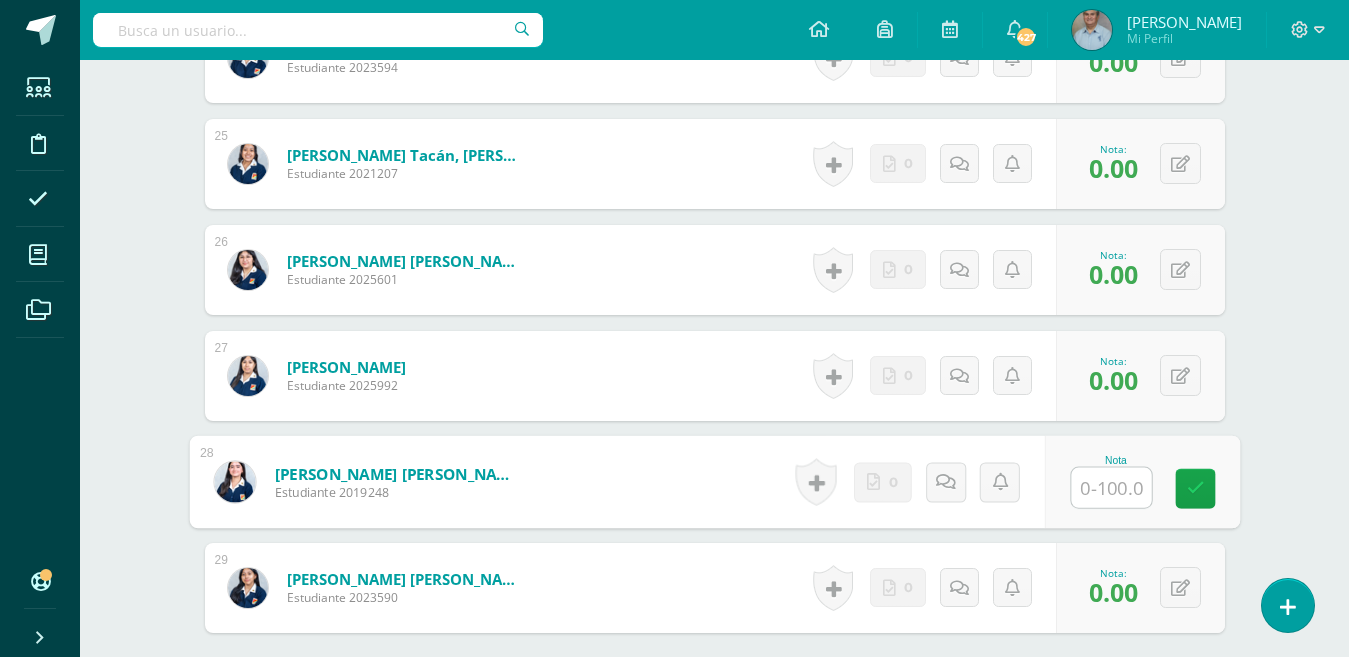 type on "0" 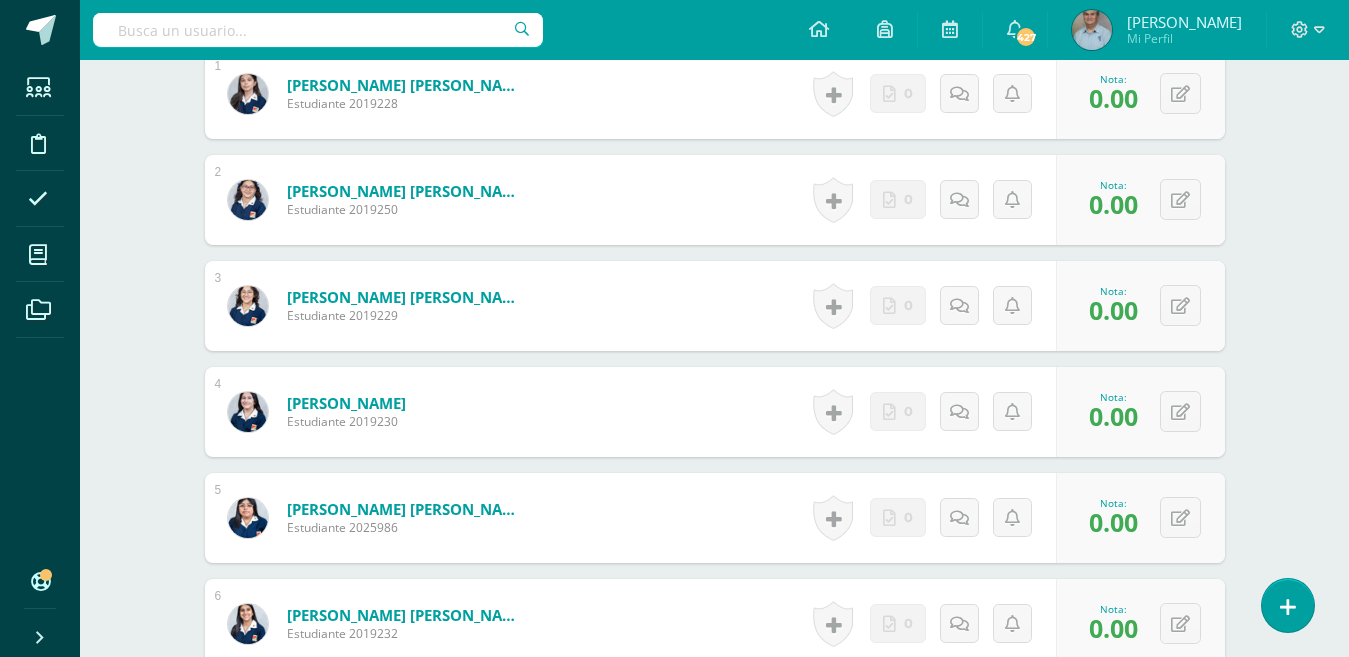 scroll, scrollTop: 0, scrollLeft: 0, axis: both 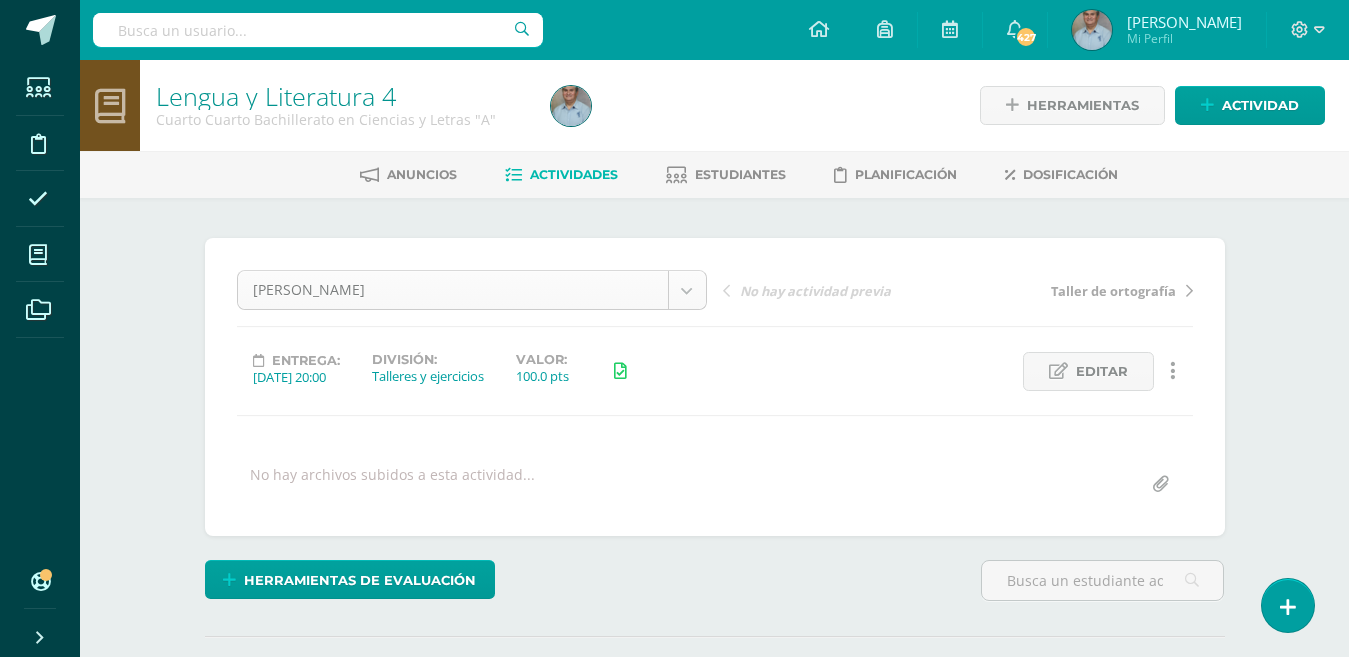 click on "Estudiantes Disciplina Asistencia Mis cursos Archivos Soporte
Centro de ayuda
Últimas actualizaciones
10+ Cerrar panel
Asesoría
Cuarto
Cuarto Bachillerato en Ciencias y Letras con Orientación en Computación
"A"
Actividades Estudiantes Planificación Dosificación
Desarrollo Humano
Cuarto
Cuarto Bachillerato en Ciencias y Letras con Orientación en Computación
"A"
Actividades Estudiantes Planificación Dosificación
Lengua y Literatura 4
Actividades Estudiantes Planificación Dosificación
Lengua y Literatura 4
Actividades Estudiantes Planificación" at bounding box center [674, 1991] 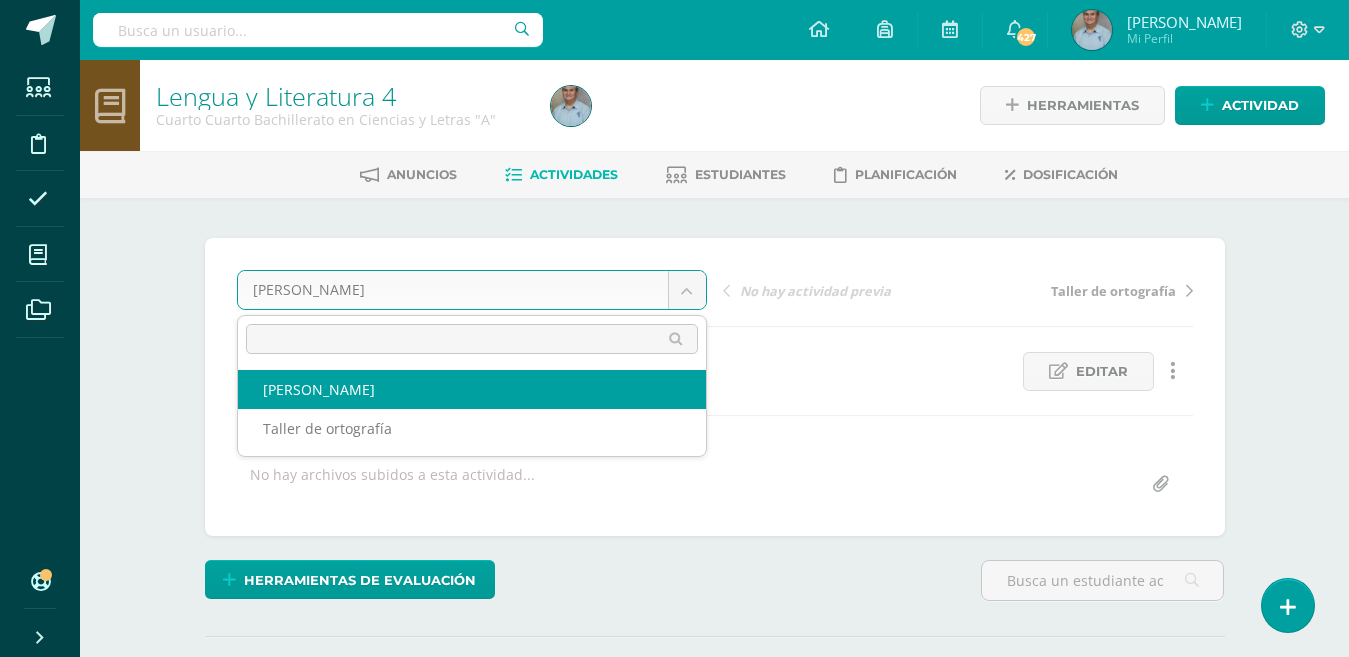 click on "Estudiantes Disciplina Asistencia Mis cursos Archivos Soporte
Centro de ayuda
Últimas actualizaciones
10+ Cerrar panel
Asesoría
Cuarto
Cuarto Bachillerato en Ciencias y Letras con Orientación en Computación
"A"
Actividades Estudiantes Planificación Dosificación
Desarrollo Humano
Cuarto
Cuarto Bachillerato en Ciencias y Letras con Orientación en Computación
"A"
Actividades Estudiantes Planificación Dosificación
Lengua y Literatura 4
Actividades Estudiantes Planificación Dosificación
Lengua y Literatura 4
Actividades Estudiantes Planificación" at bounding box center [674, 1991] 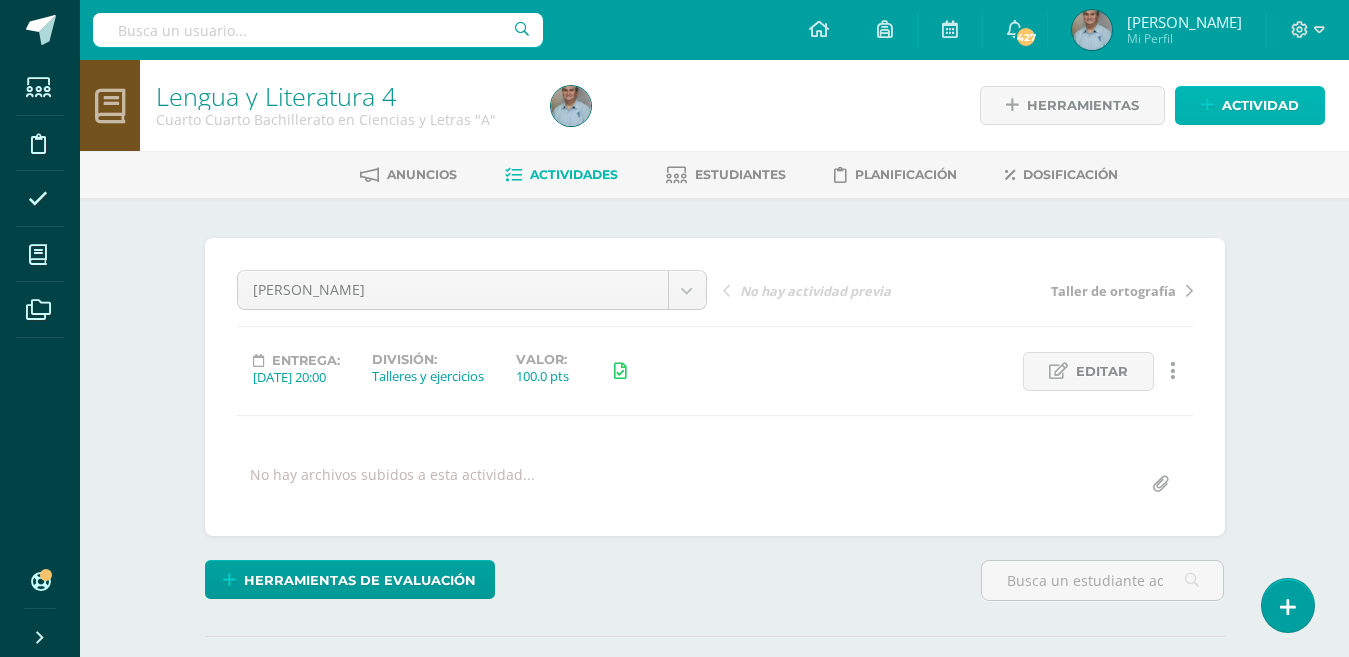 click on "Actividad" at bounding box center (1260, 105) 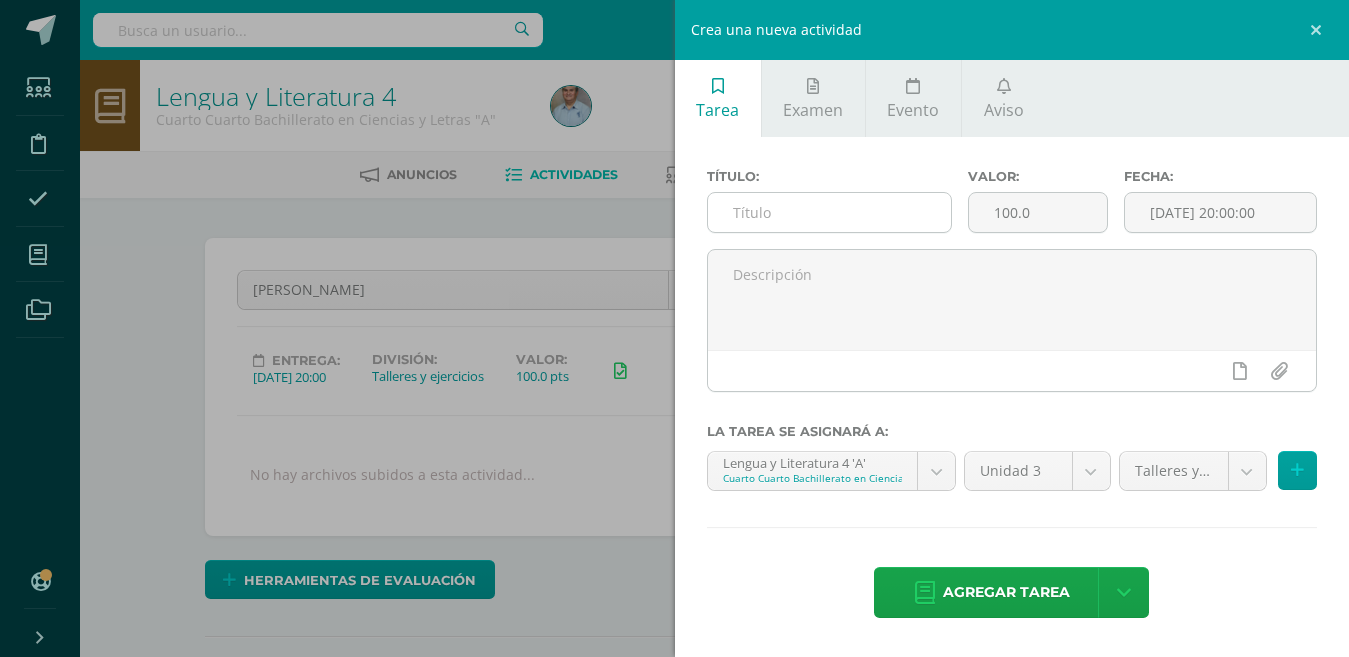 click at bounding box center [829, 212] 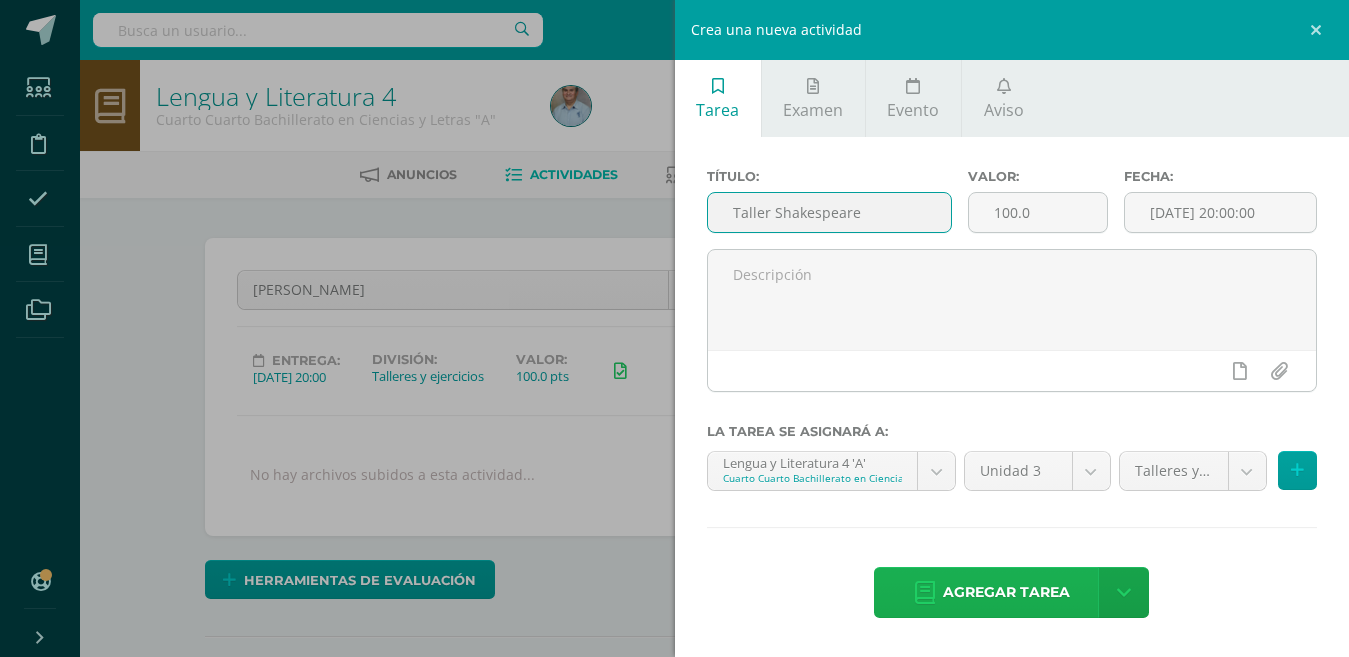 type on "Taller Shakespeare" 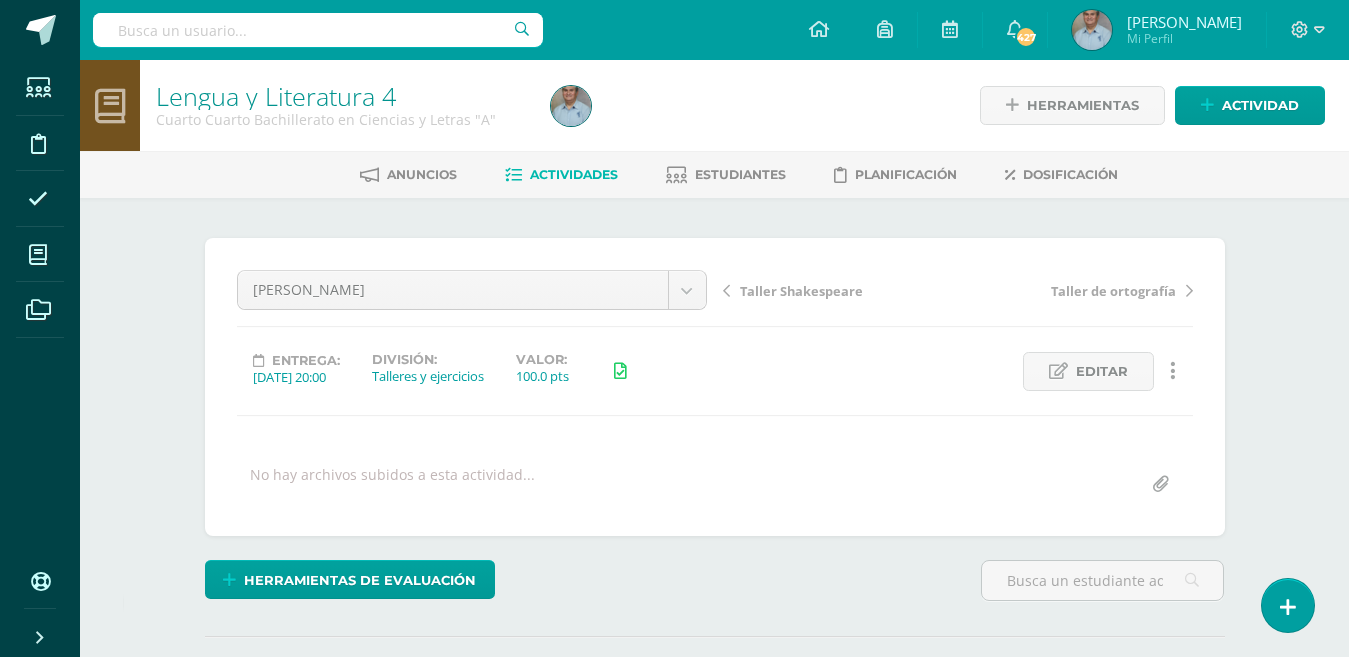 scroll, scrollTop: 289, scrollLeft: 0, axis: vertical 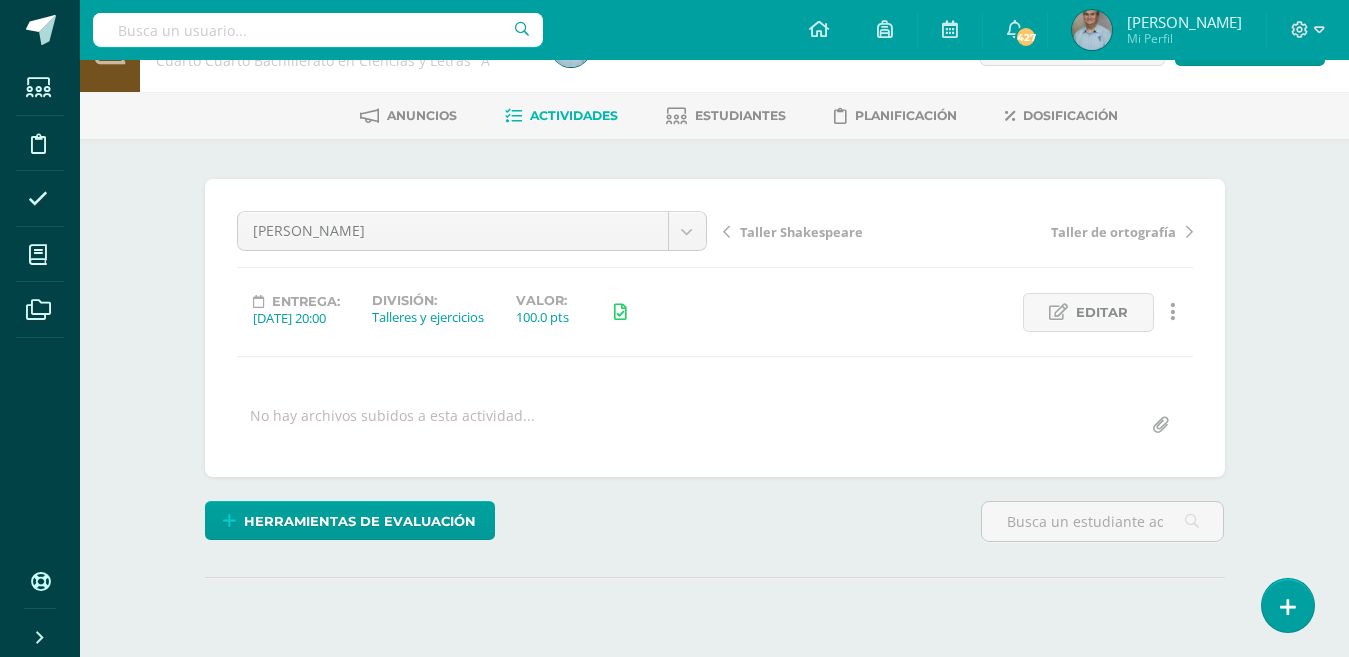 click on "Taller Shakespeare" at bounding box center [801, 232] 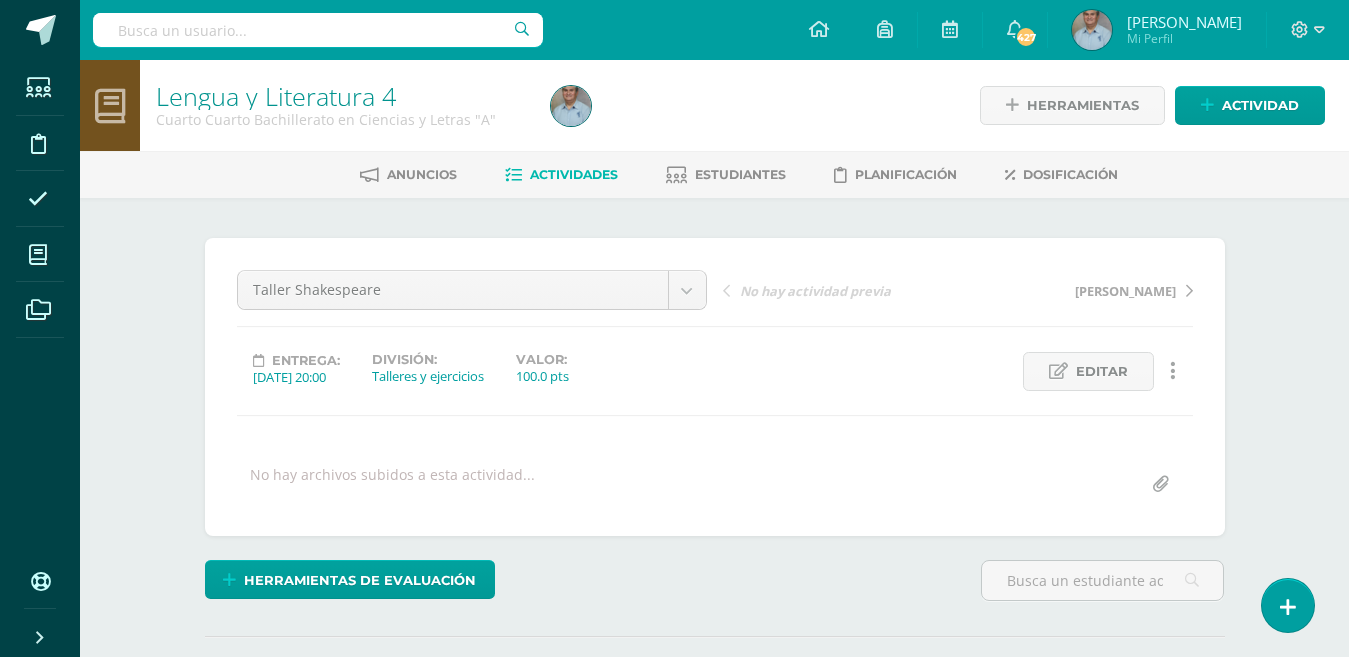 scroll, scrollTop: 0, scrollLeft: 0, axis: both 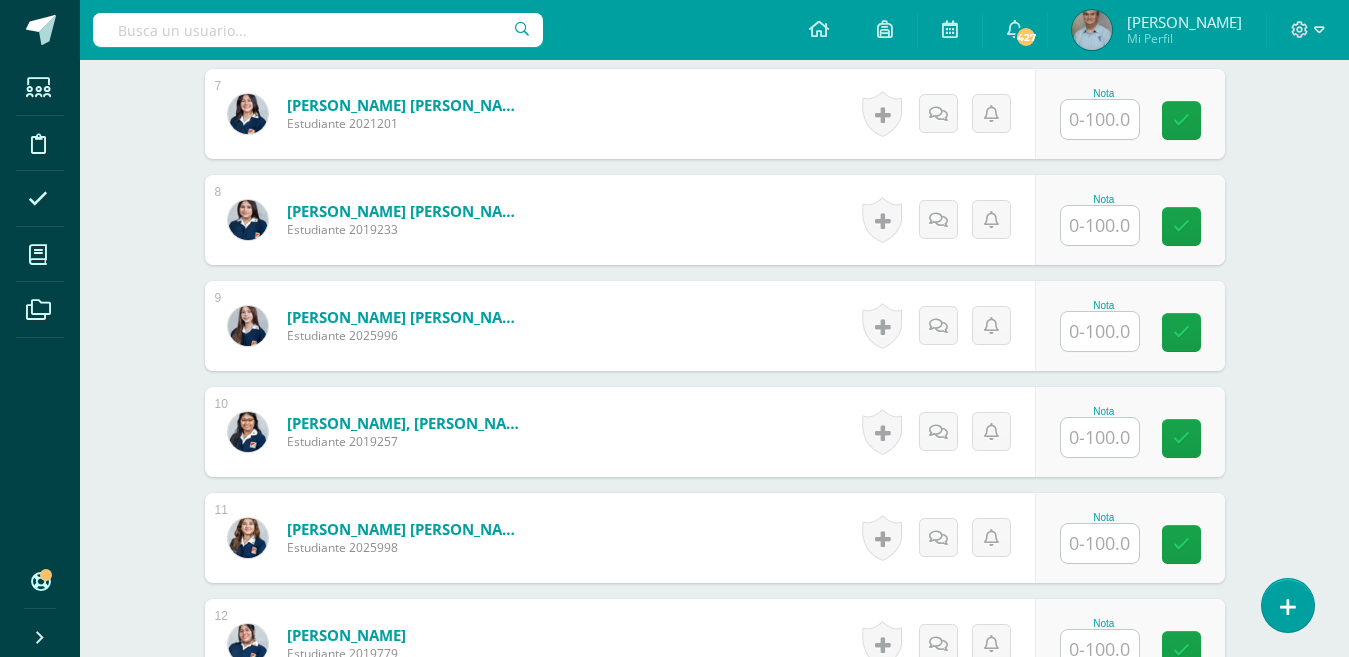 click at bounding box center [1100, 543] 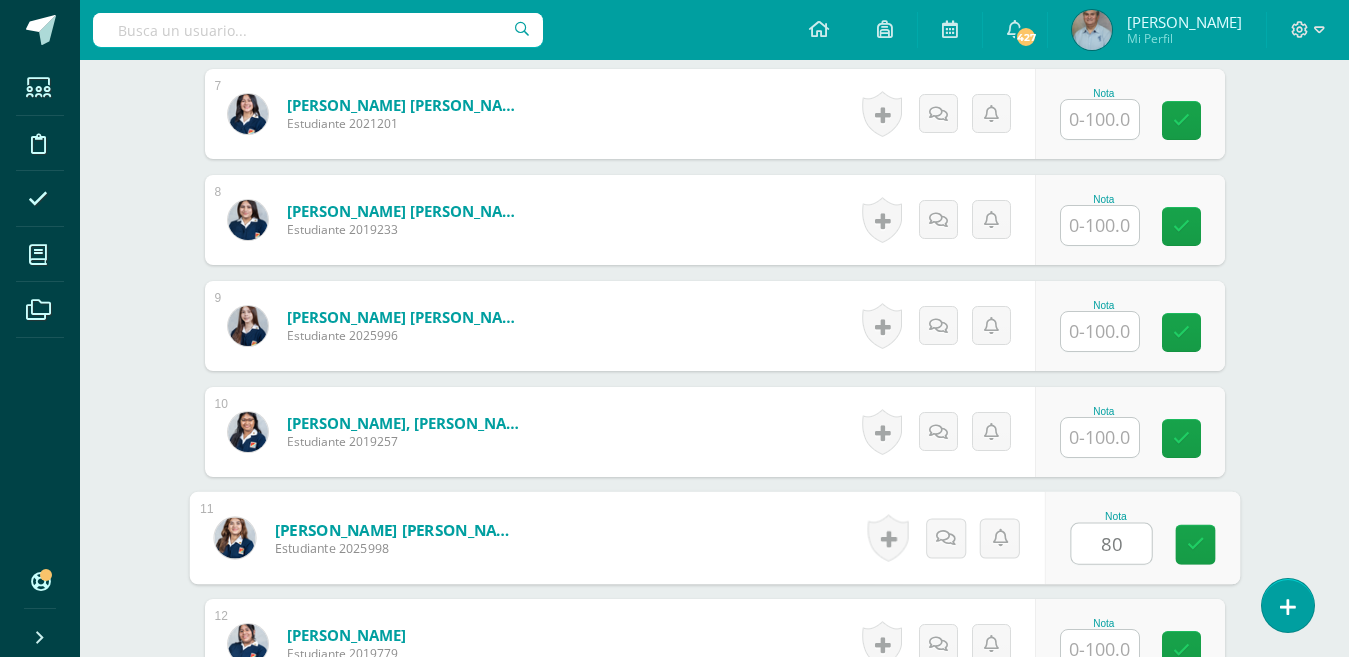 type on "80" 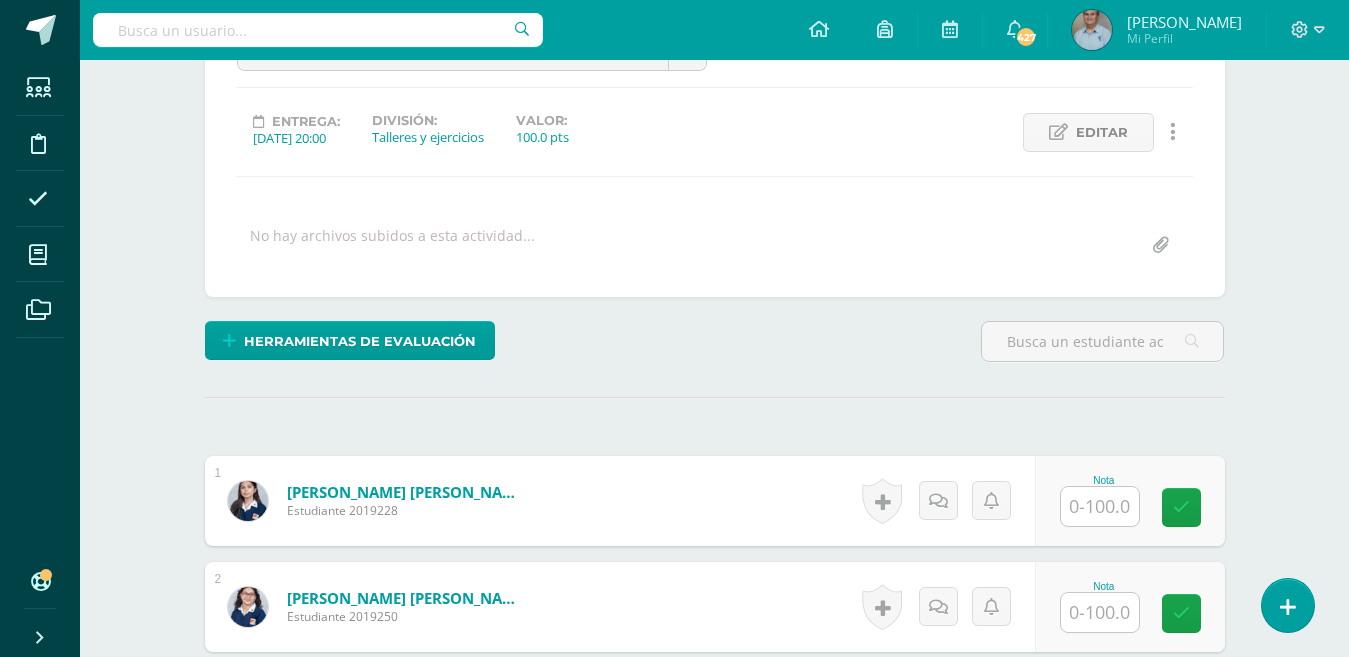 scroll, scrollTop: 240, scrollLeft: 0, axis: vertical 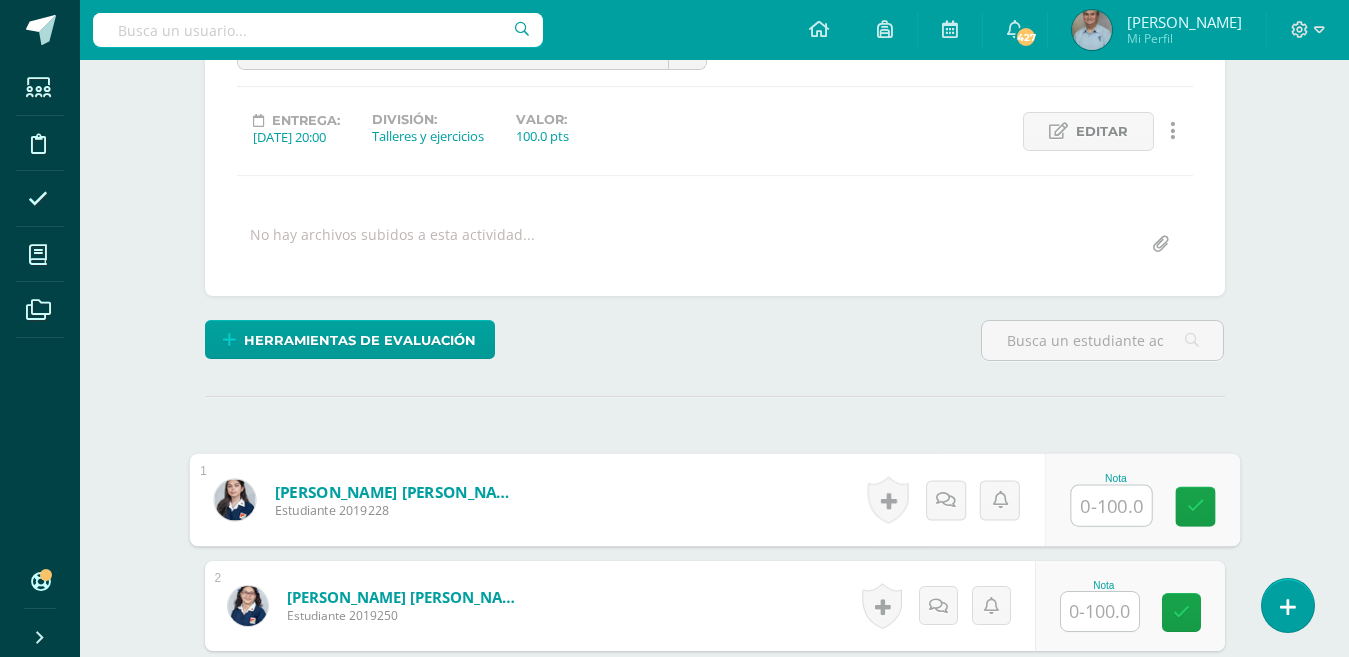 click at bounding box center (1111, 506) 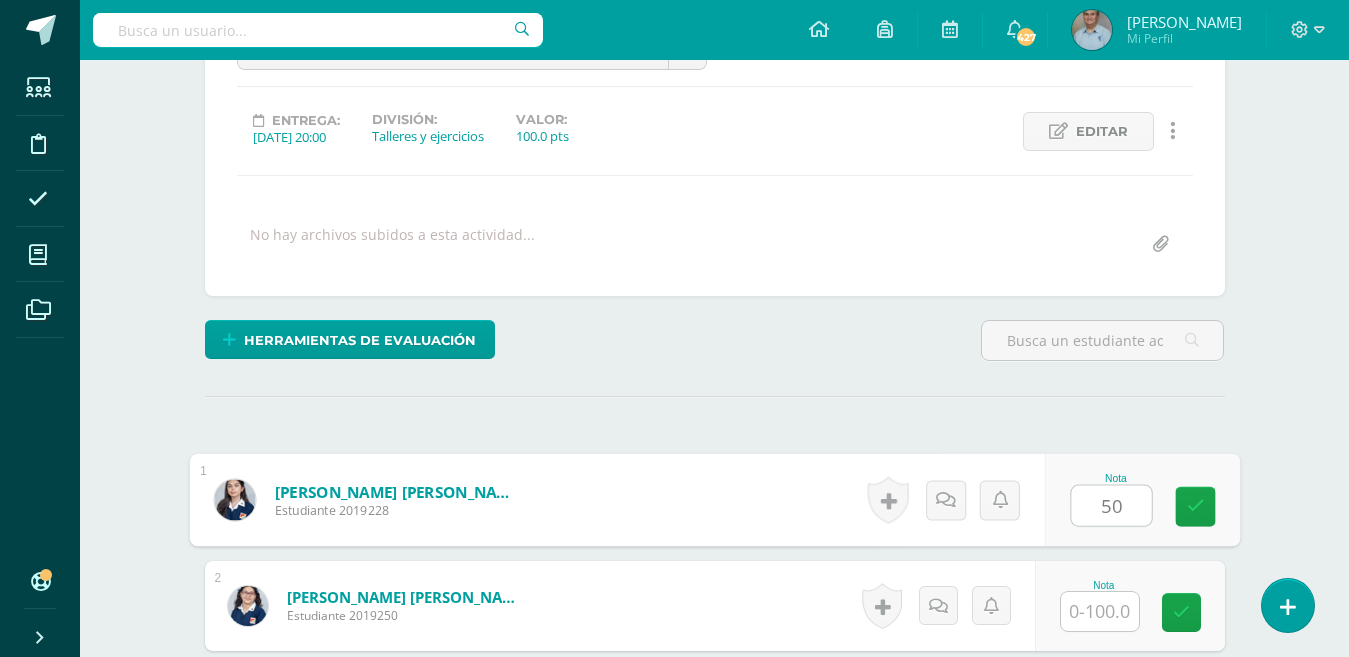 type on "50" 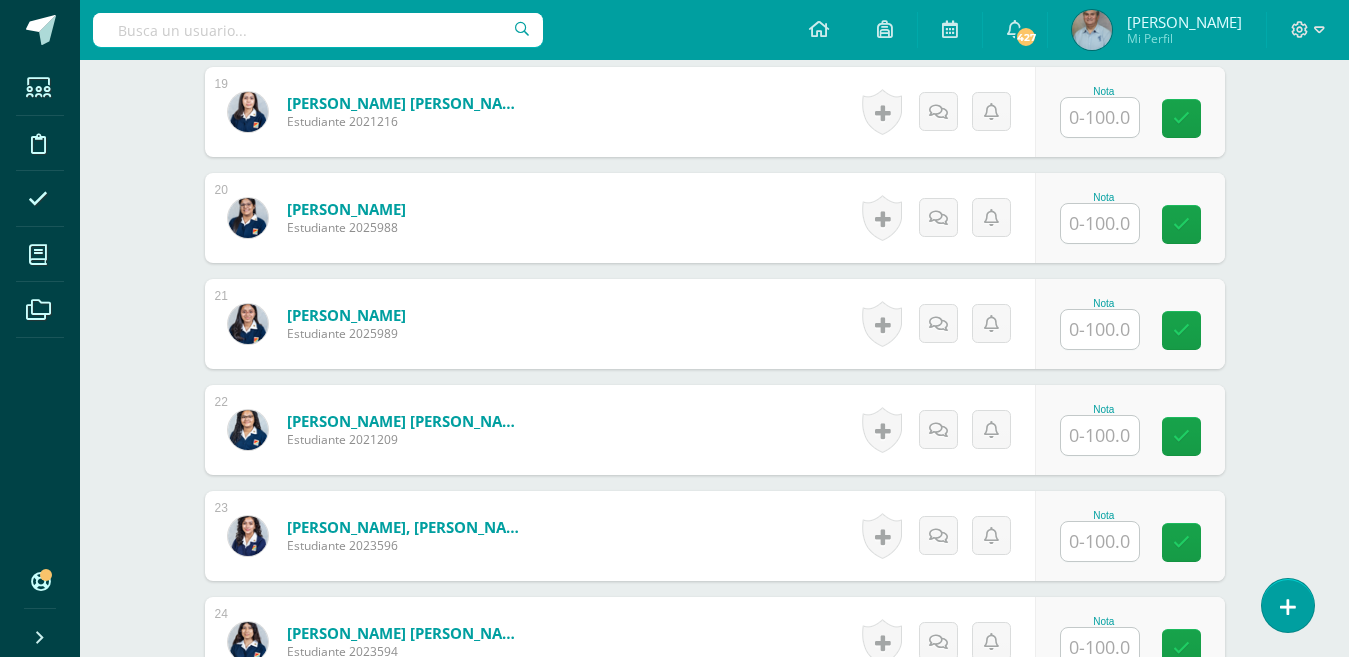 scroll, scrollTop: 3110, scrollLeft: 0, axis: vertical 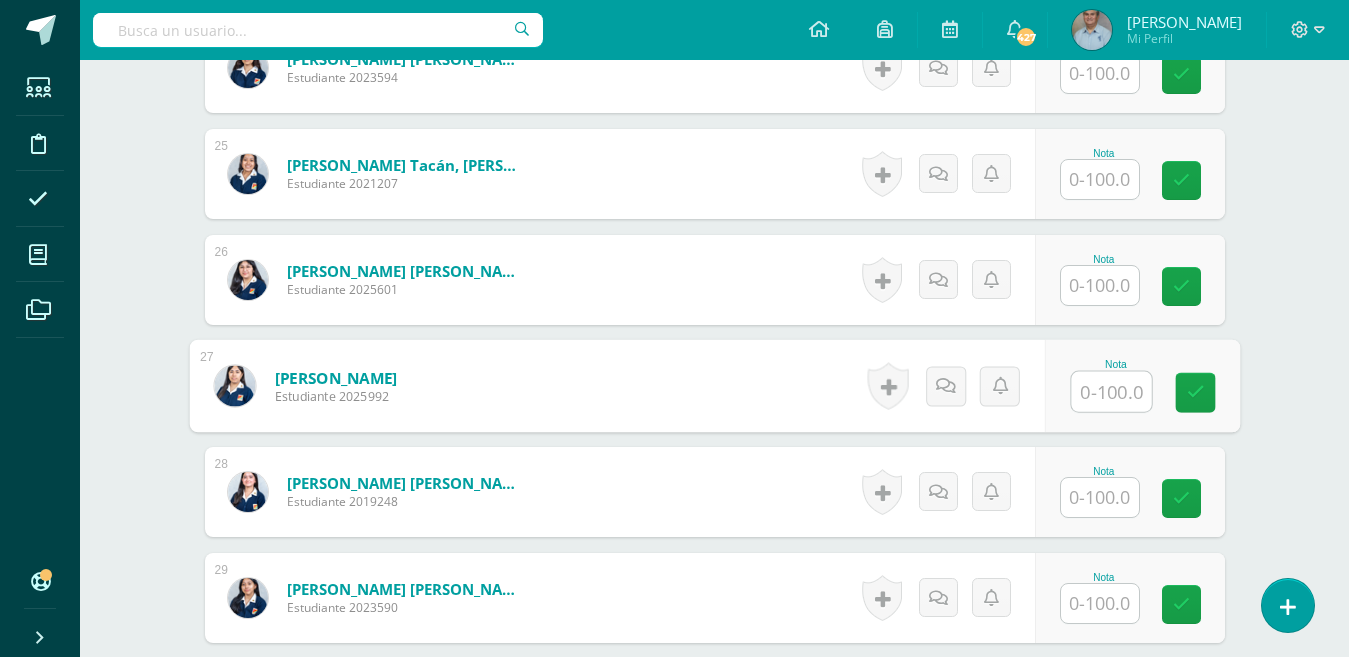 click at bounding box center (1111, 392) 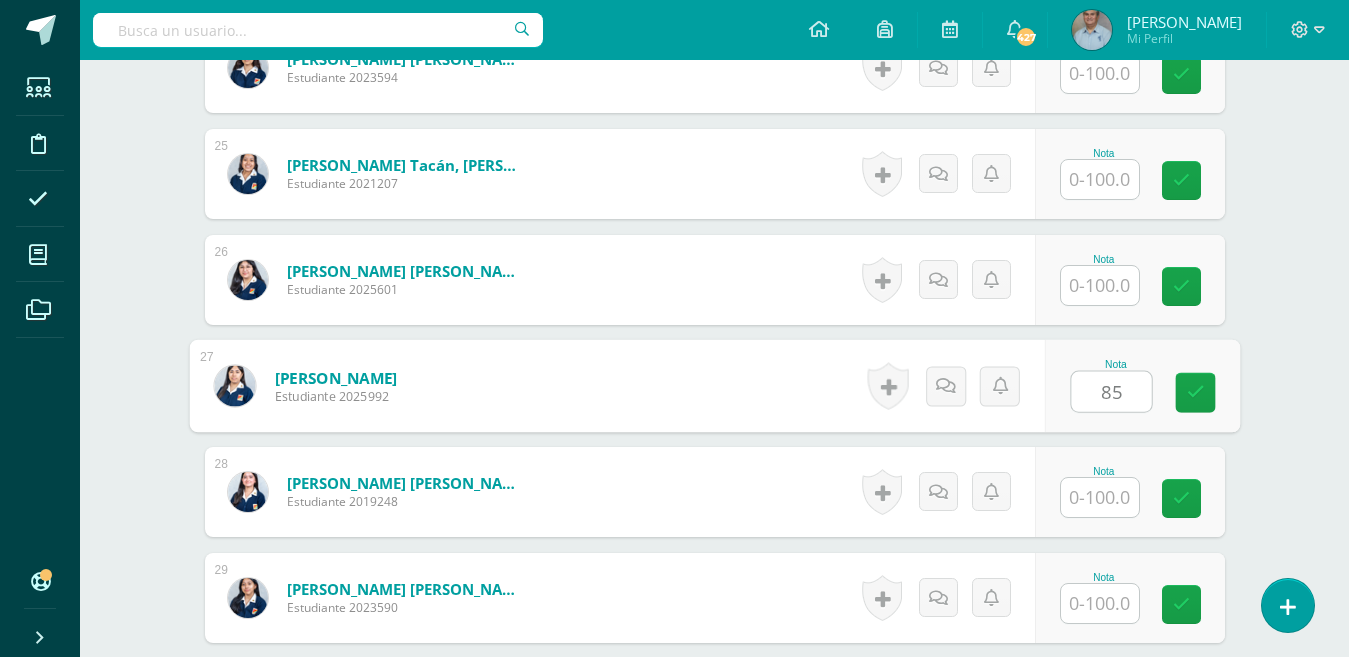 type on "85" 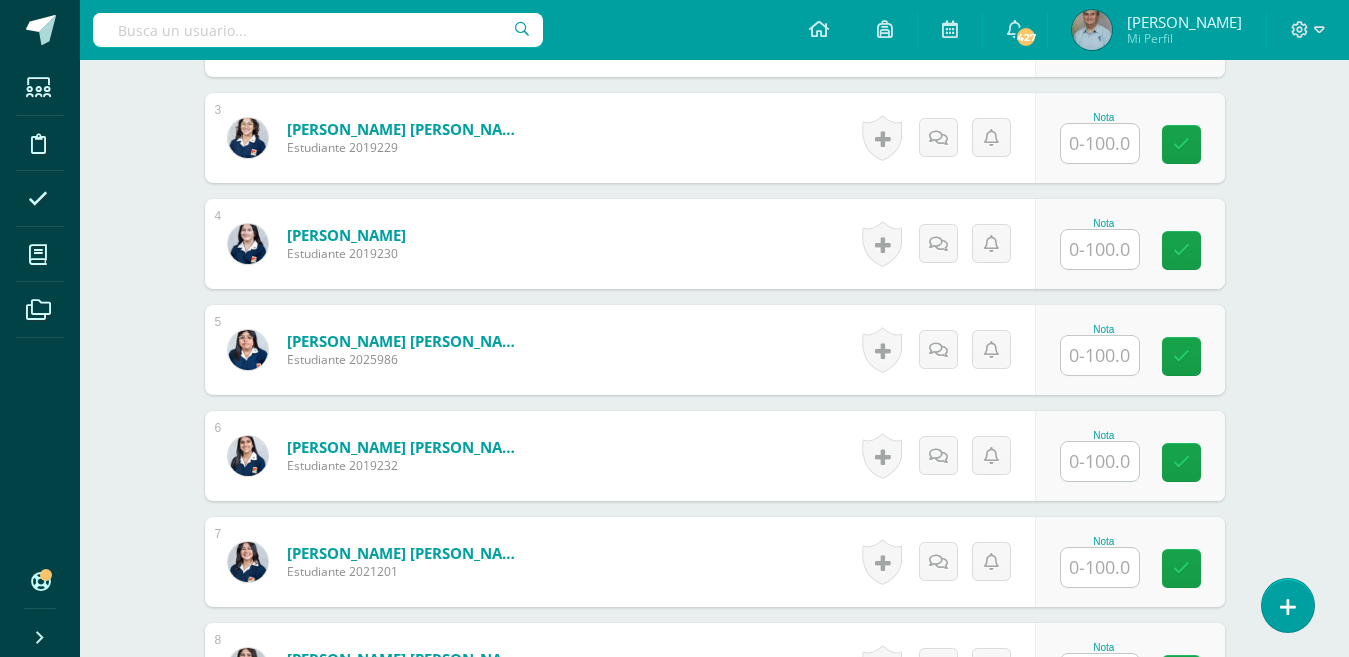 scroll, scrollTop: 1388, scrollLeft: 0, axis: vertical 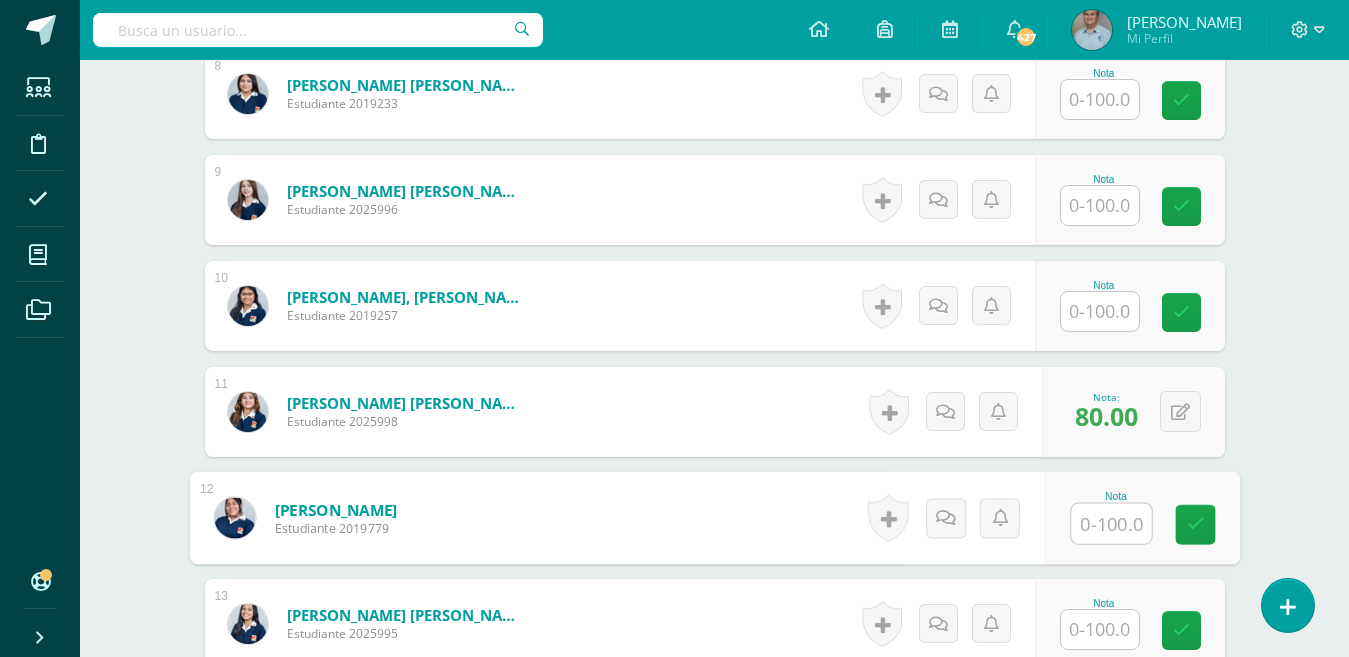click at bounding box center (1111, 524) 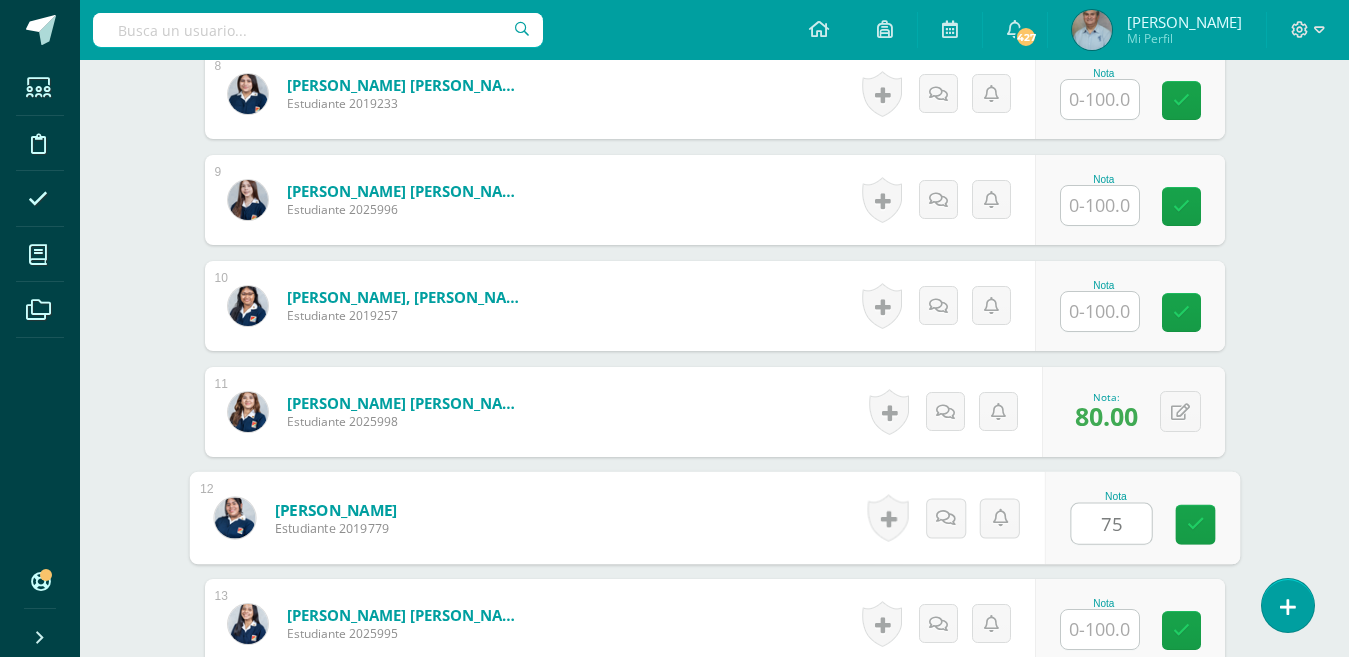 type on "75" 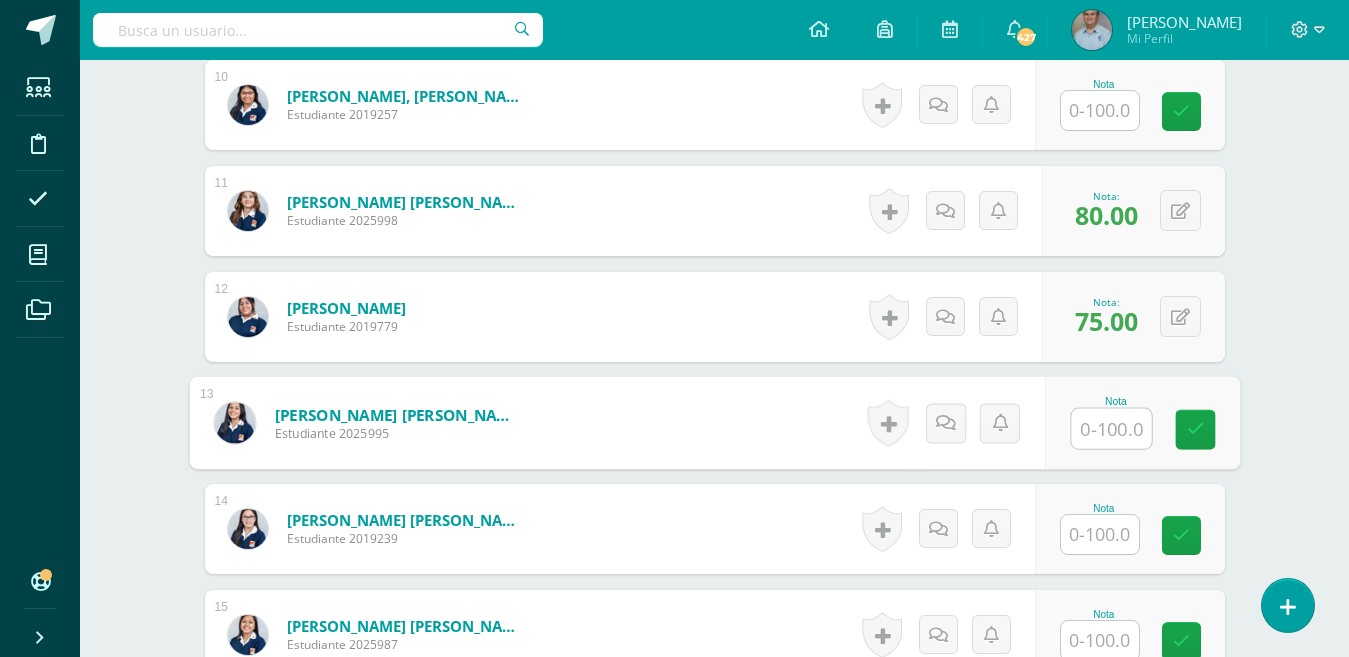 scroll, scrollTop: 1962, scrollLeft: 0, axis: vertical 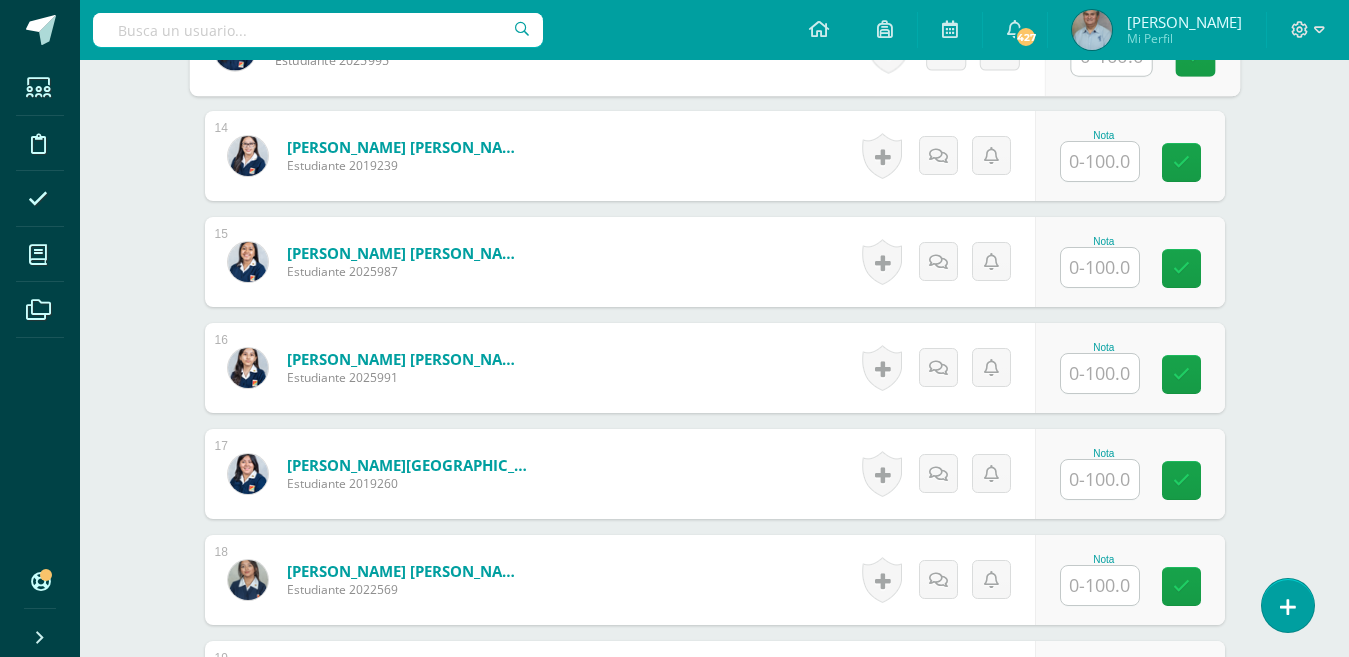 click at bounding box center (1100, 161) 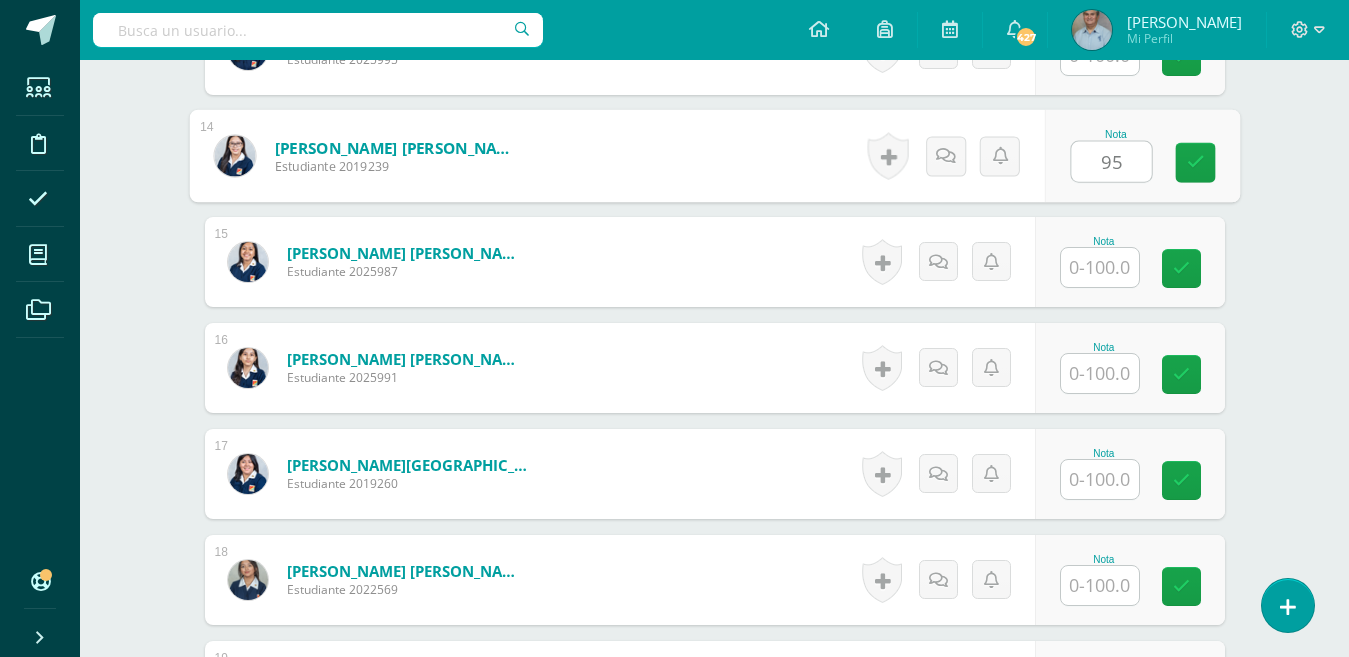 type on "95" 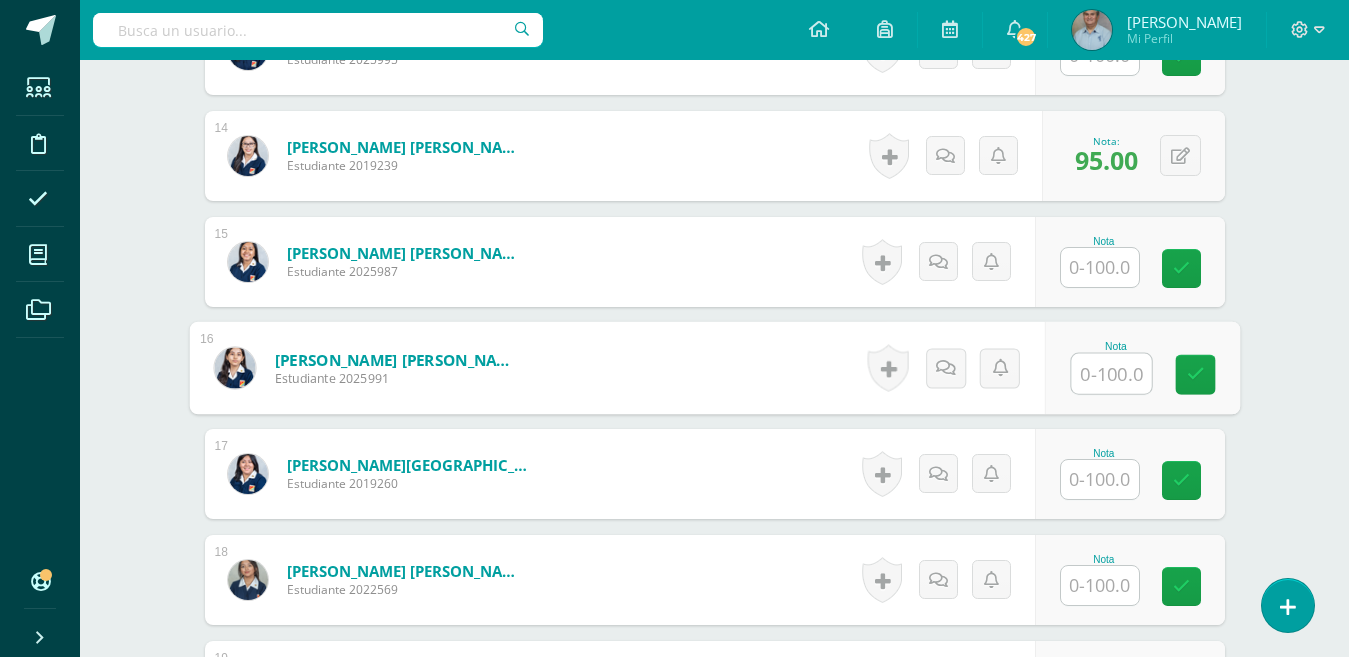 click at bounding box center [1111, 374] 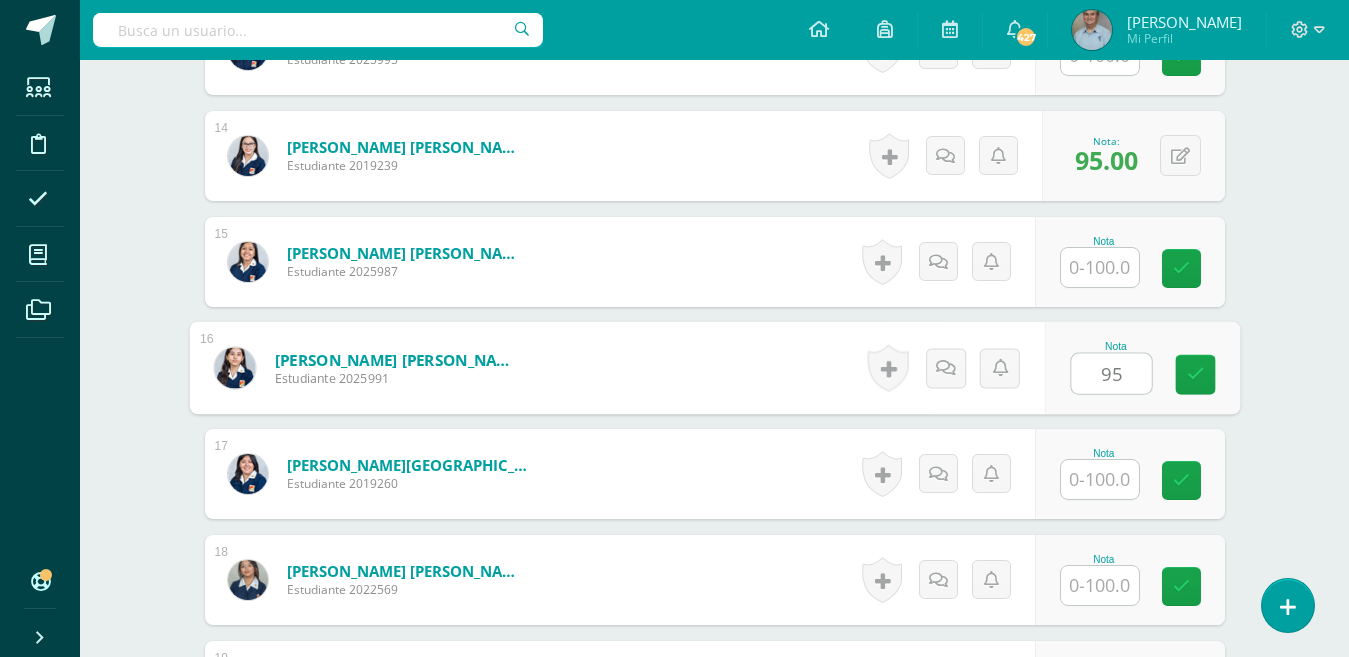 type on "95" 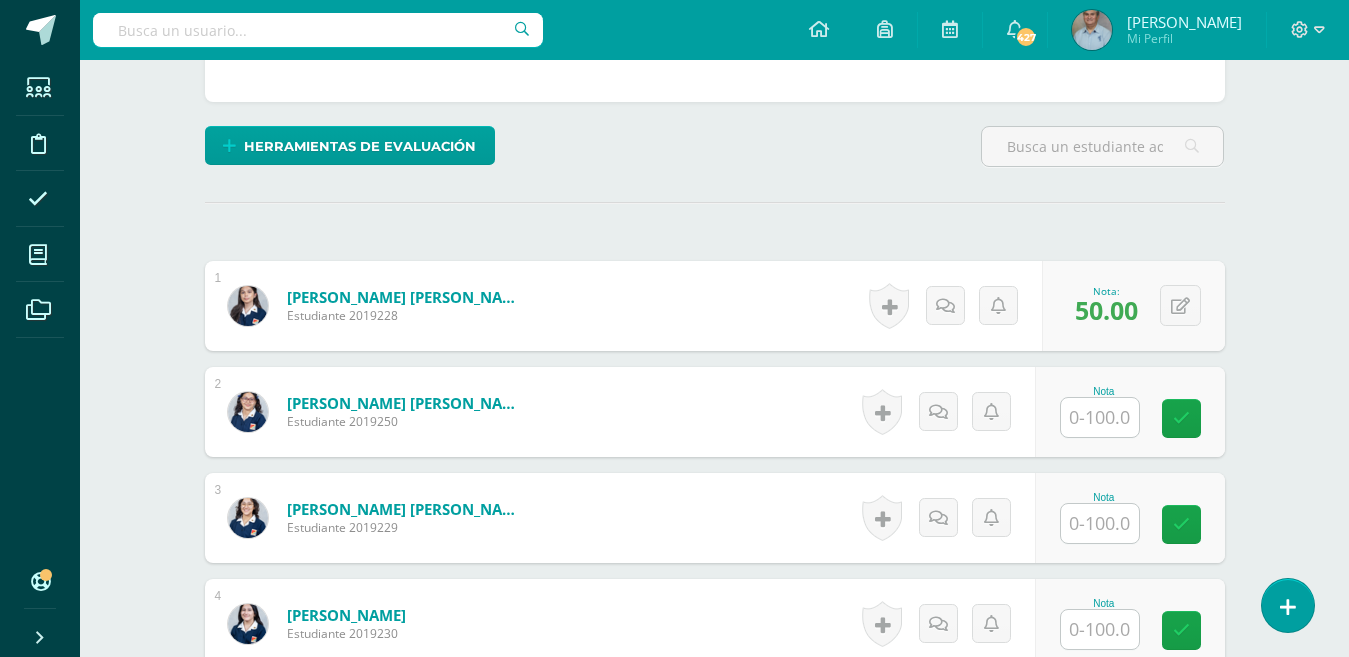 scroll, scrollTop: 240, scrollLeft: 0, axis: vertical 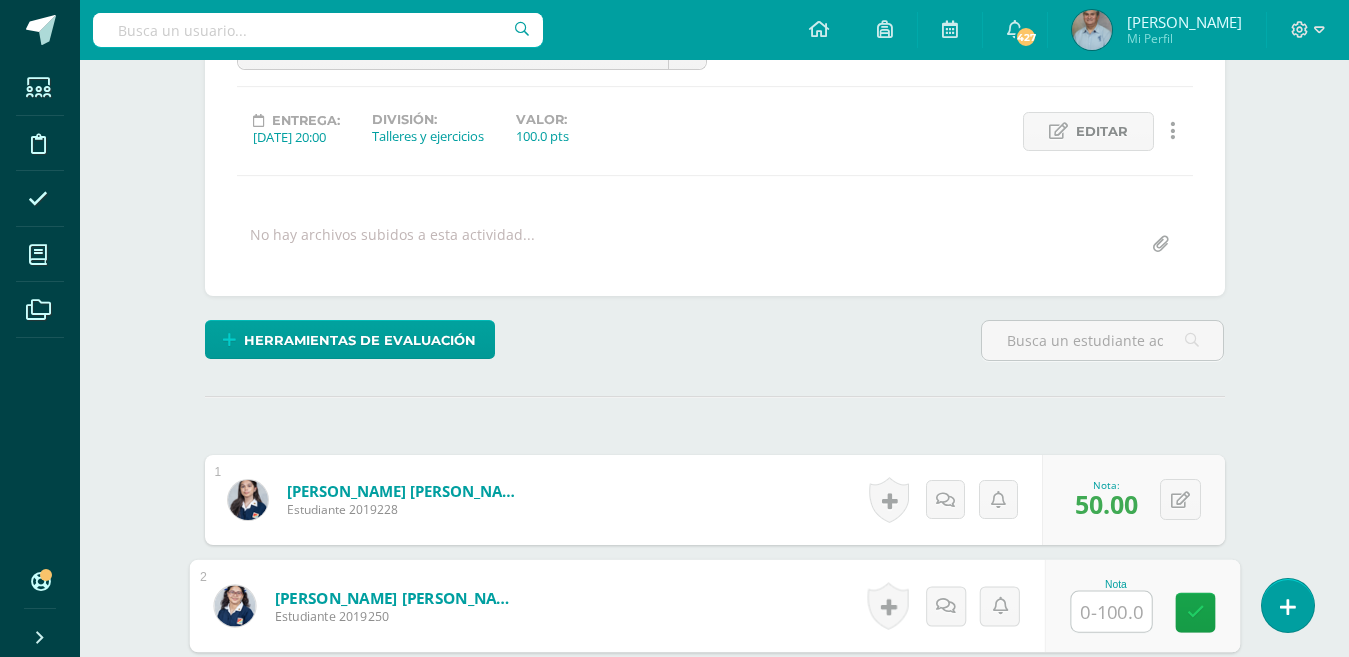 click at bounding box center [1111, 612] 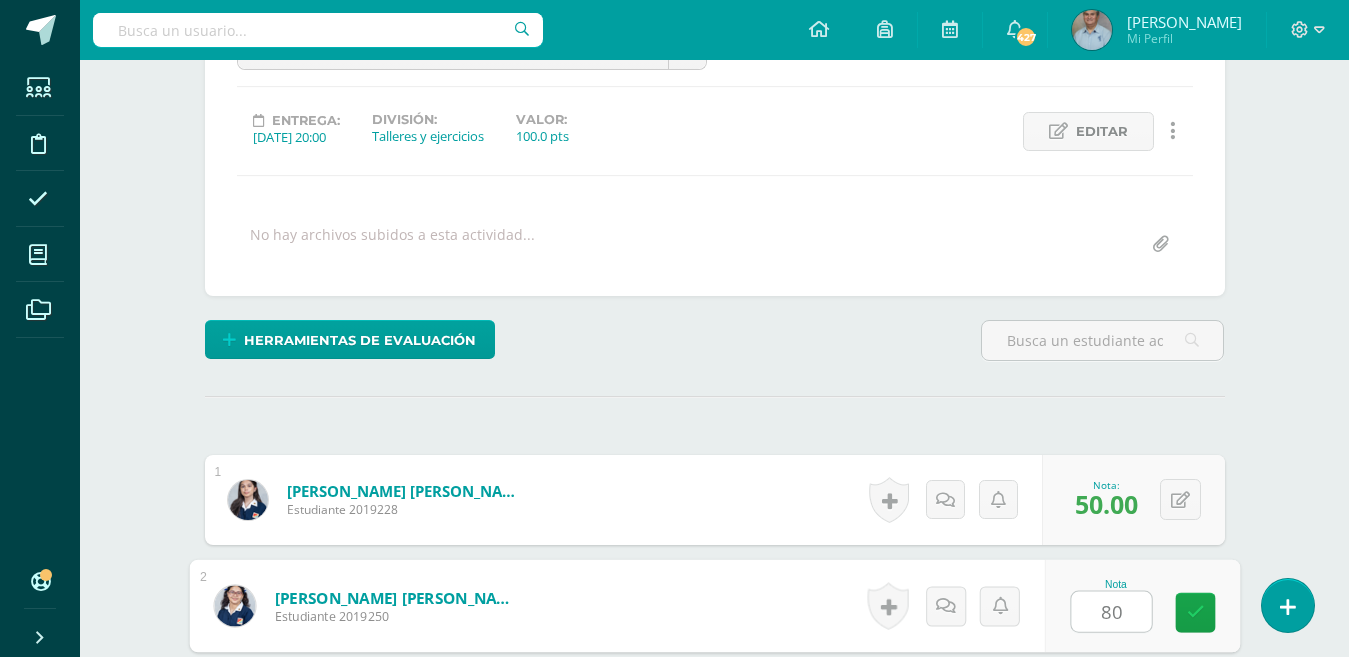type on "80" 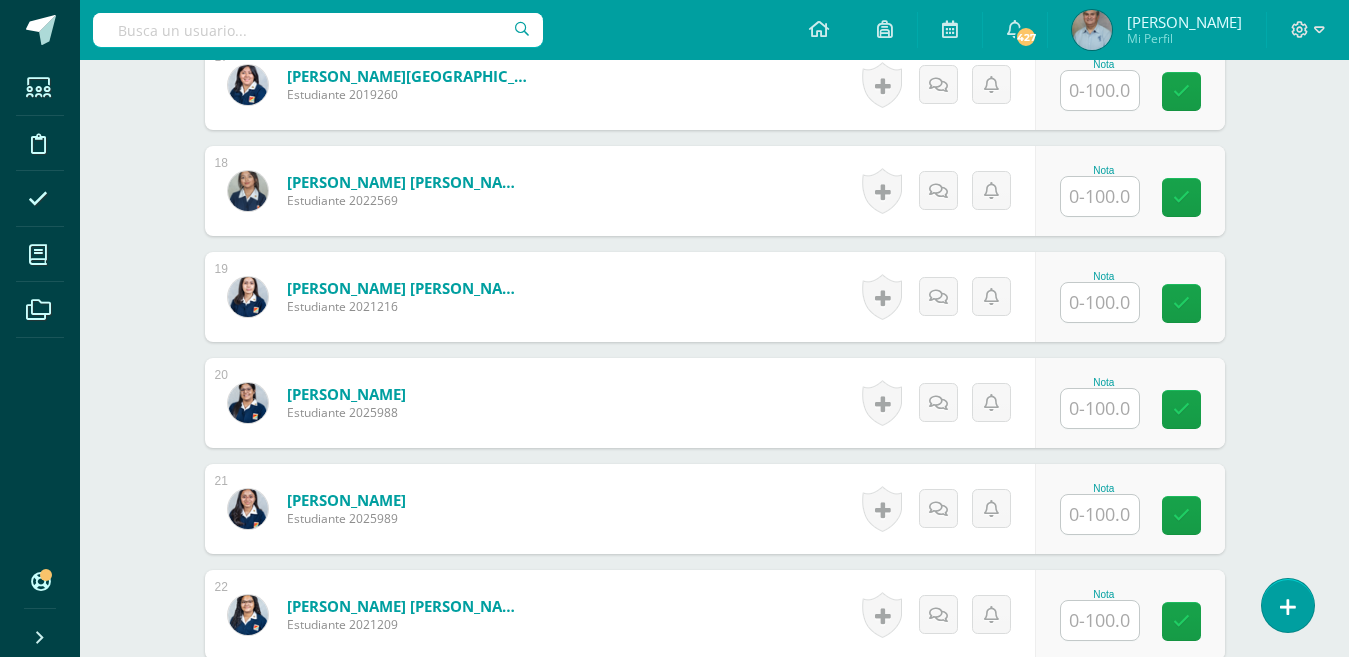 scroll, scrollTop: 2925, scrollLeft: 0, axis: vertical 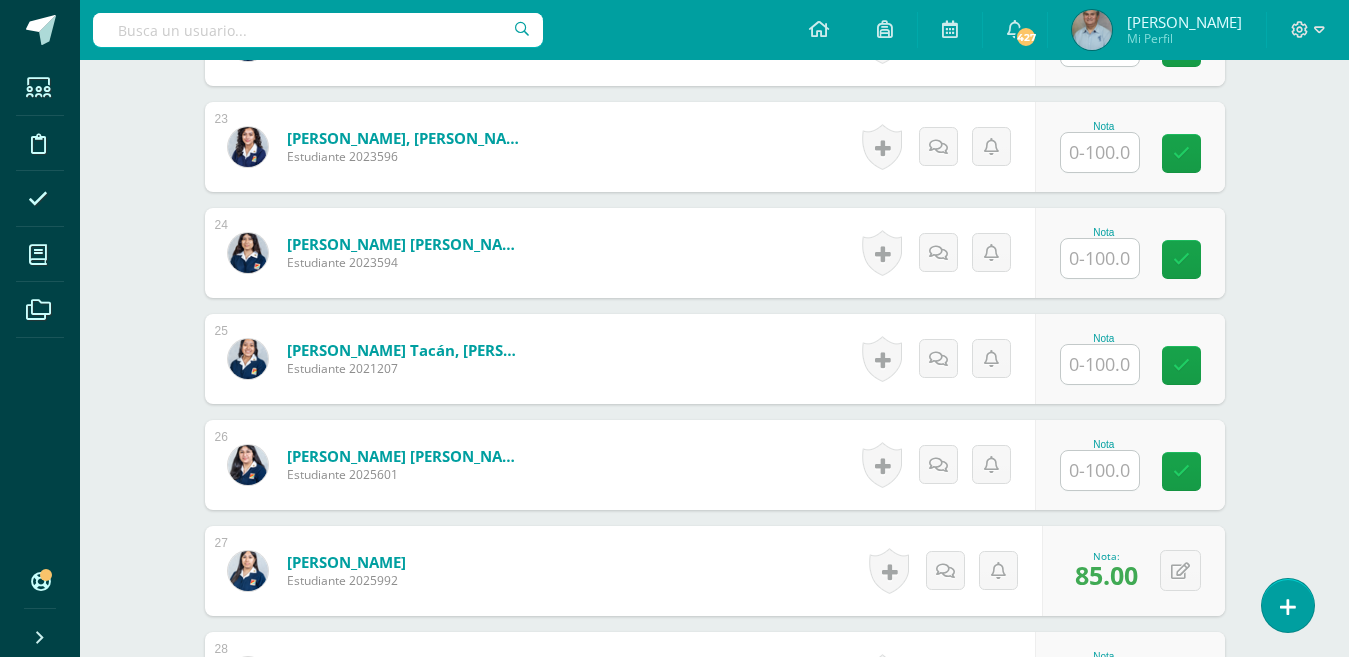 click at bounding box center (1100, 364) 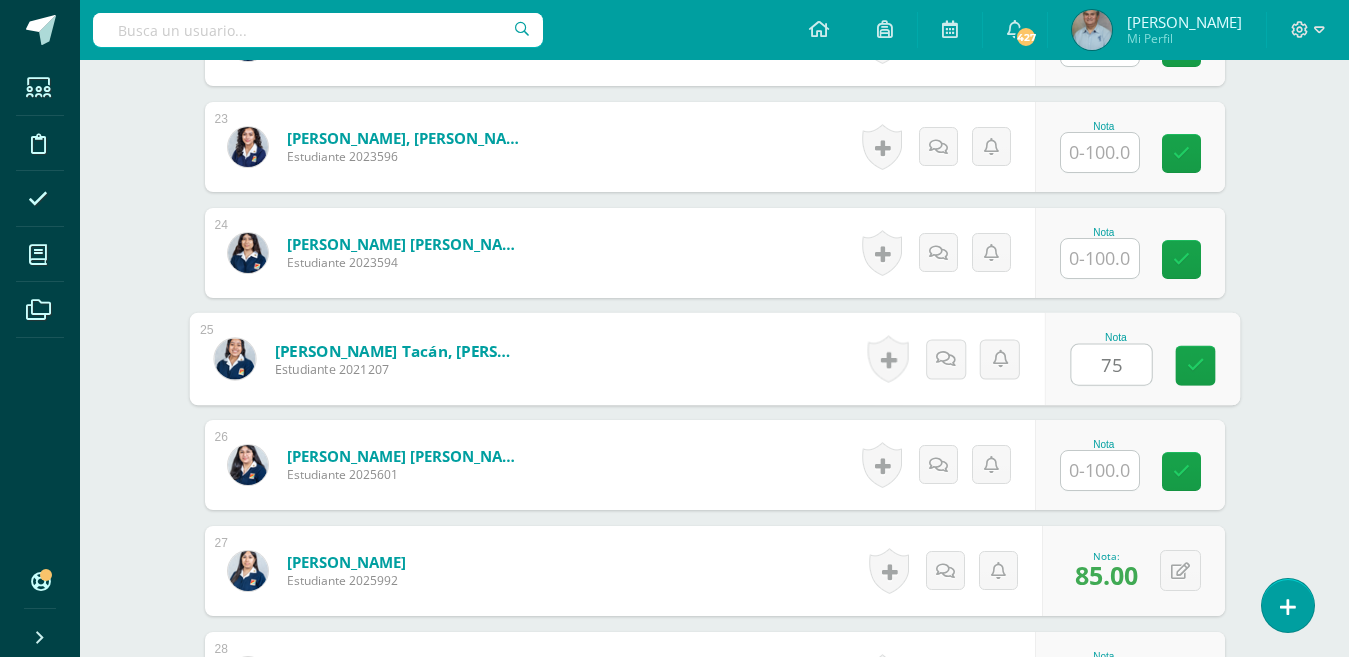 type on "75" 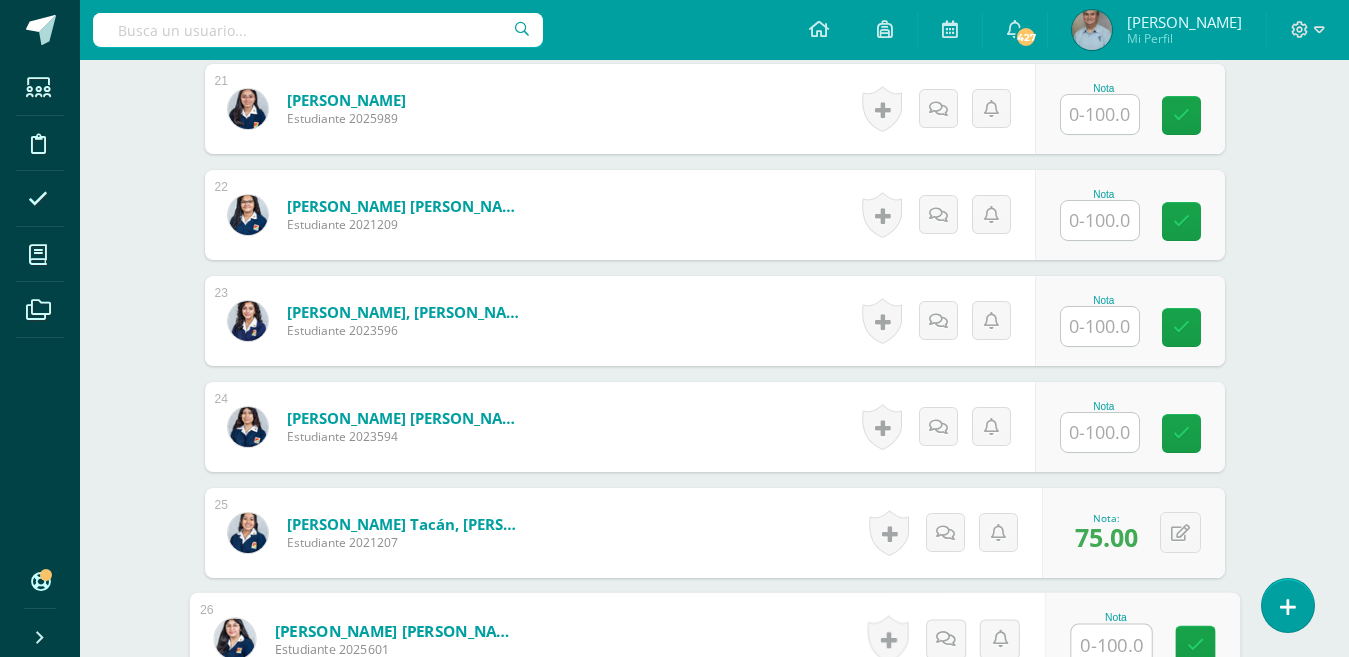 scroll, scrollTop: 2177, scrollLeft: 0, axis: vertical 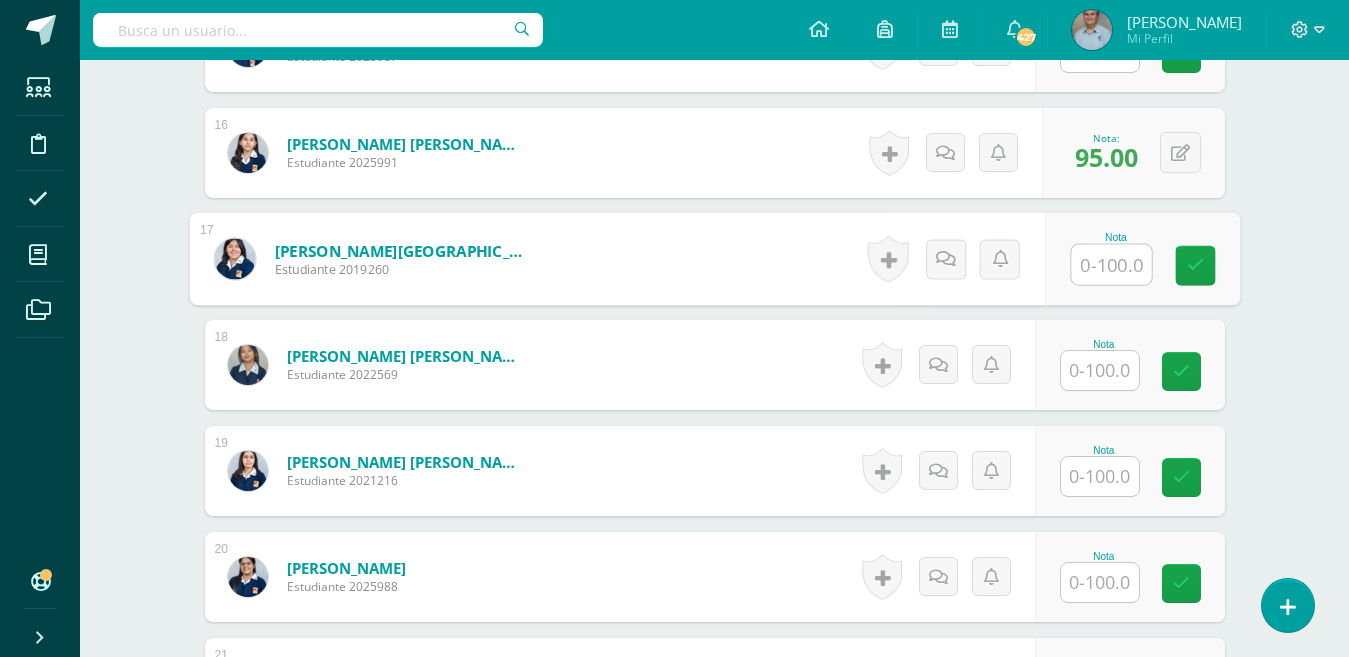 click at bounding box center [1111, 265] 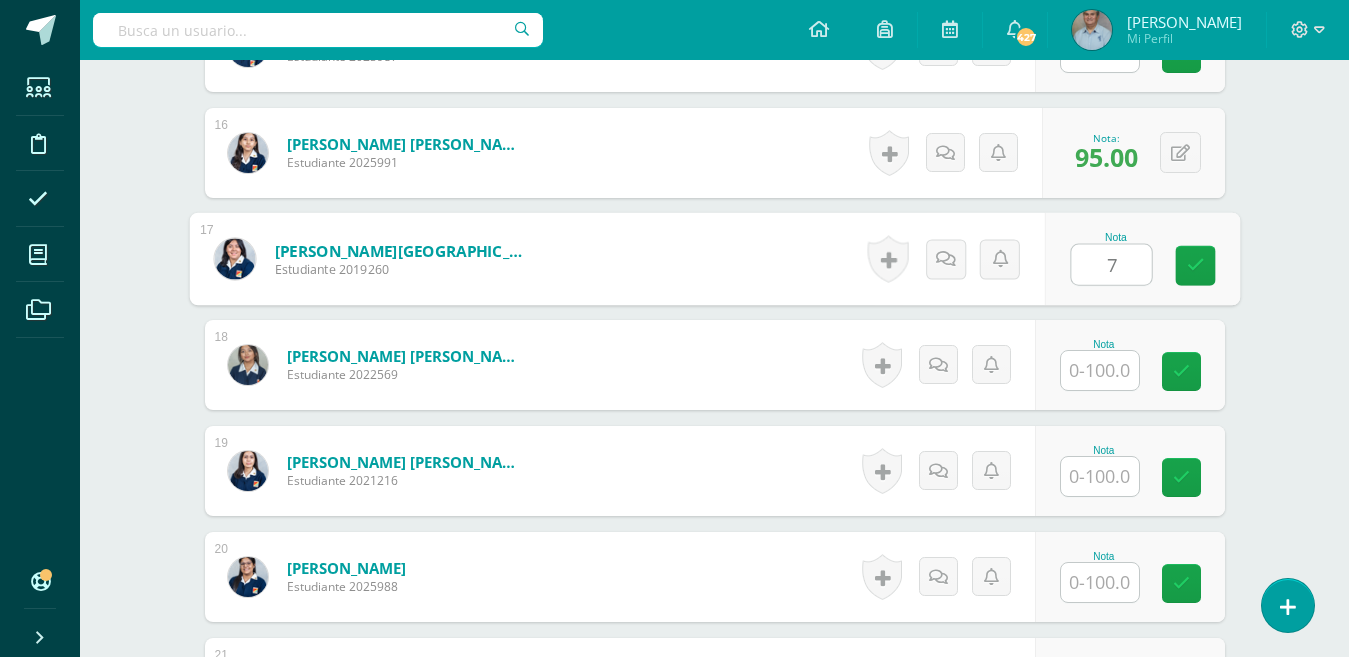 type on "70" 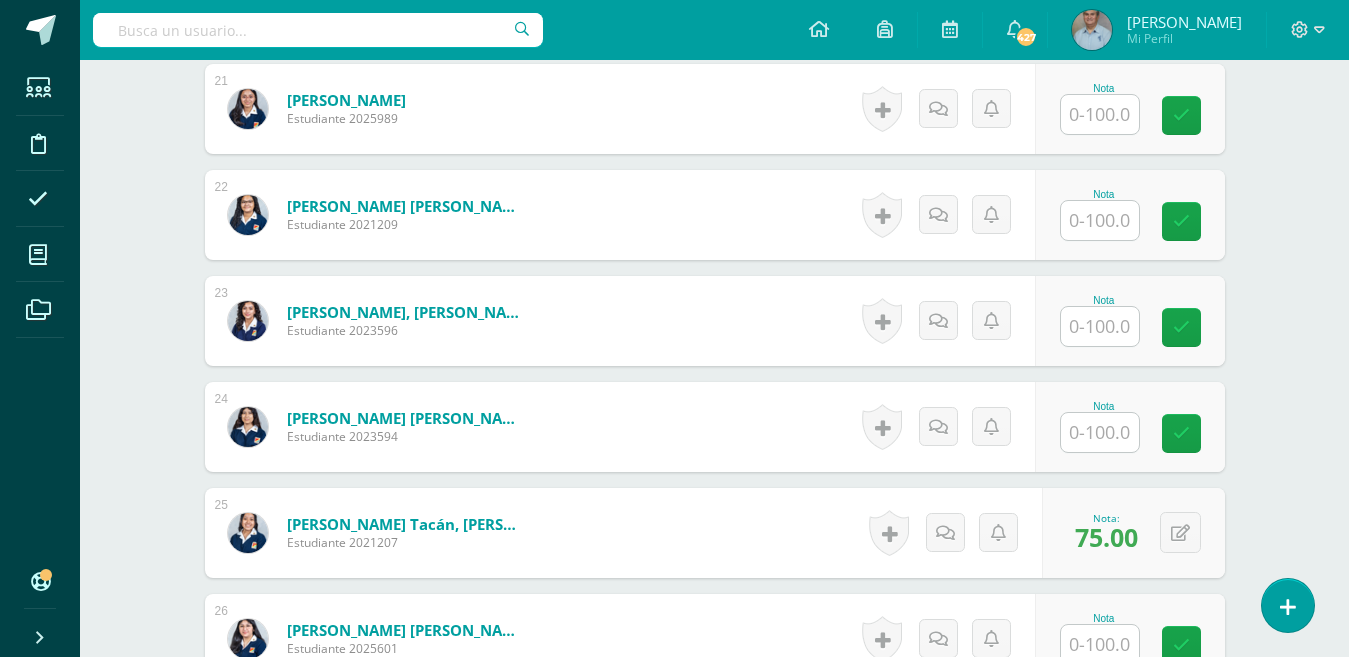 scroll, scrollTop: 3325, scrollLeft: 0, axis: vertical 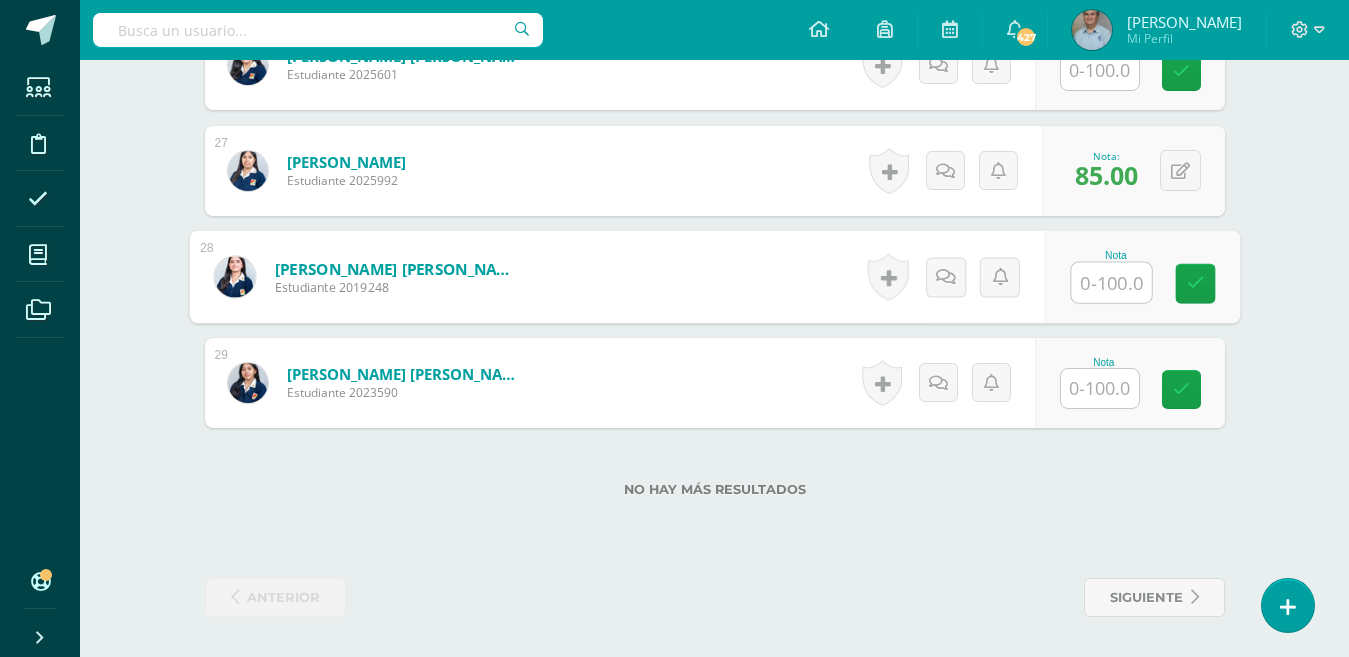 click at bounding box center (1111, 283) 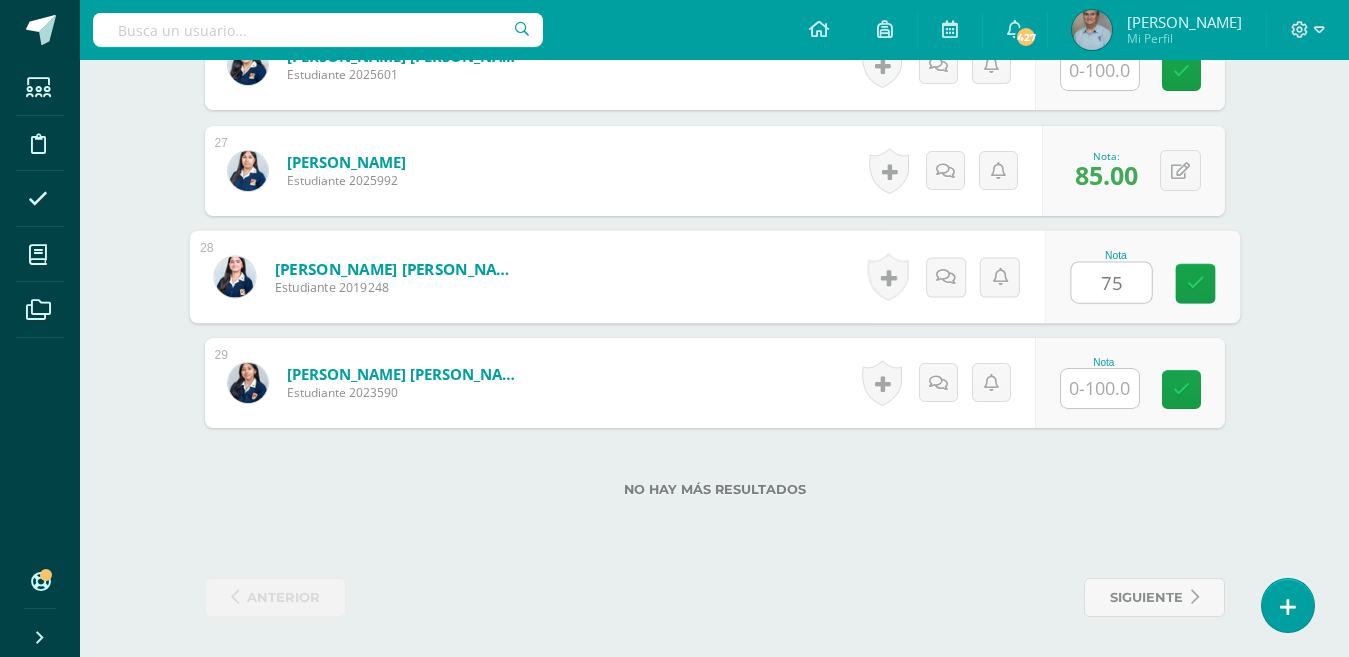 type on "75" 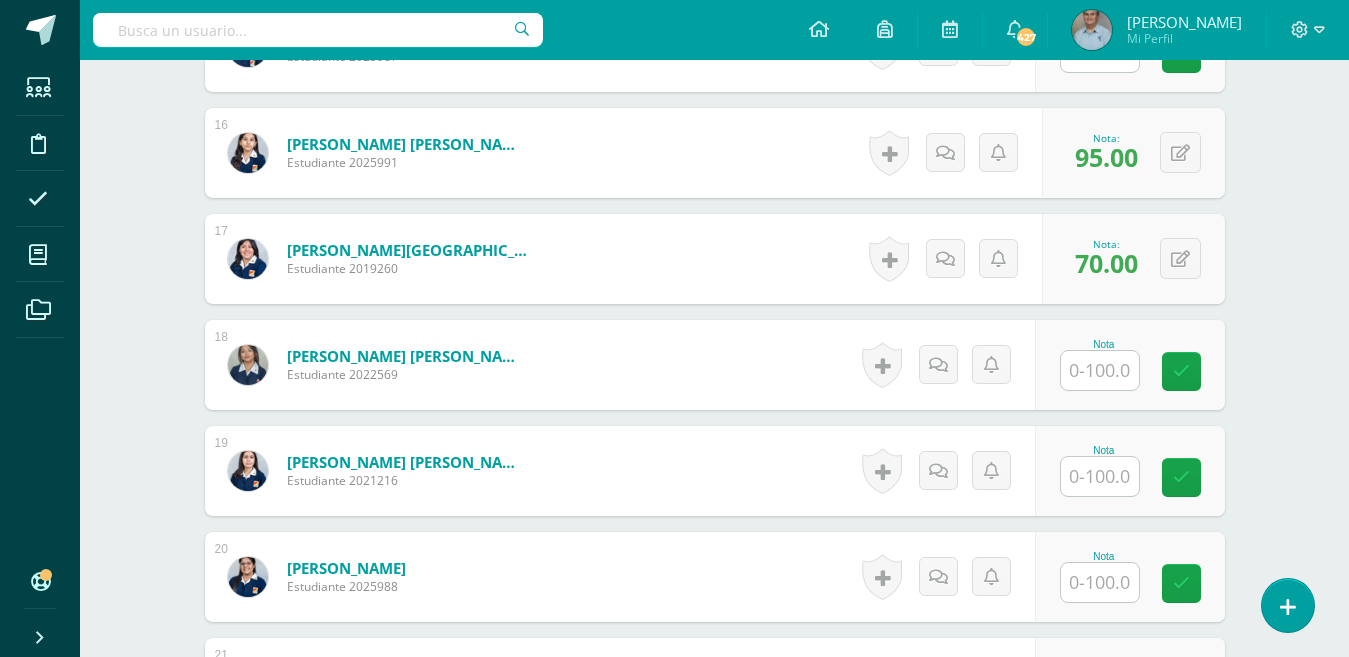 scroll, scrollTop: 1603, scrollLeft: 0, axis: vertical 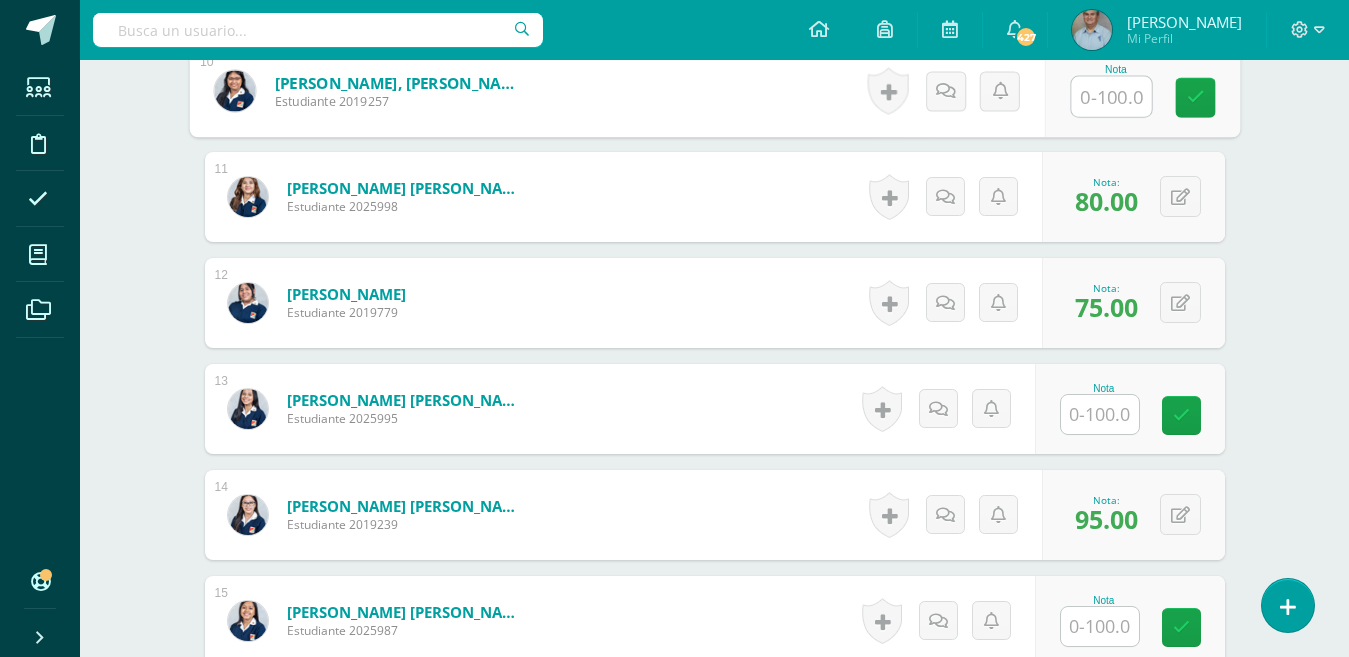click at bounding box center [1111, 97] 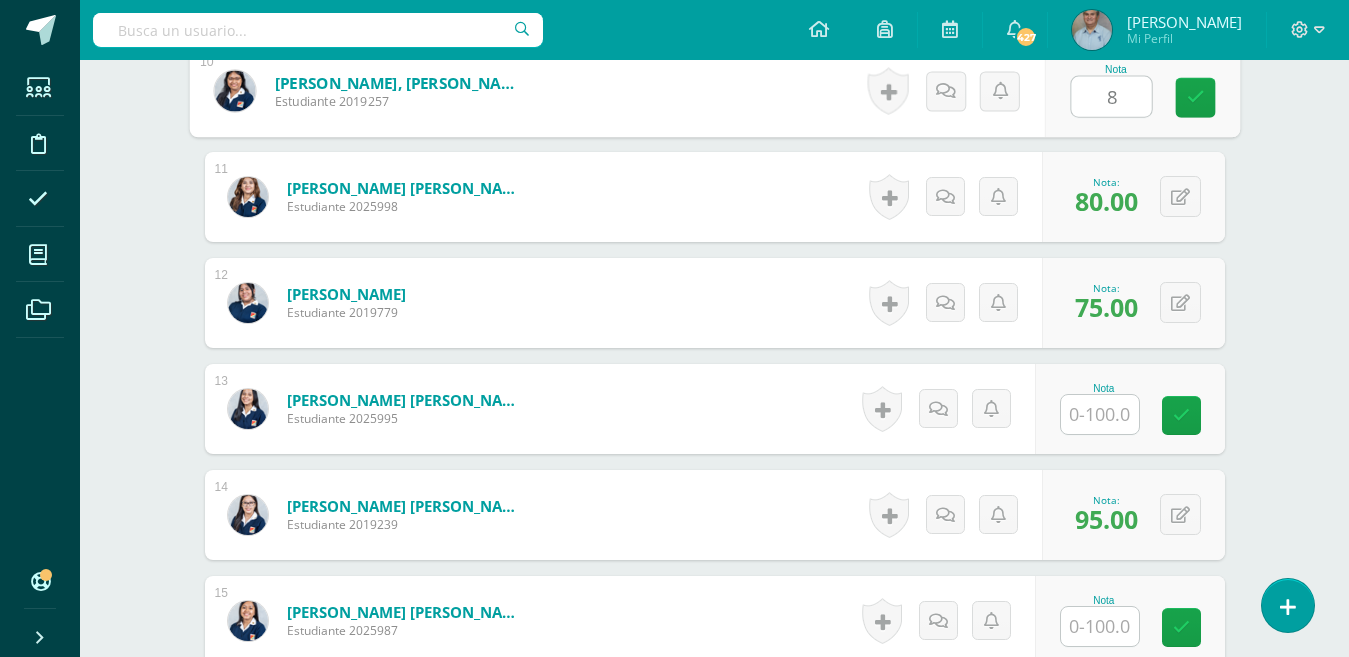 type on "85" 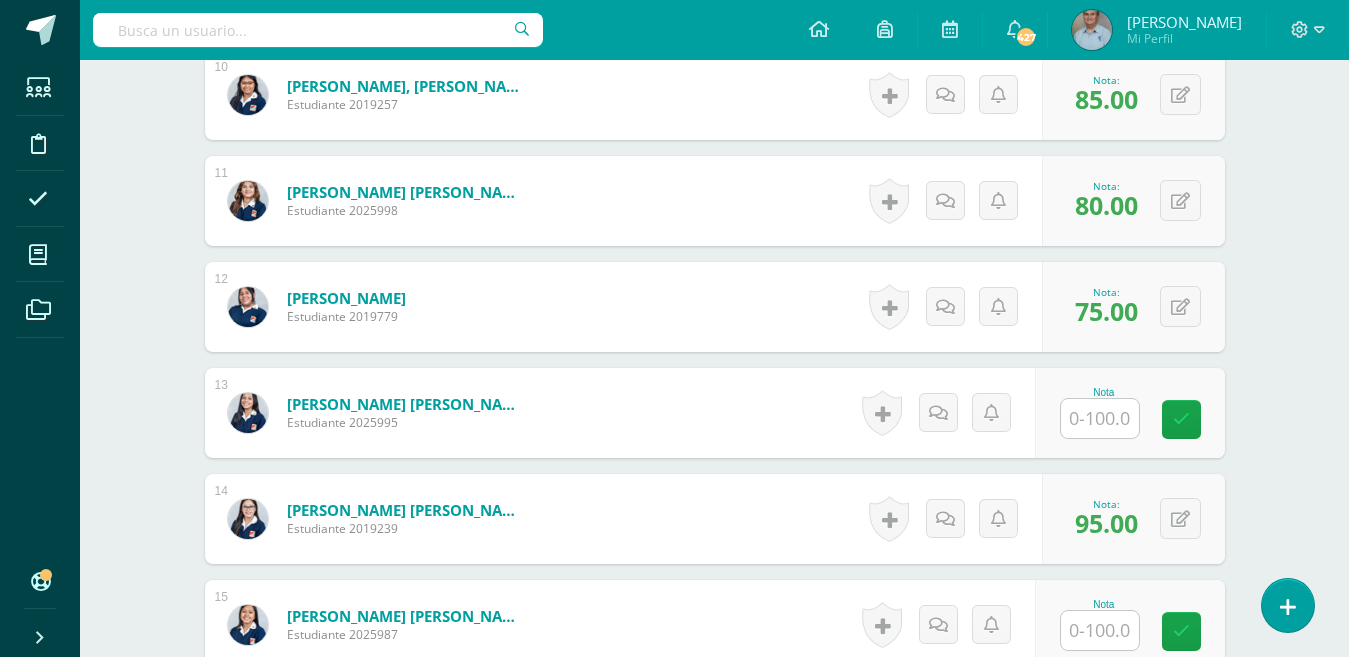 scroll, scrollTop: 1029, scrollLeft: 0, axis: vertical 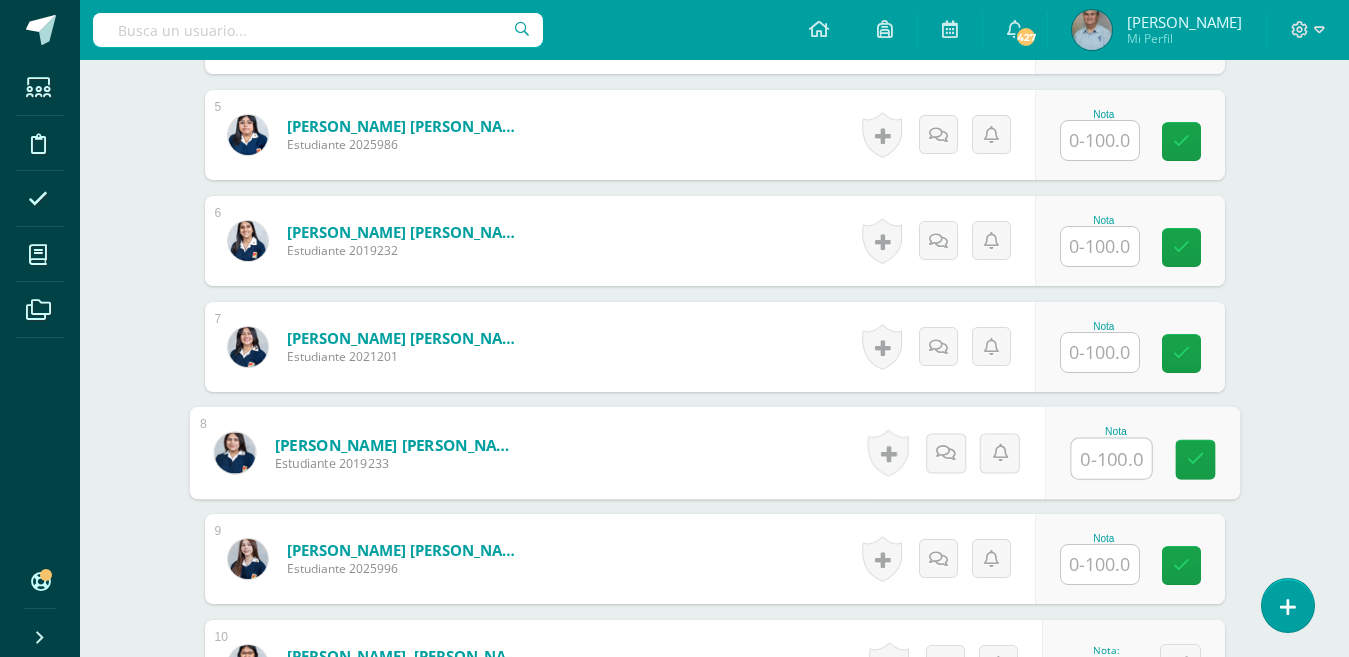 click at bounding box center [1111, 459] 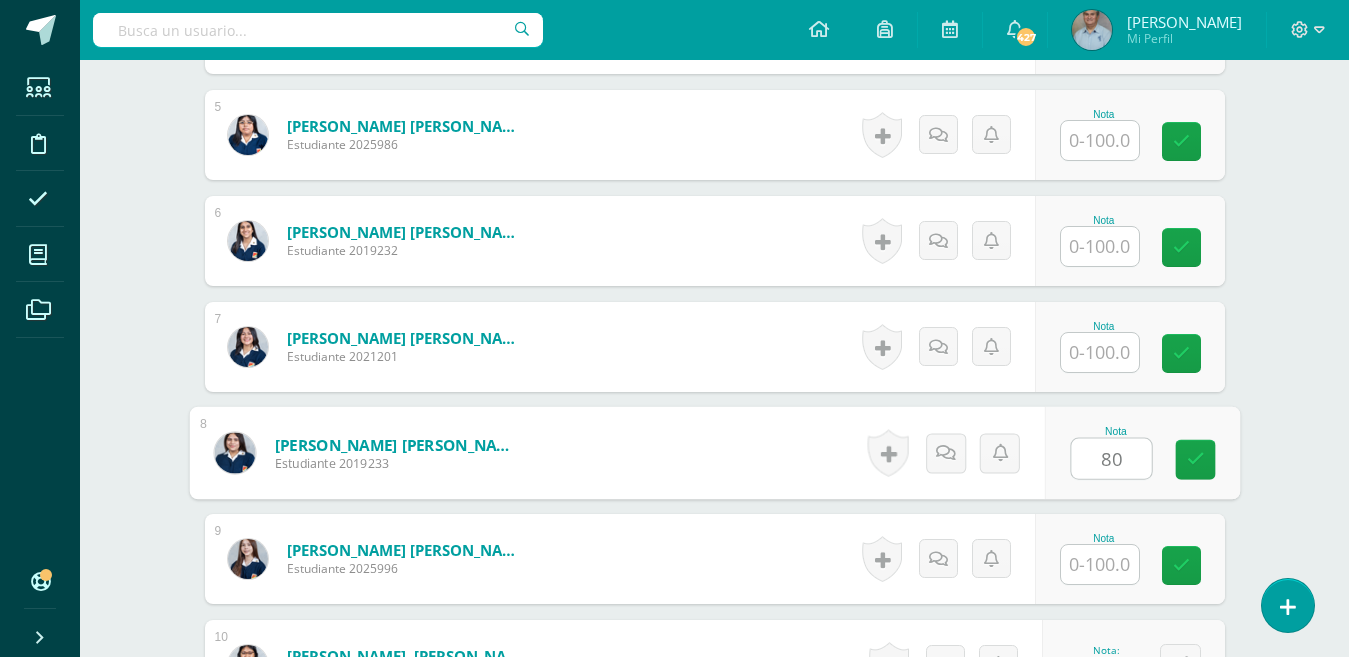 type on "80" 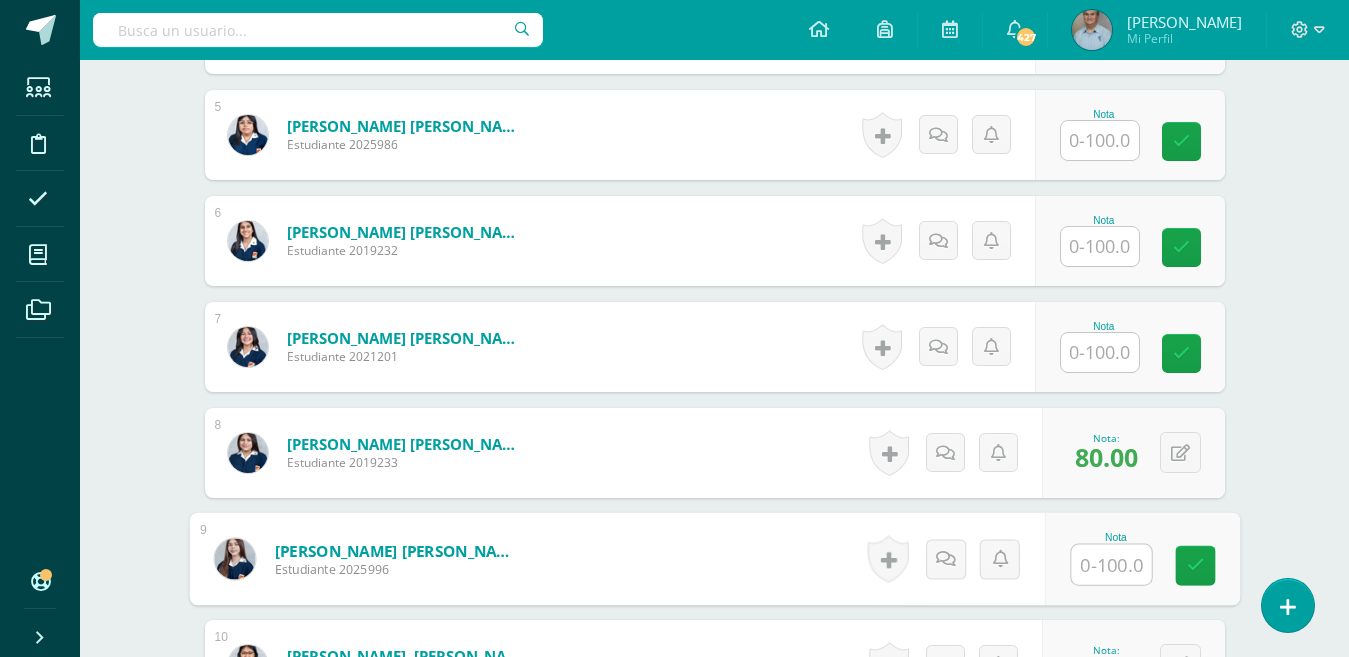 click at bounding box center [1100, 246] 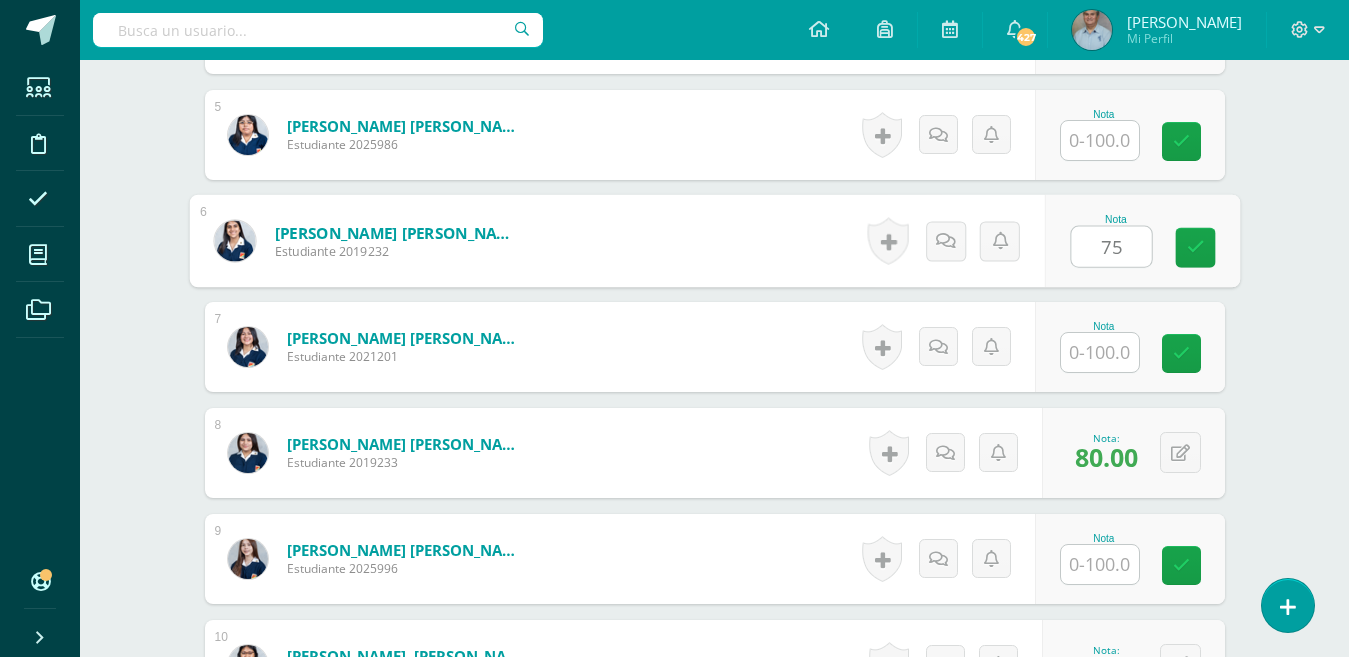 type on "75" 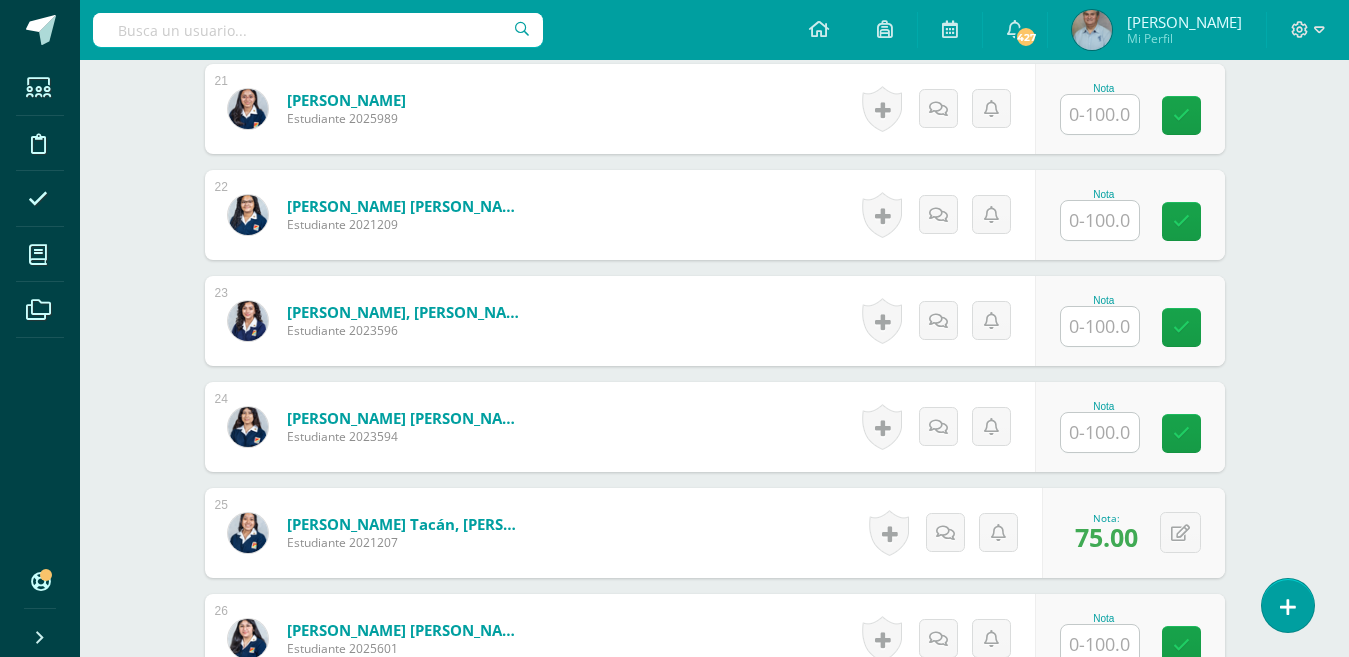 scroll, scrollTop: 3325, scrollLeft: 0, axis: vertical 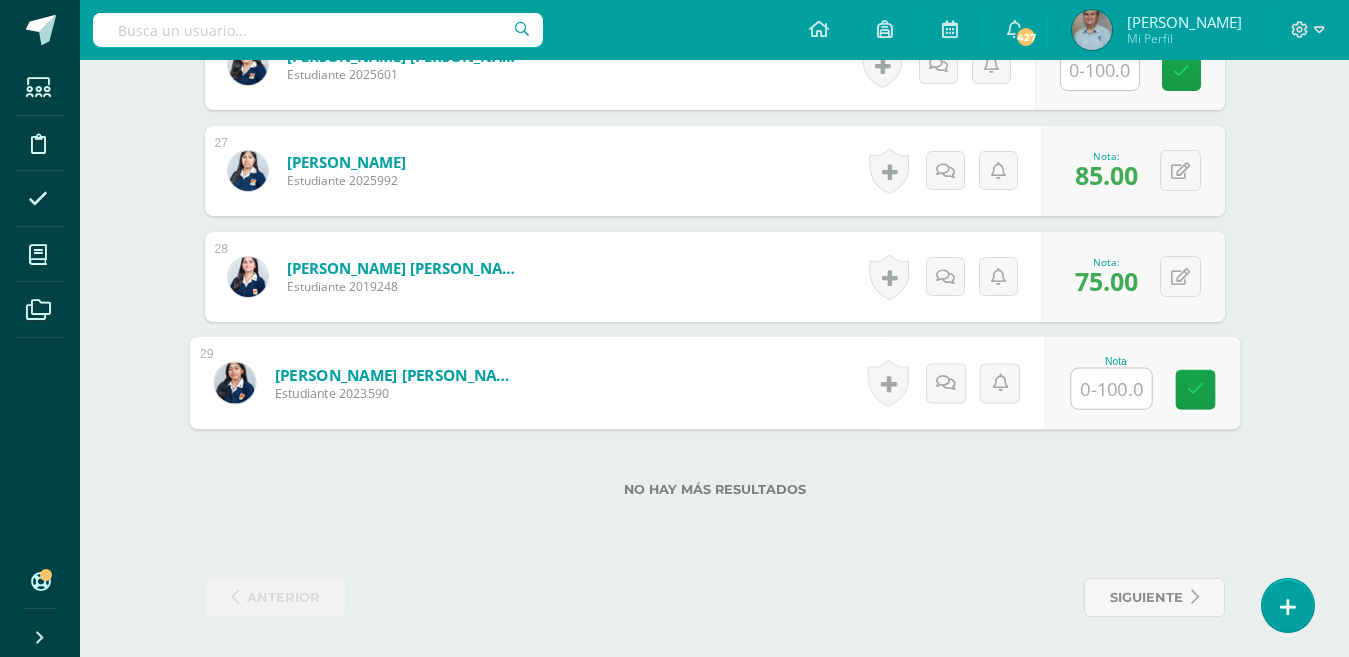click at bounding box center [1111, 389] 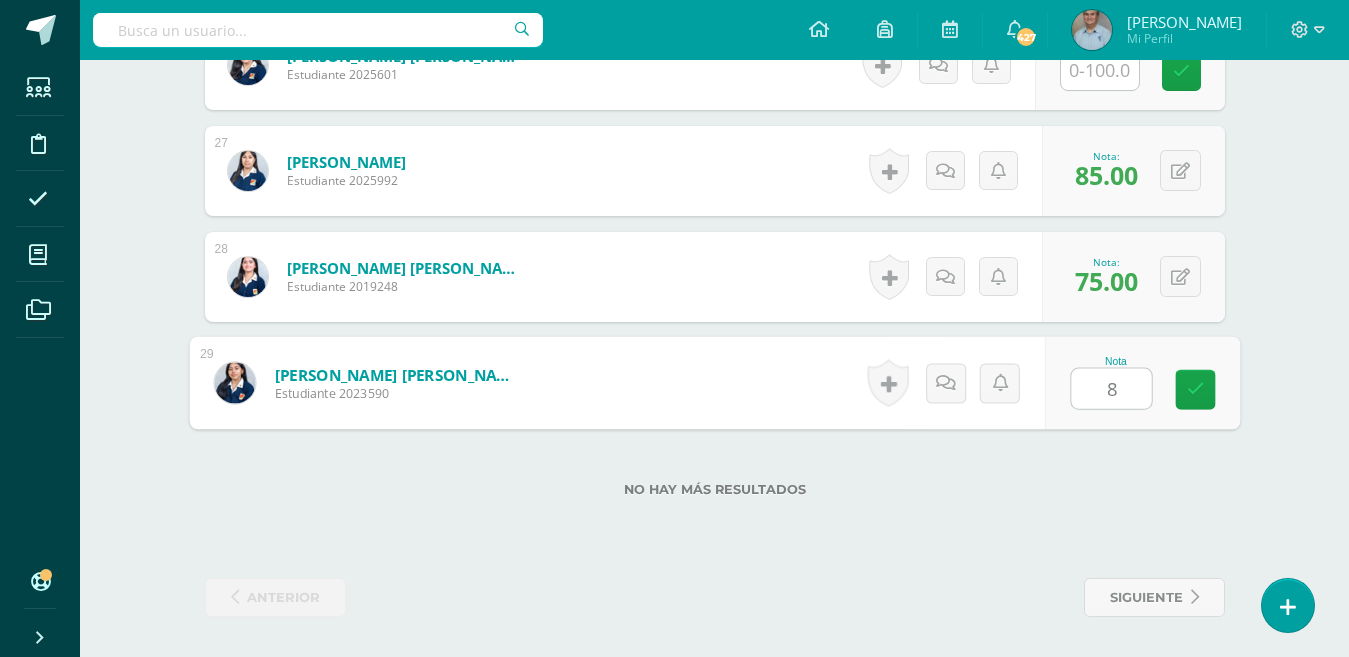 type on "80" 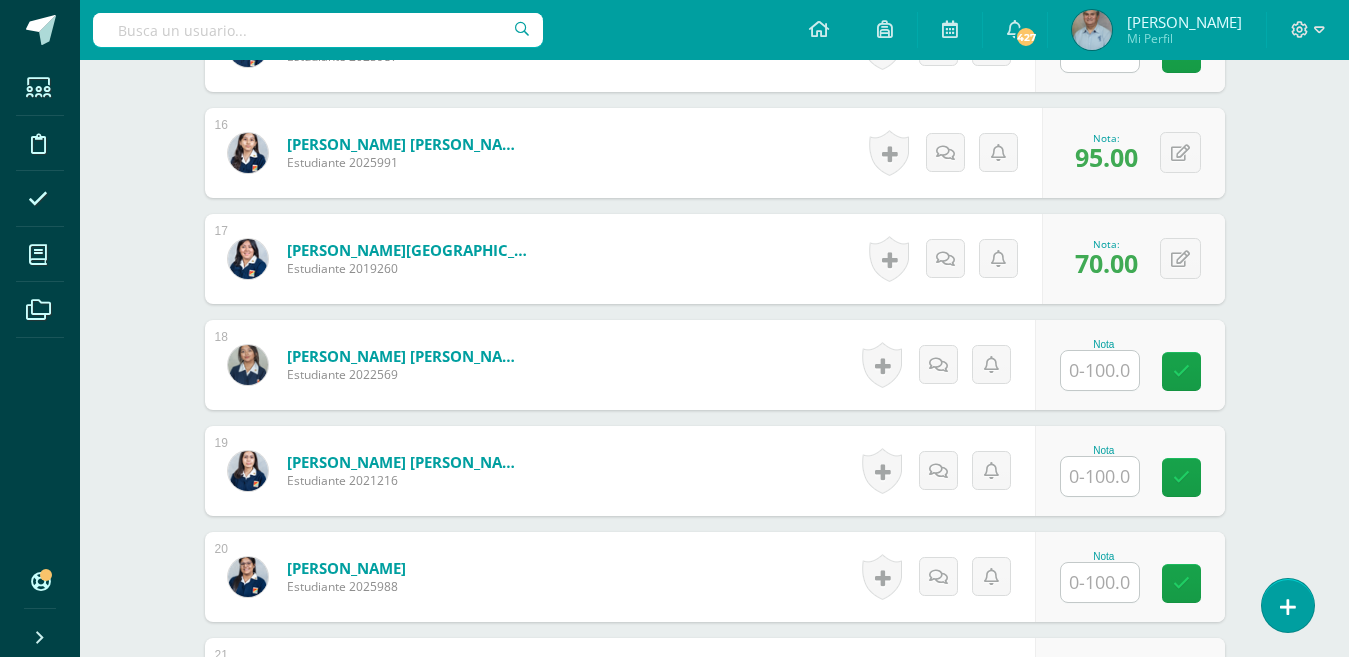 scroll, scrollTop: 1603, scrollLeft: 0, axis: vertical 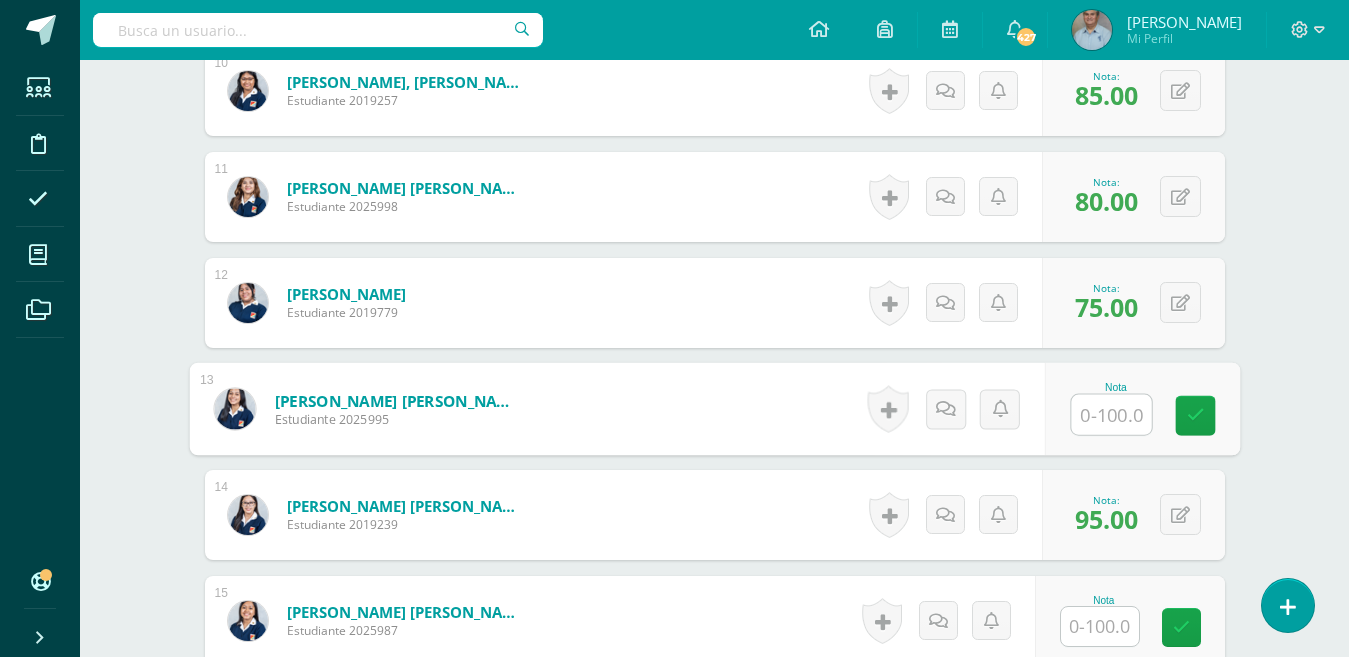 click at bounding box center [1111, 415] 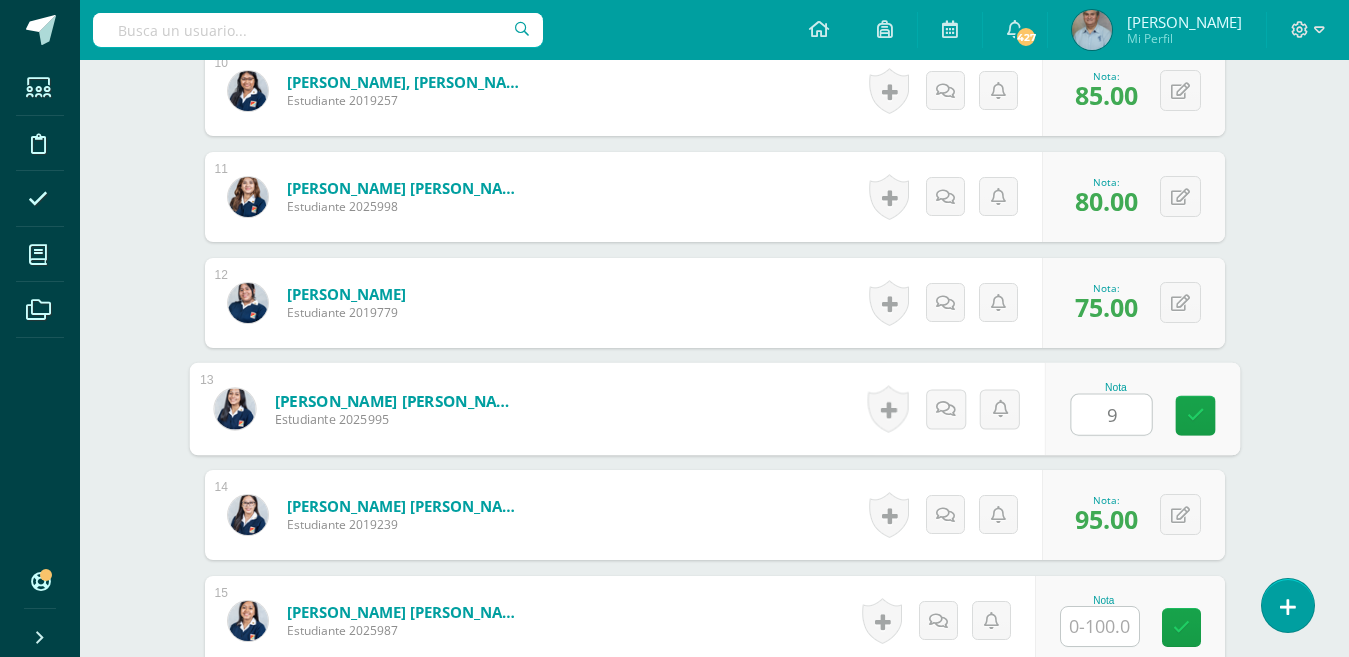 type on "95" 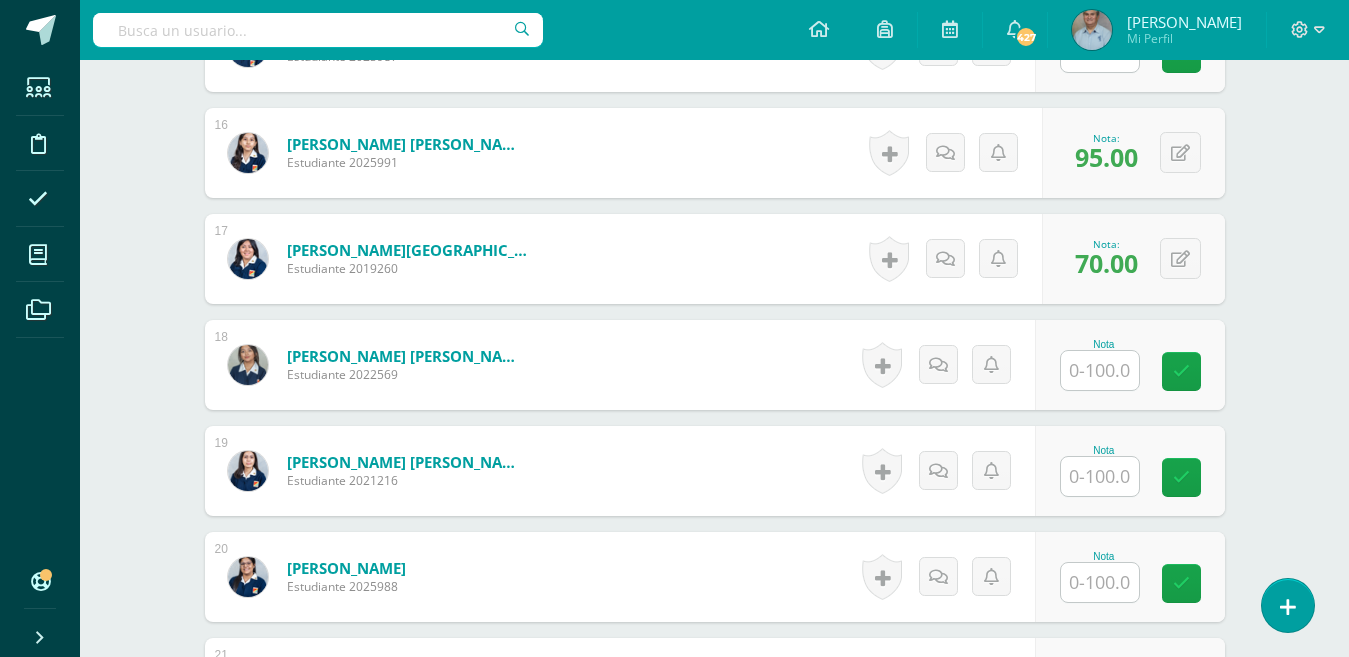 scroll, scrollTop: 1603, scrollLeft: 0, axis: vertical 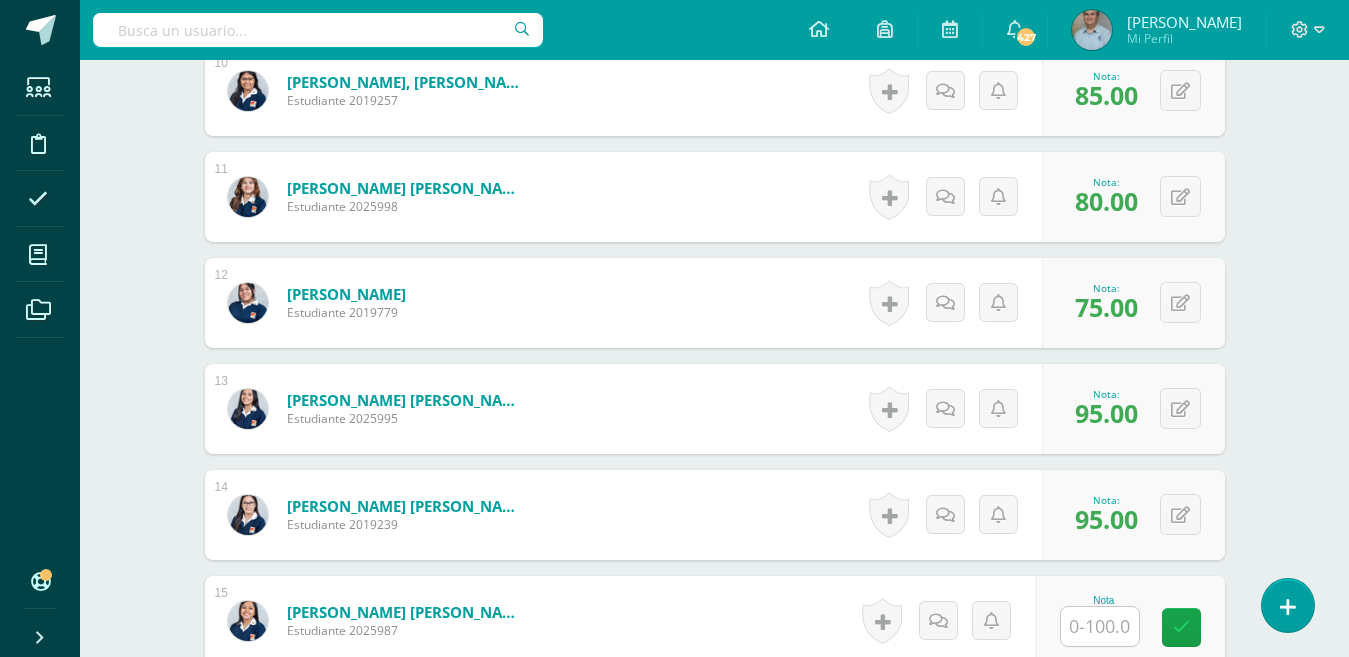click at bounding box center [1100, 626] 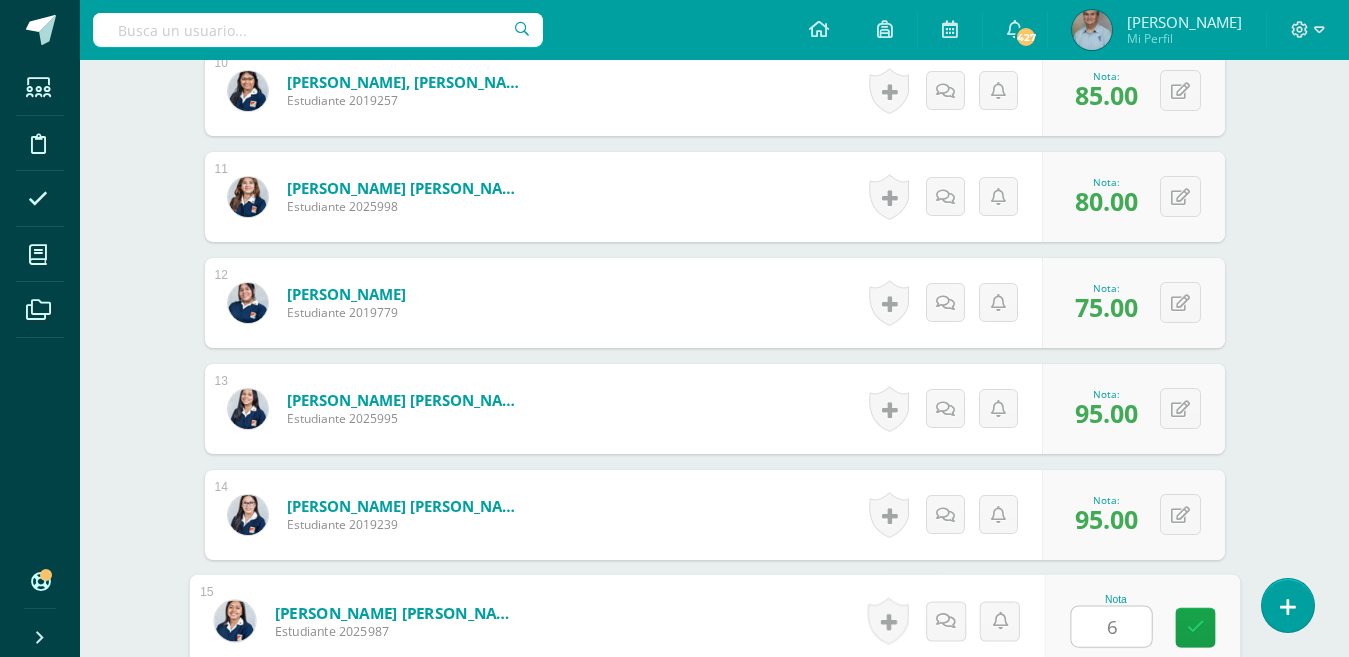 type on "60" 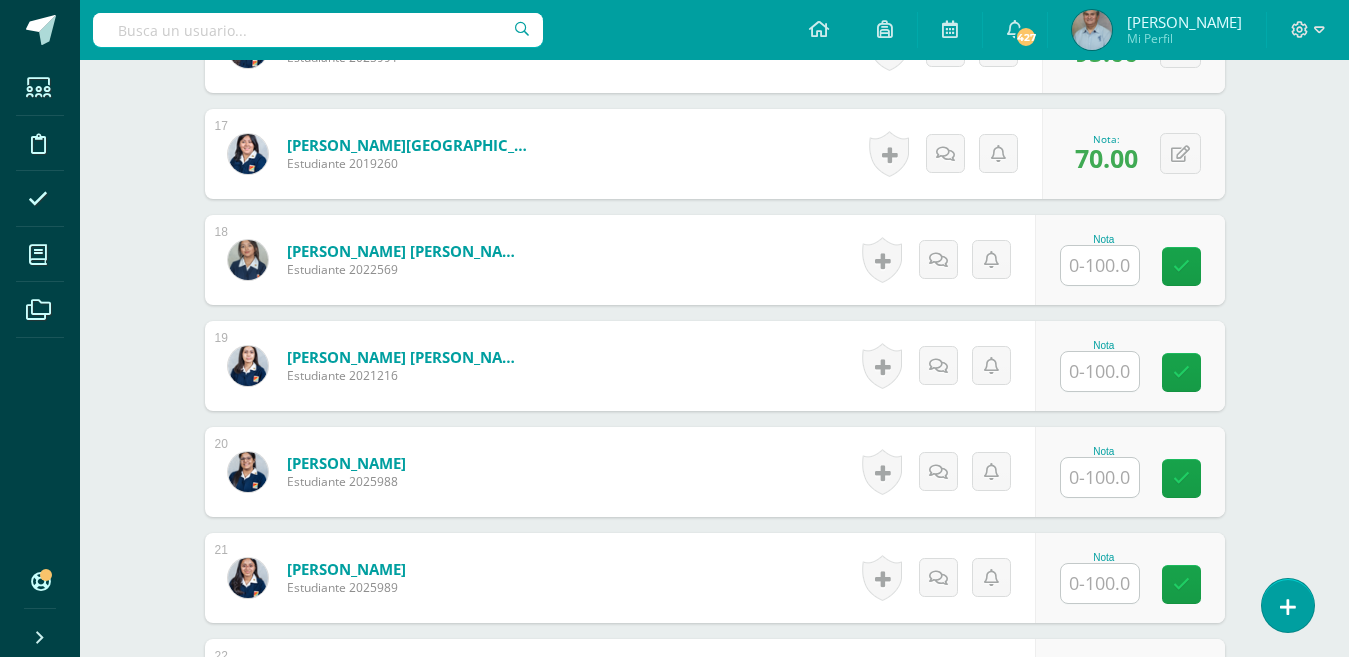 scroll, scrollTop: 2751, scrollLeft: 0, axis: vertical 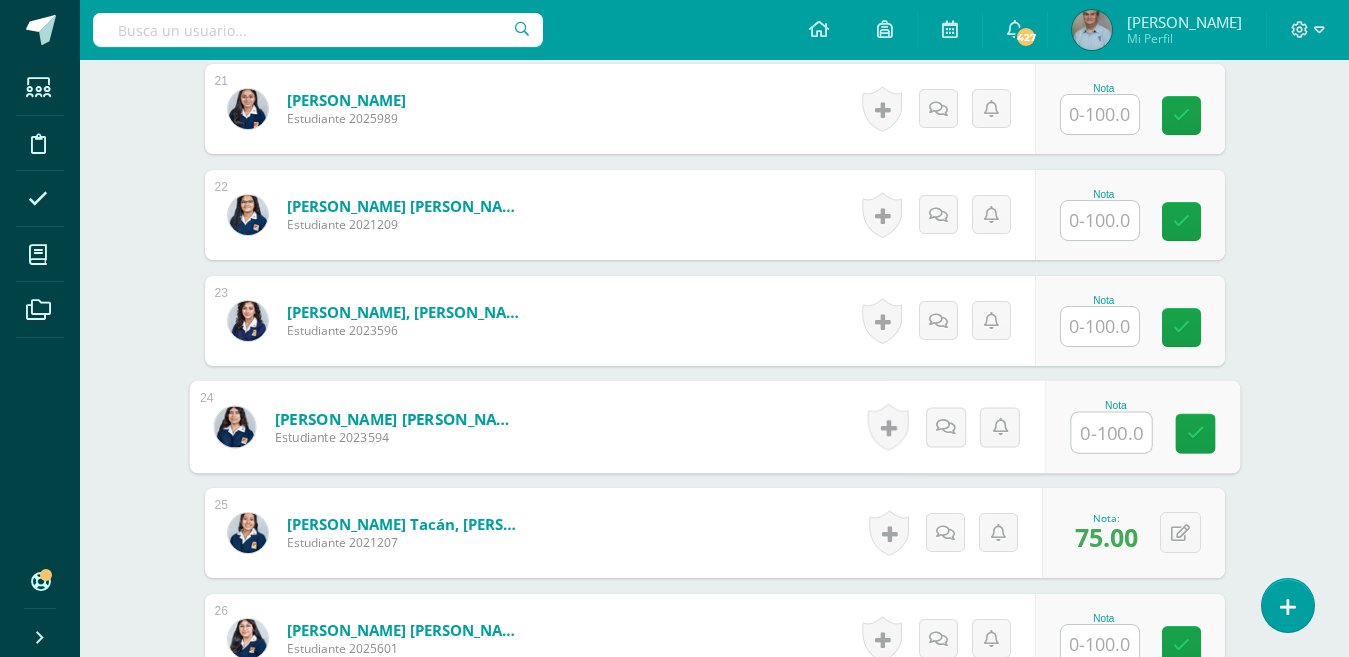 click at bounding box center [1111, 433] 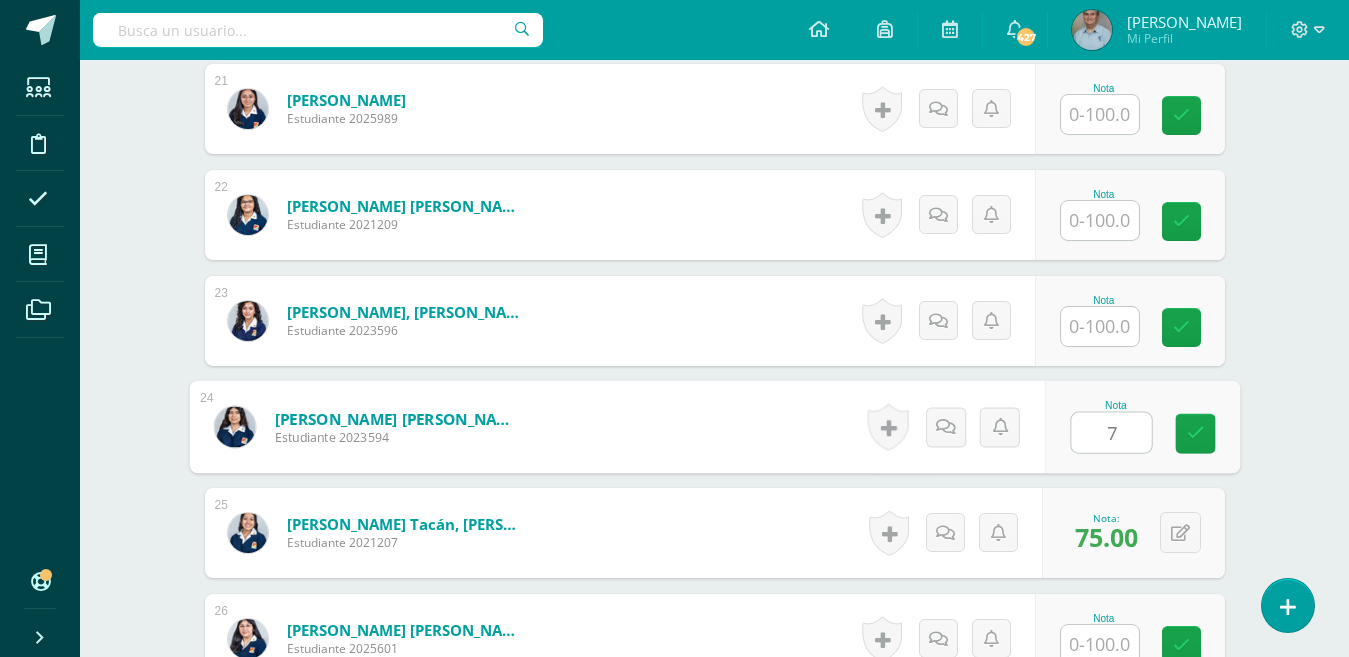 type on "70" 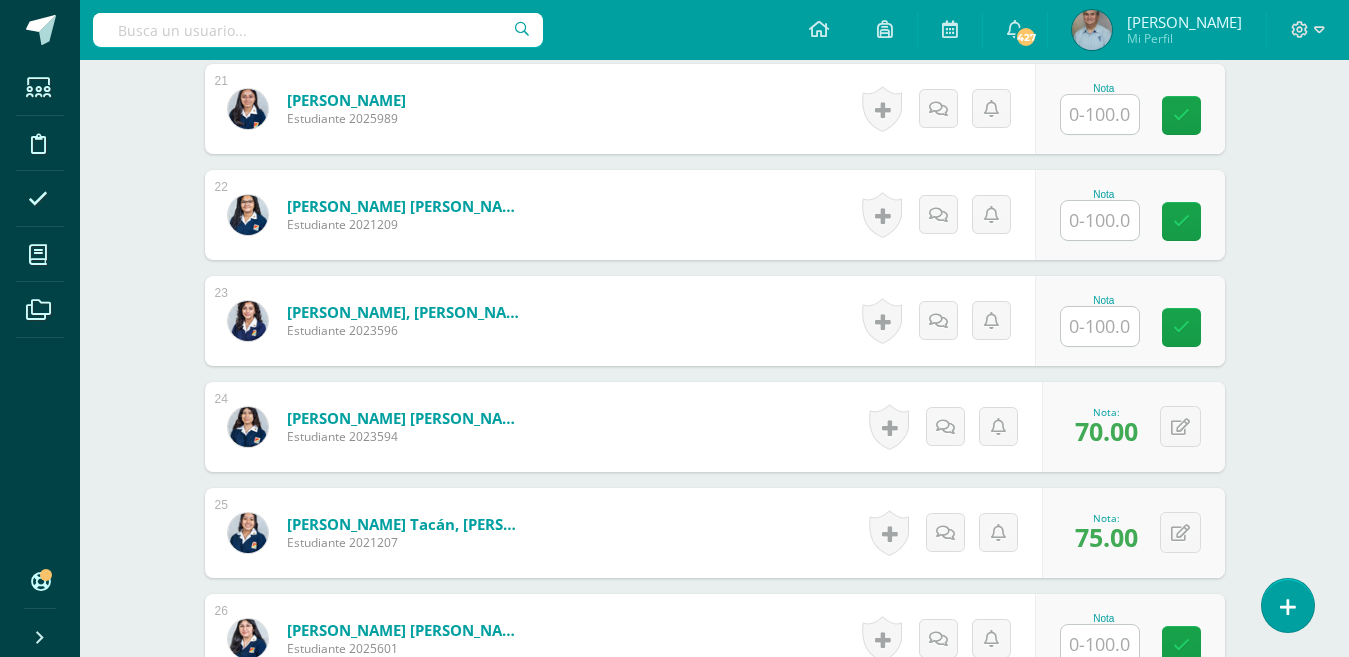 scroll, scrollTop: 2177, scrollLeft: 0, axis: vertical 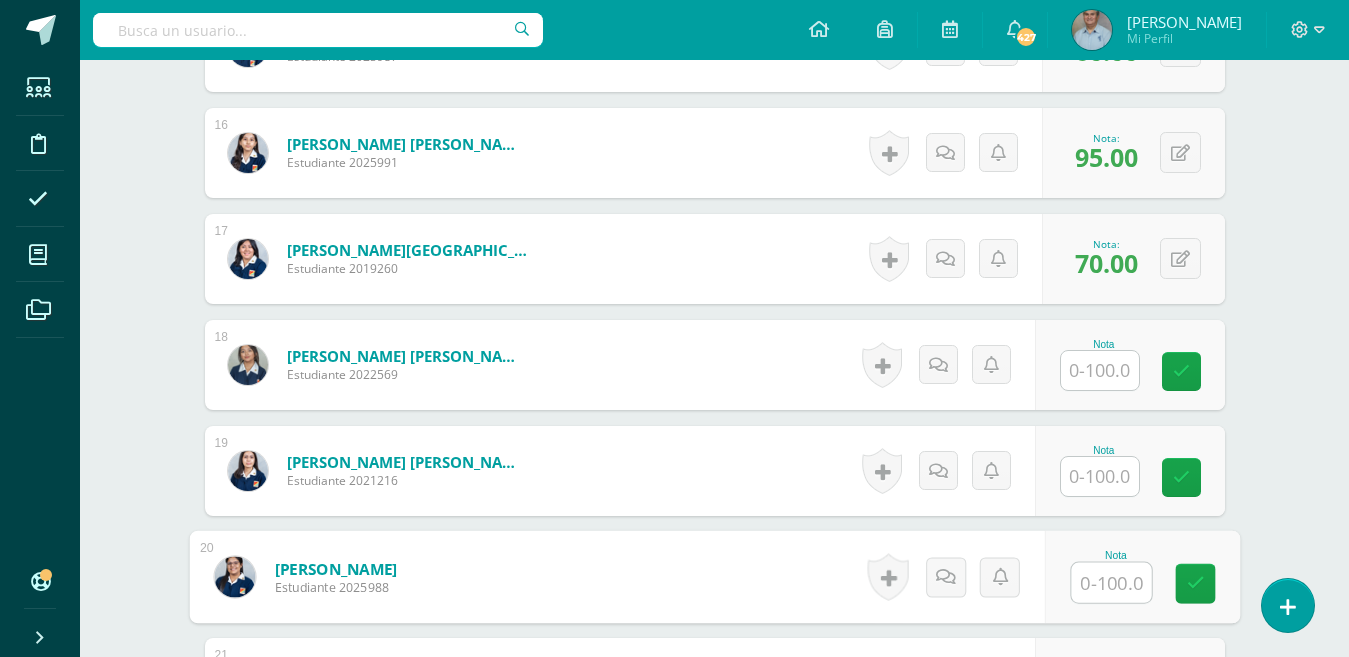 click at bounding box center (1111, 583) 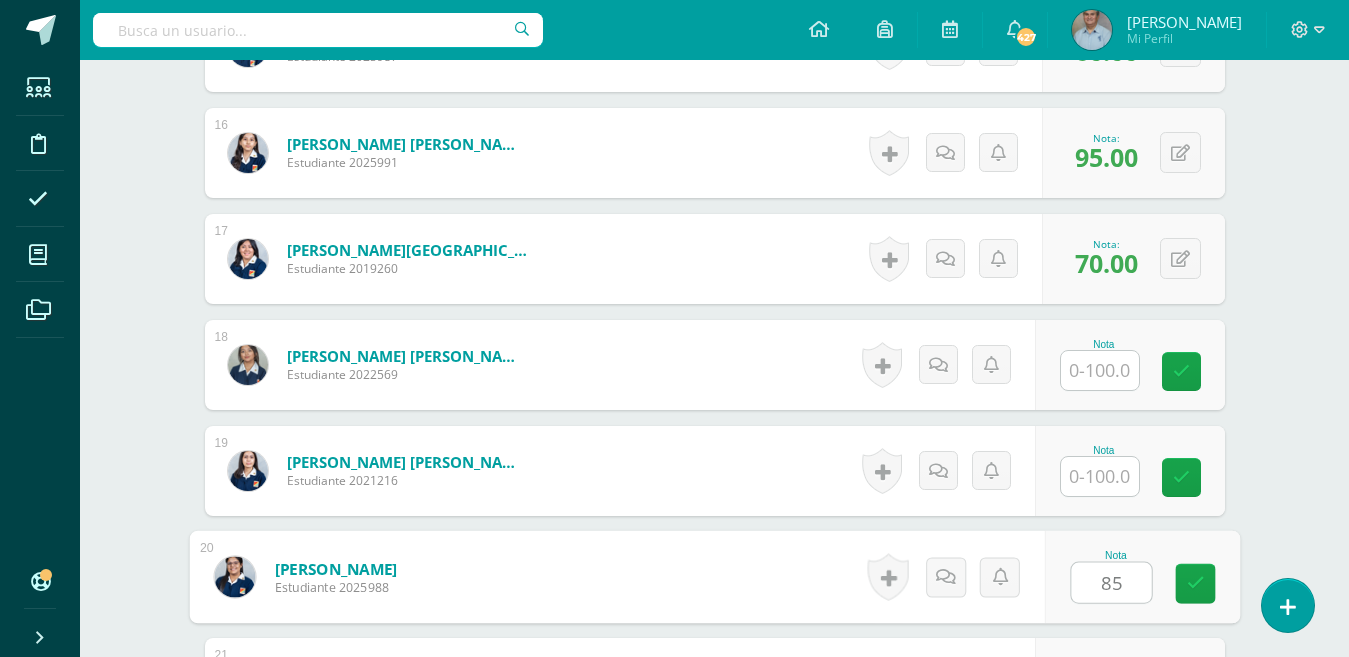 type on "85" 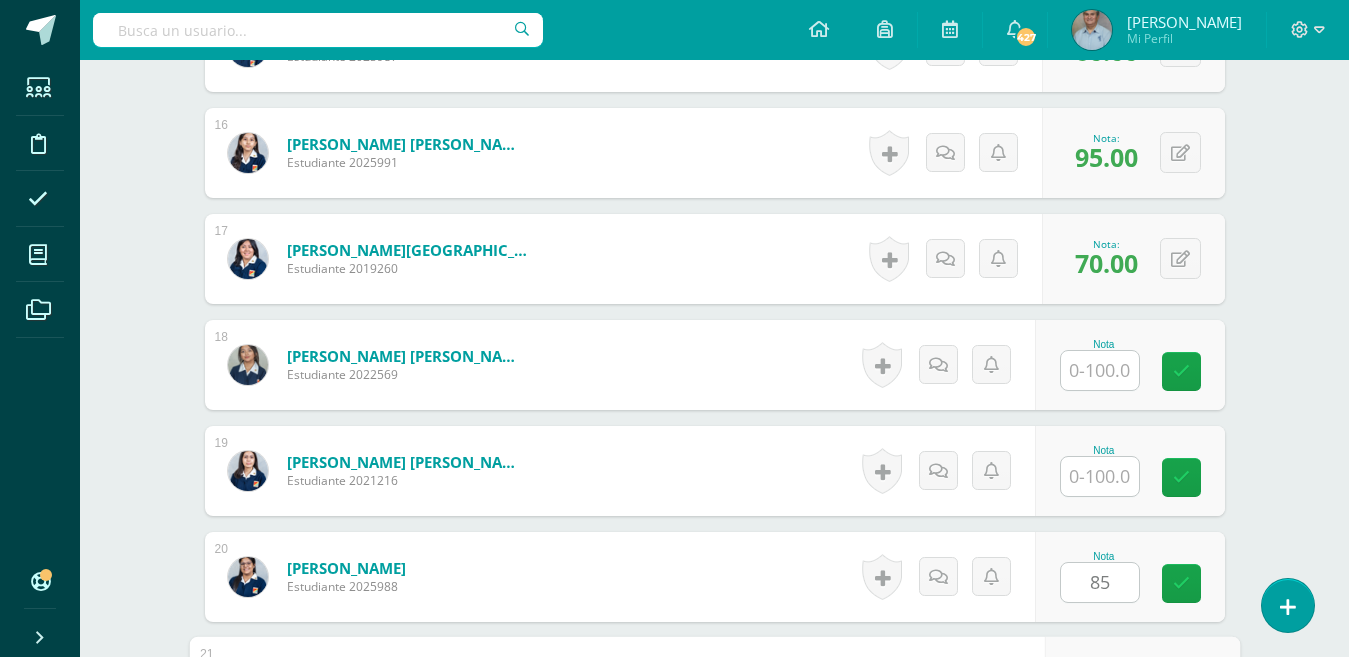 scroll, scrollTop: 2536, scrollLeft: 0, axis: vertical 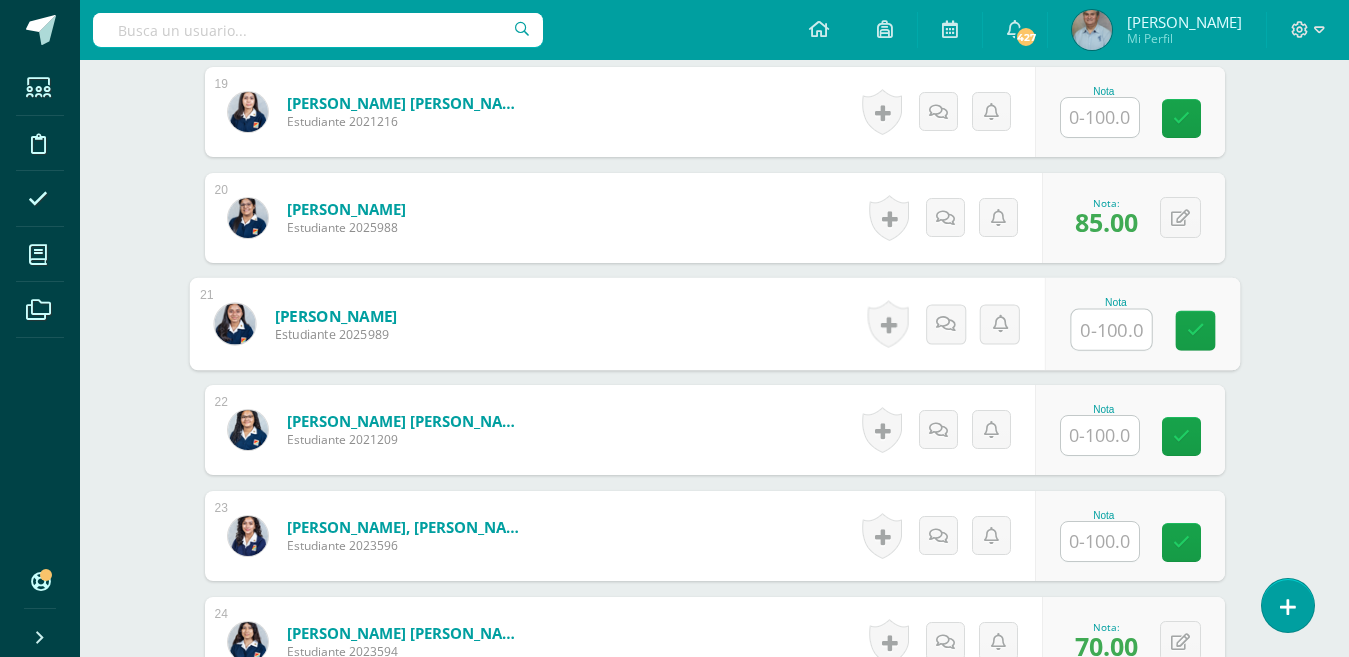click at bounding box center [1100, 435] 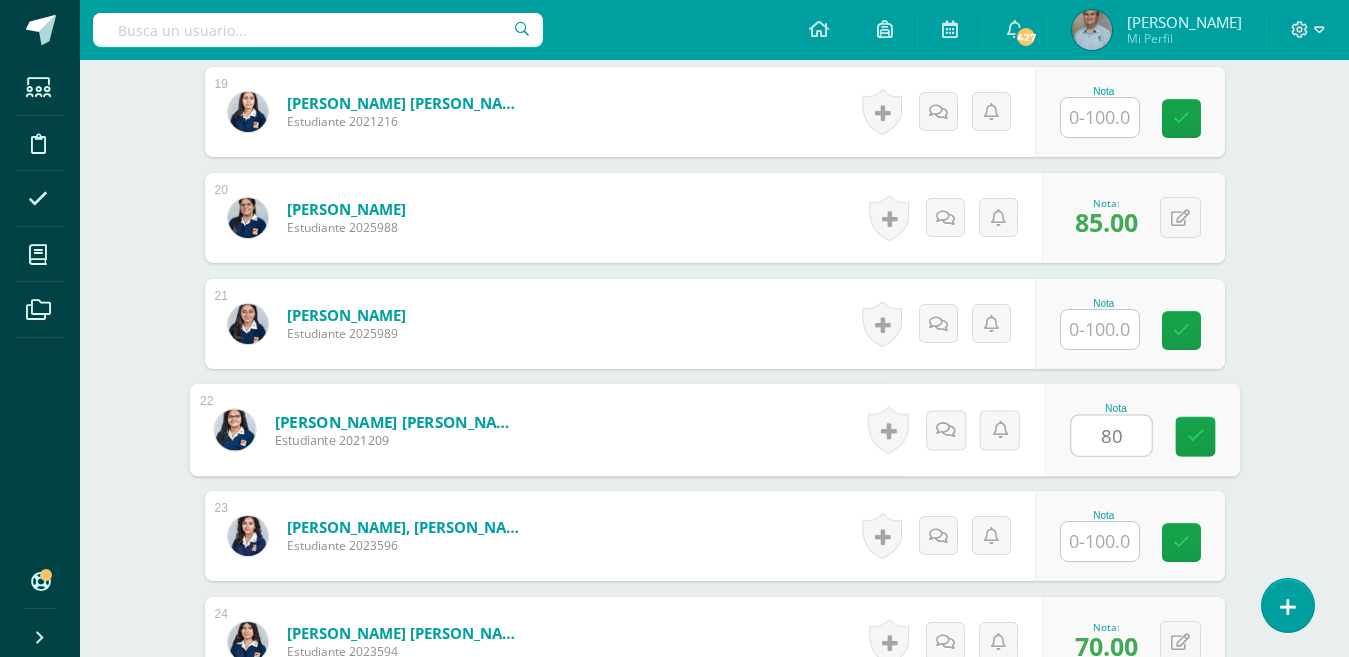 type on "80" 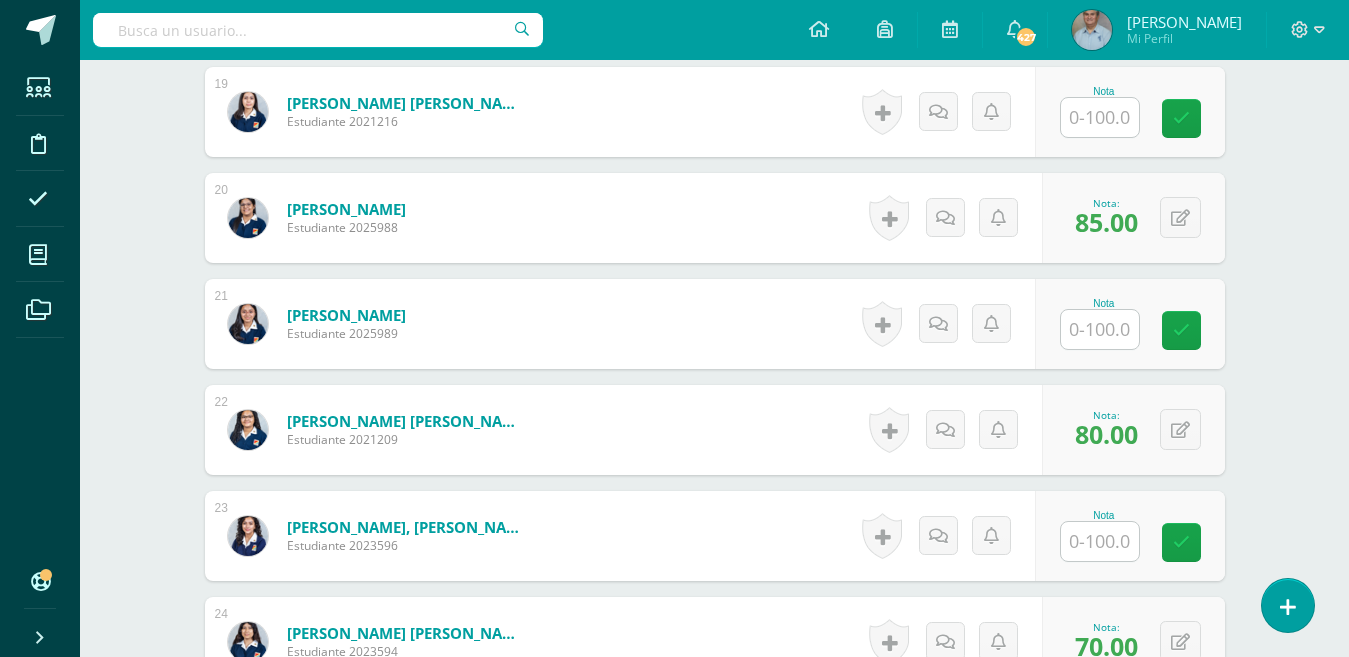 click on "80.00" at bounding box center (1106, 434) 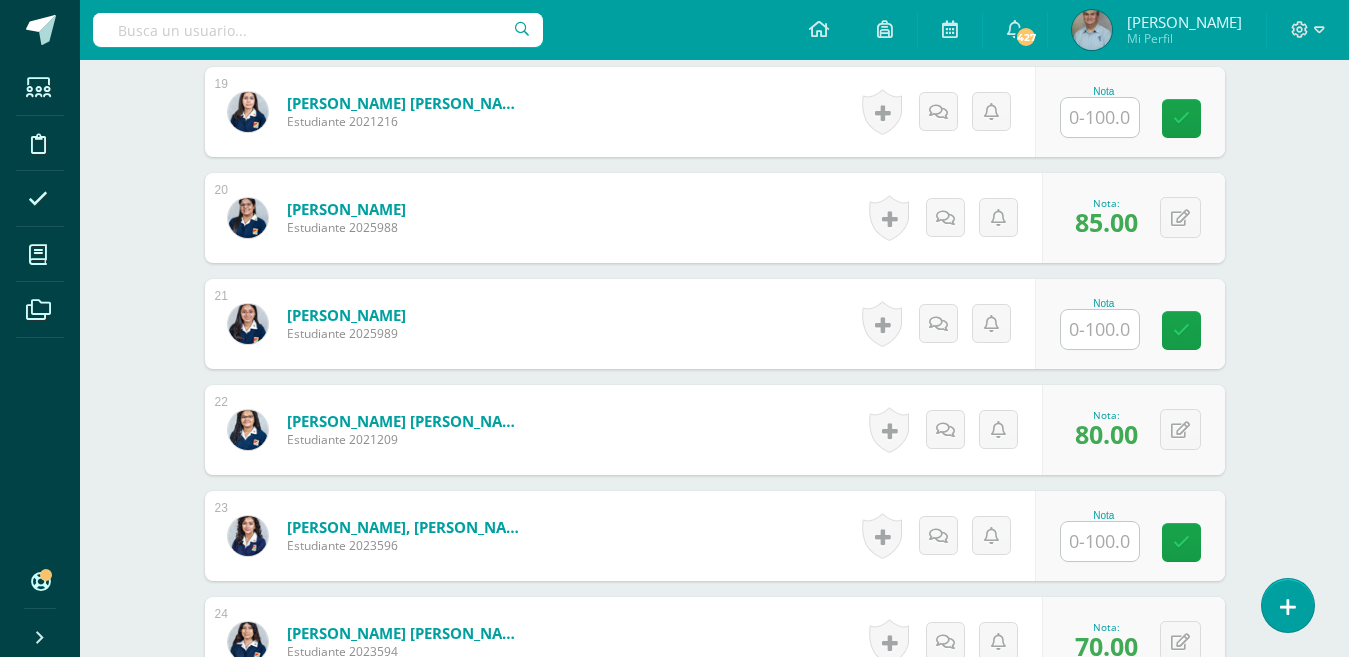 click at bounding box center (1100, 541) 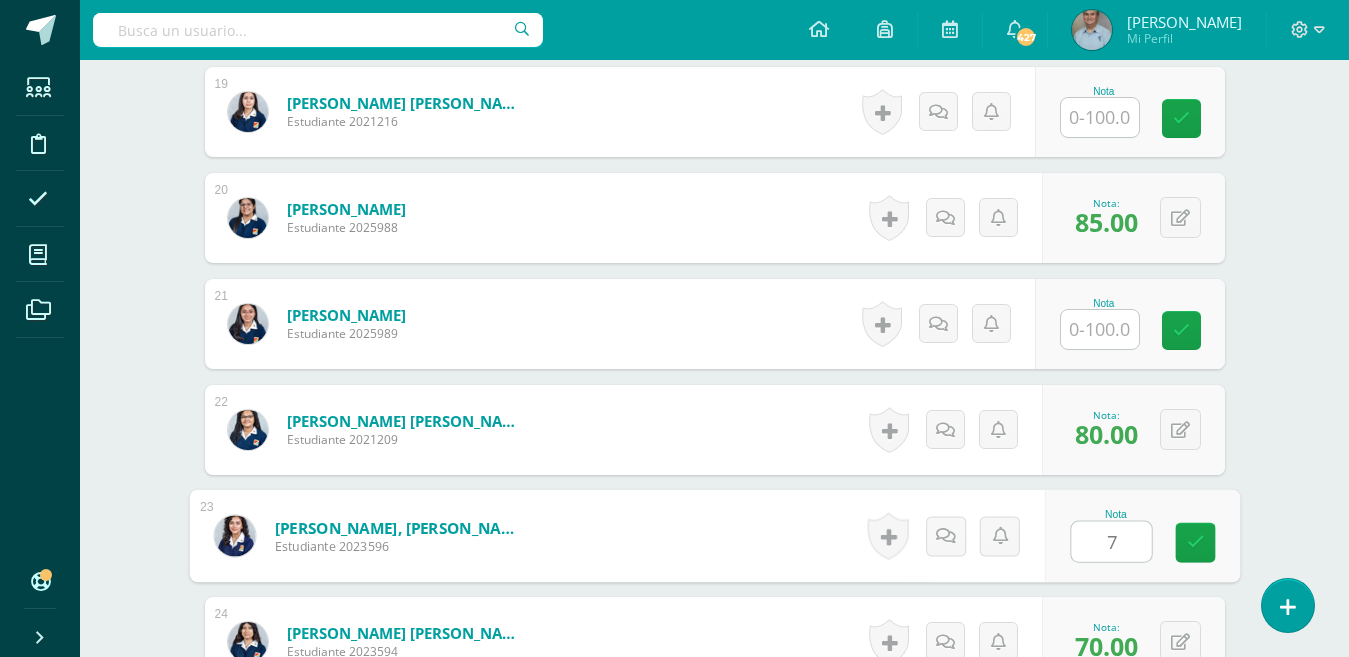 type on "75" 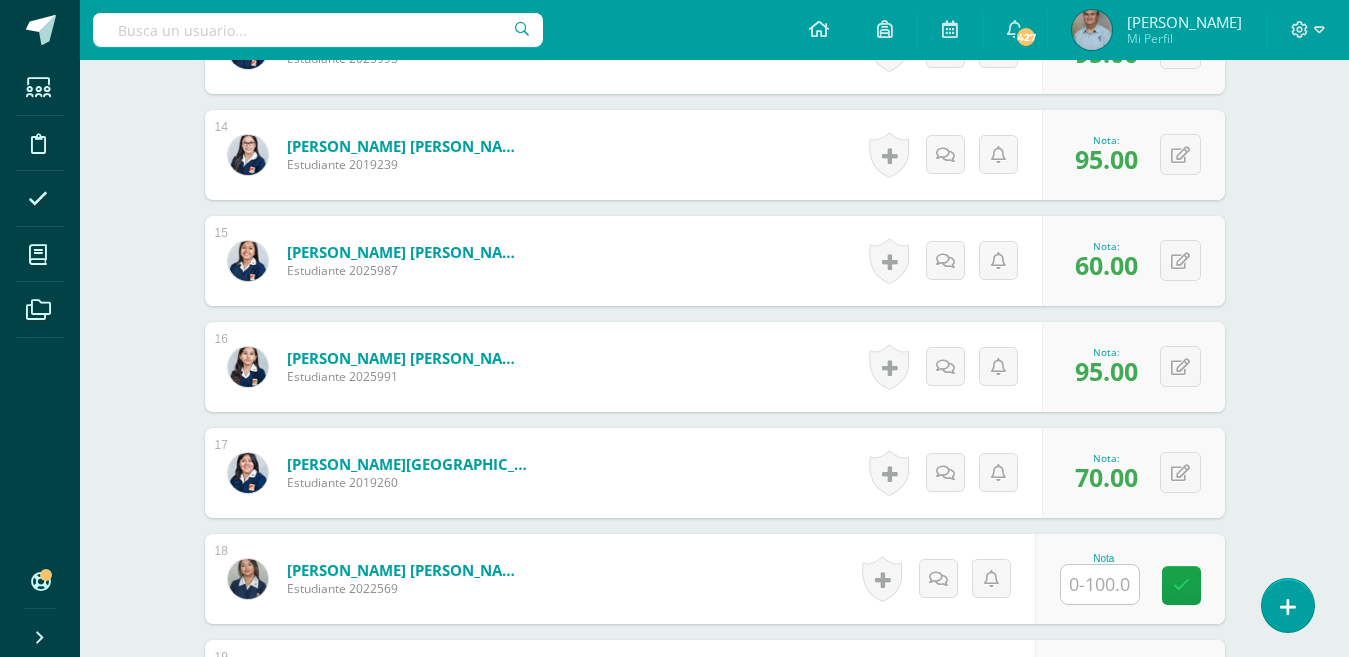 scroll, scrollTop: 1389, scrollLeft: 0, axis: vertical 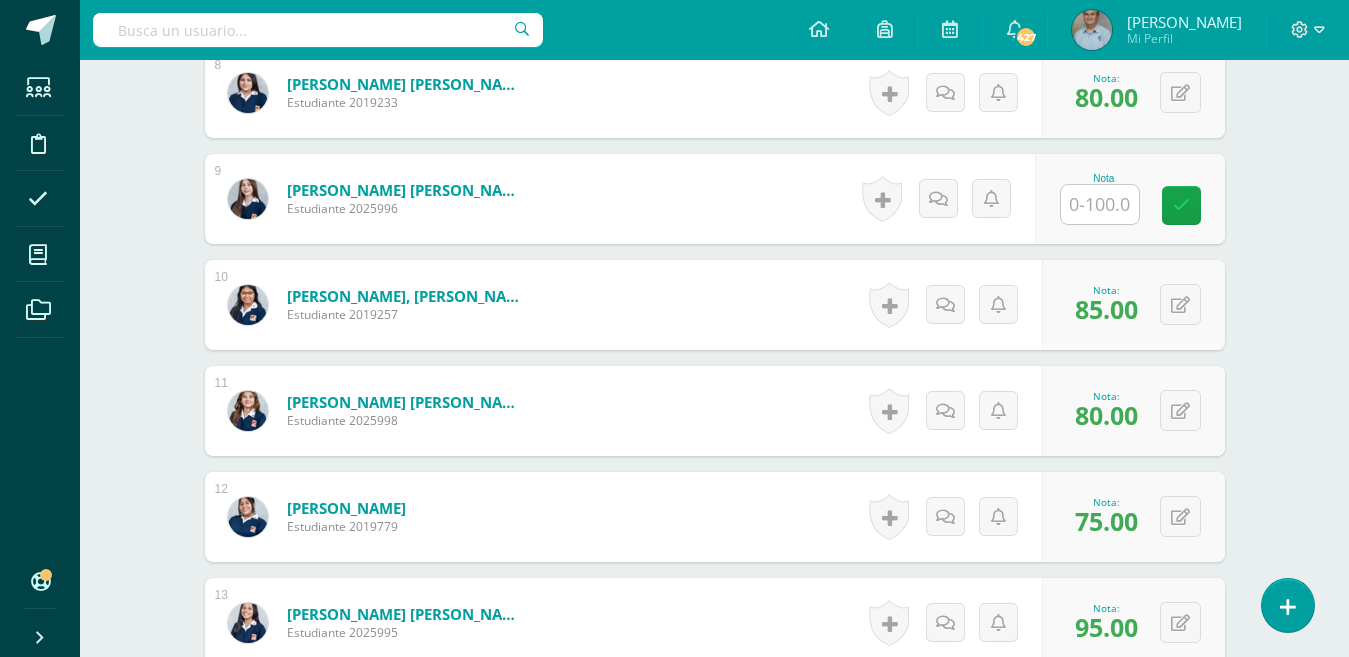 click at bounding box center (1100, 204) 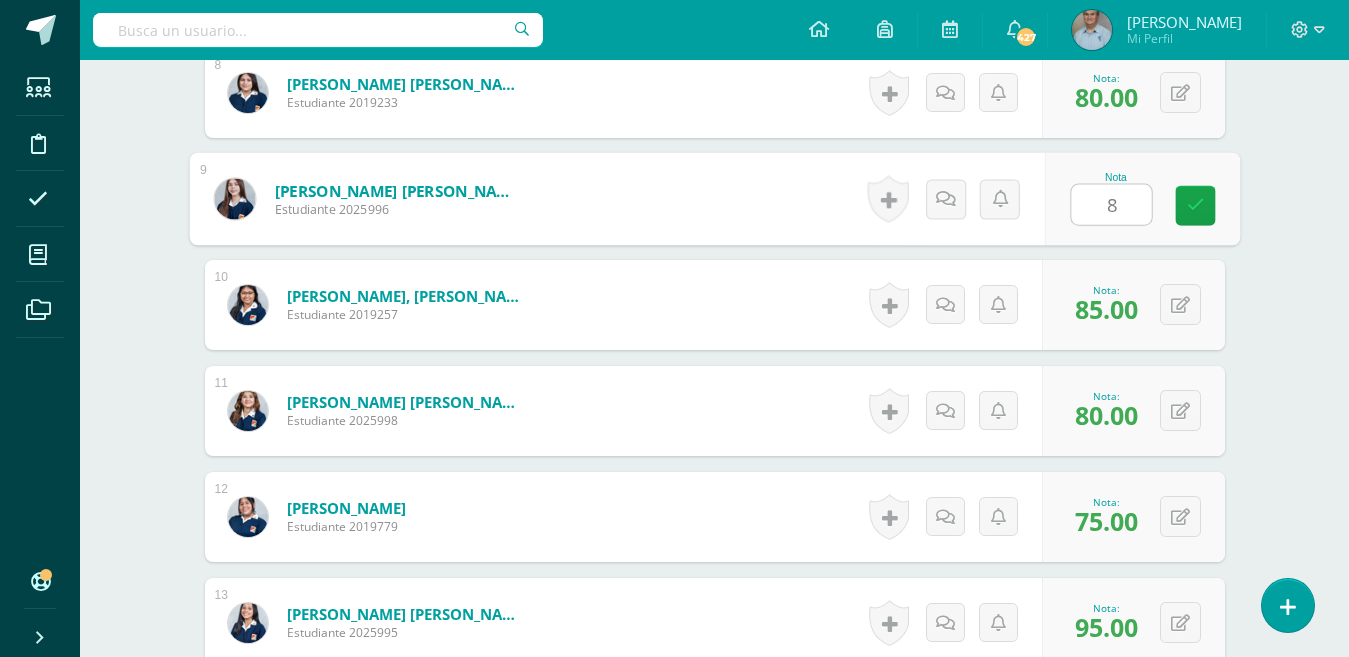 type on "80" 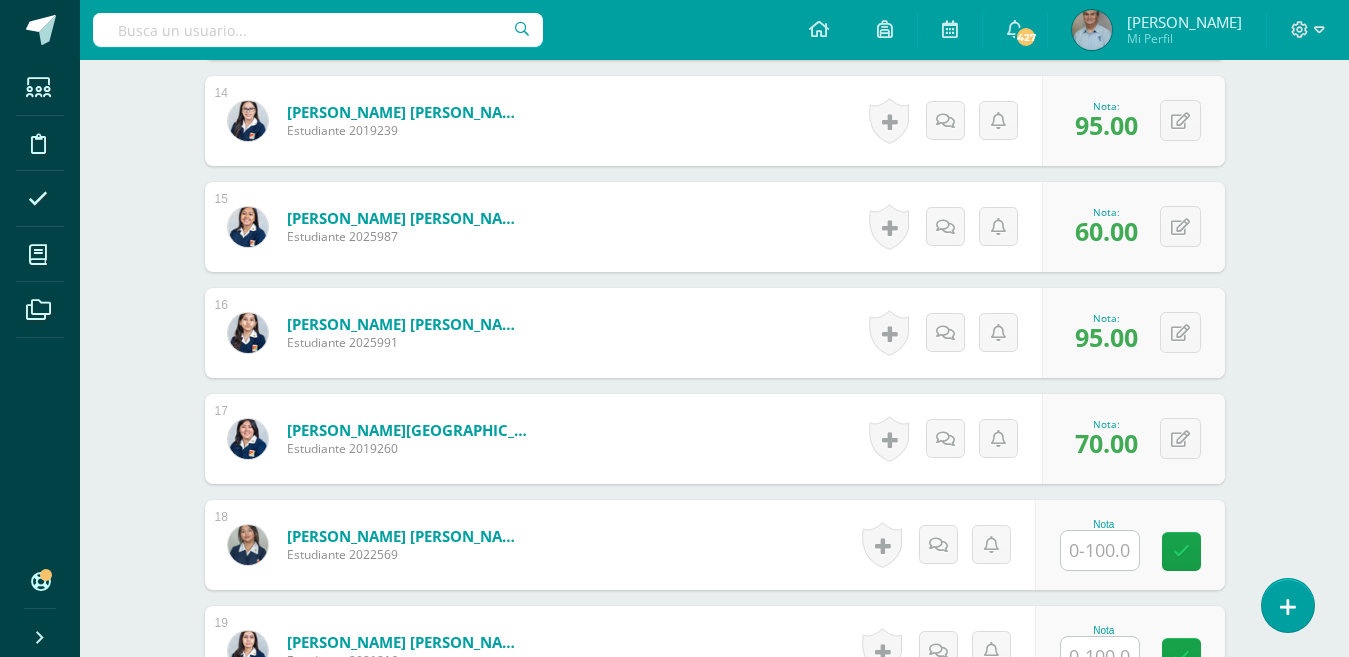 scroll, scrollTop: 2537, scrollLeft: 0, axis: vertical 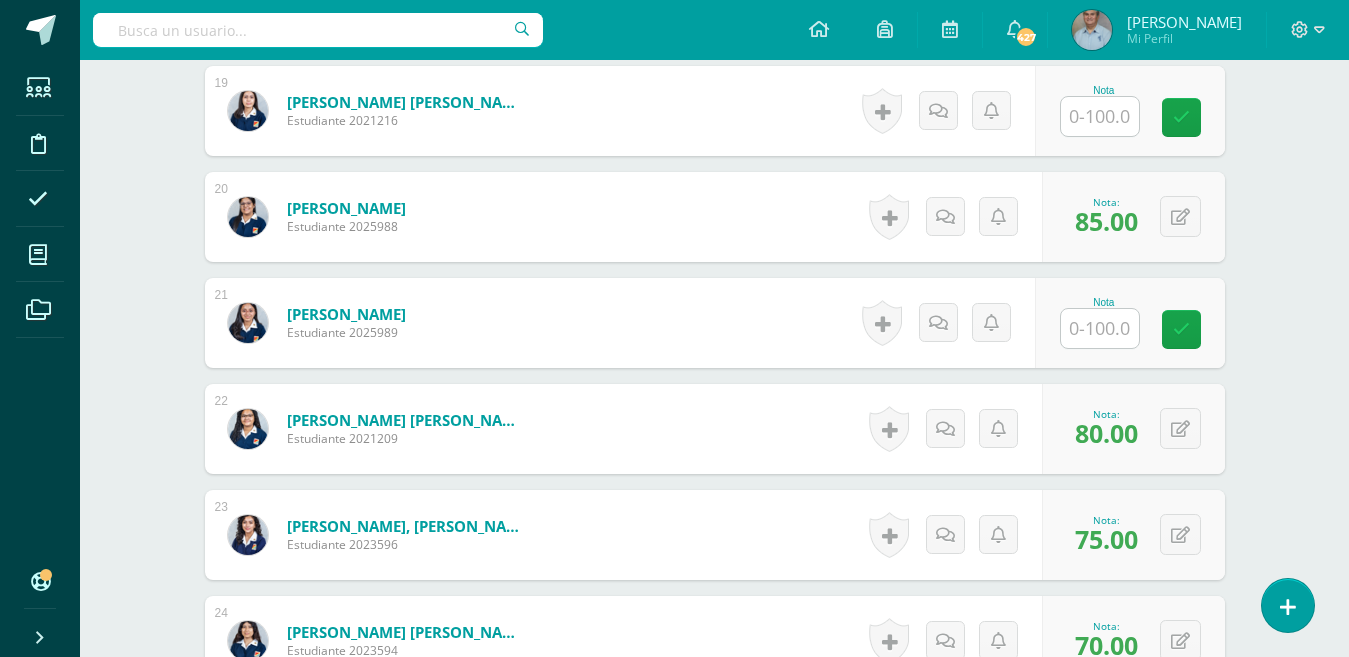 click at bounding box center (1100, 116) 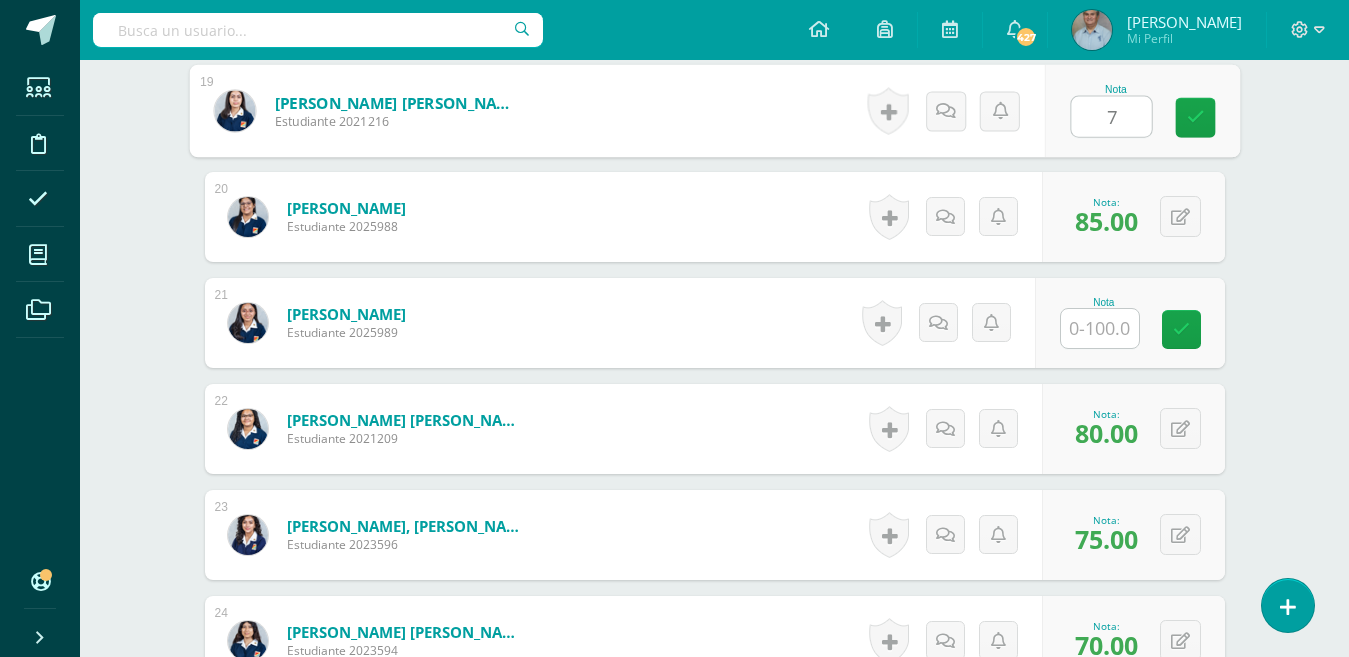 type on "75" 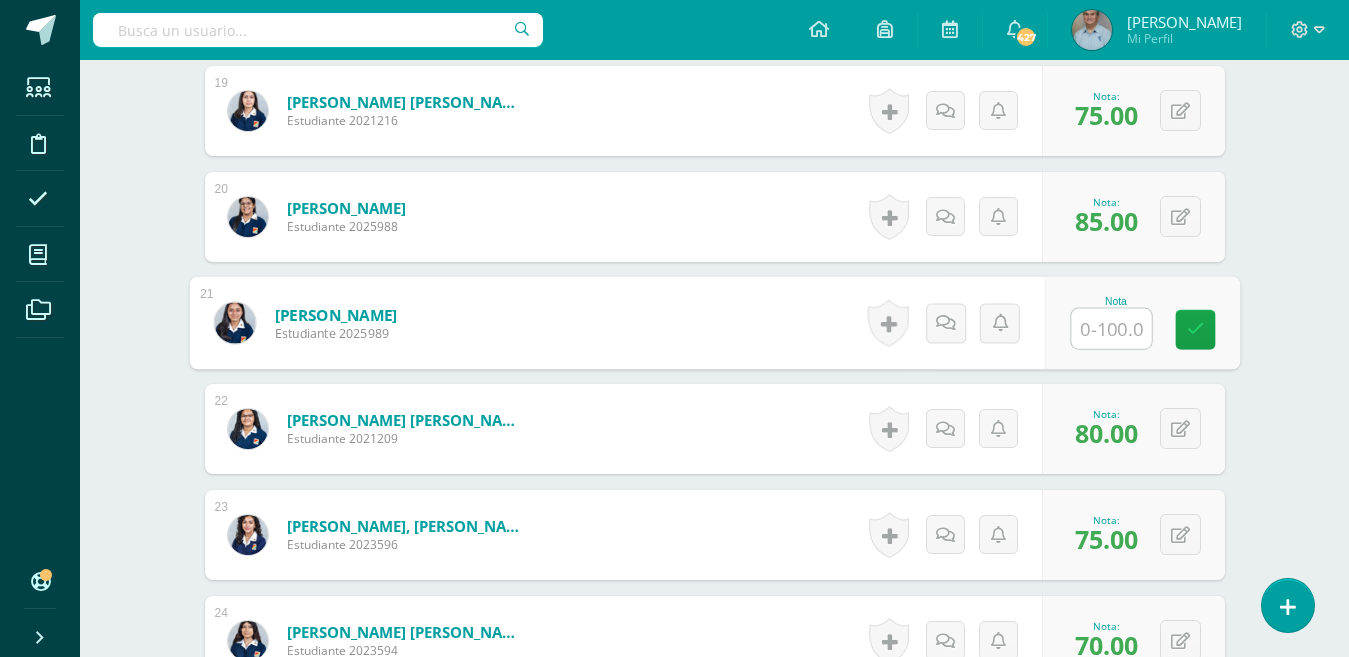 click at bounding box center (1111, 329) 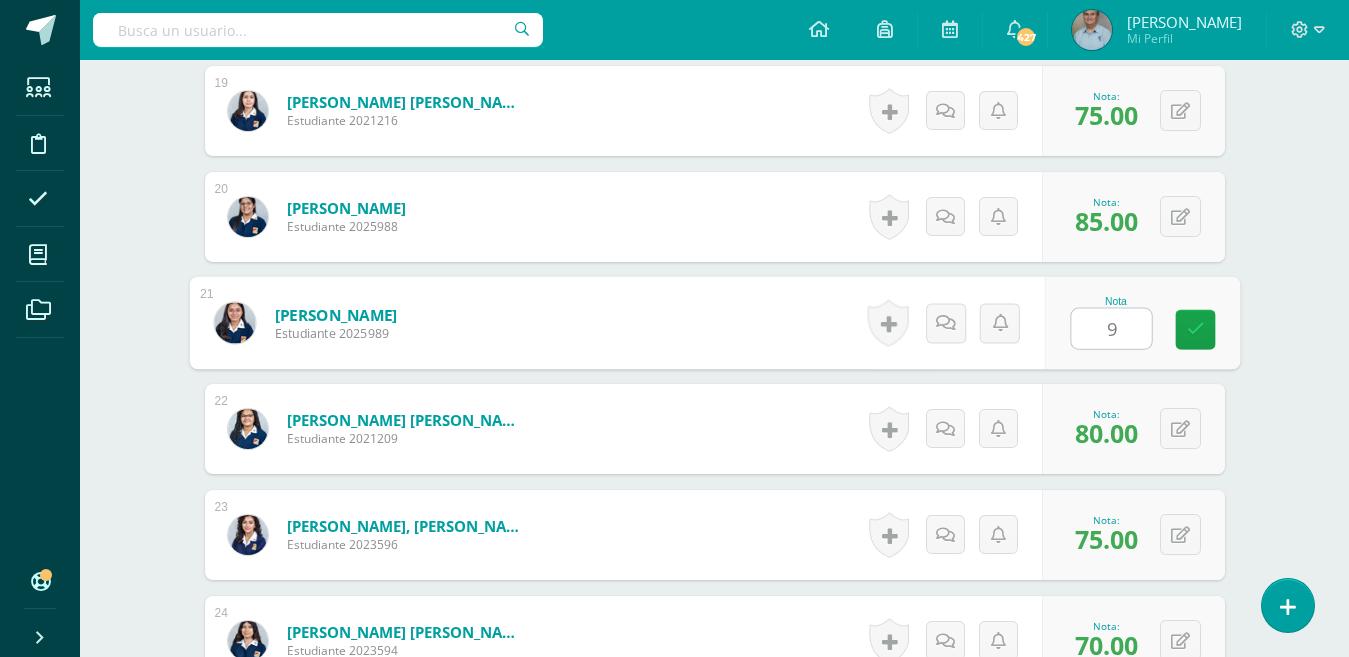 type on "90" 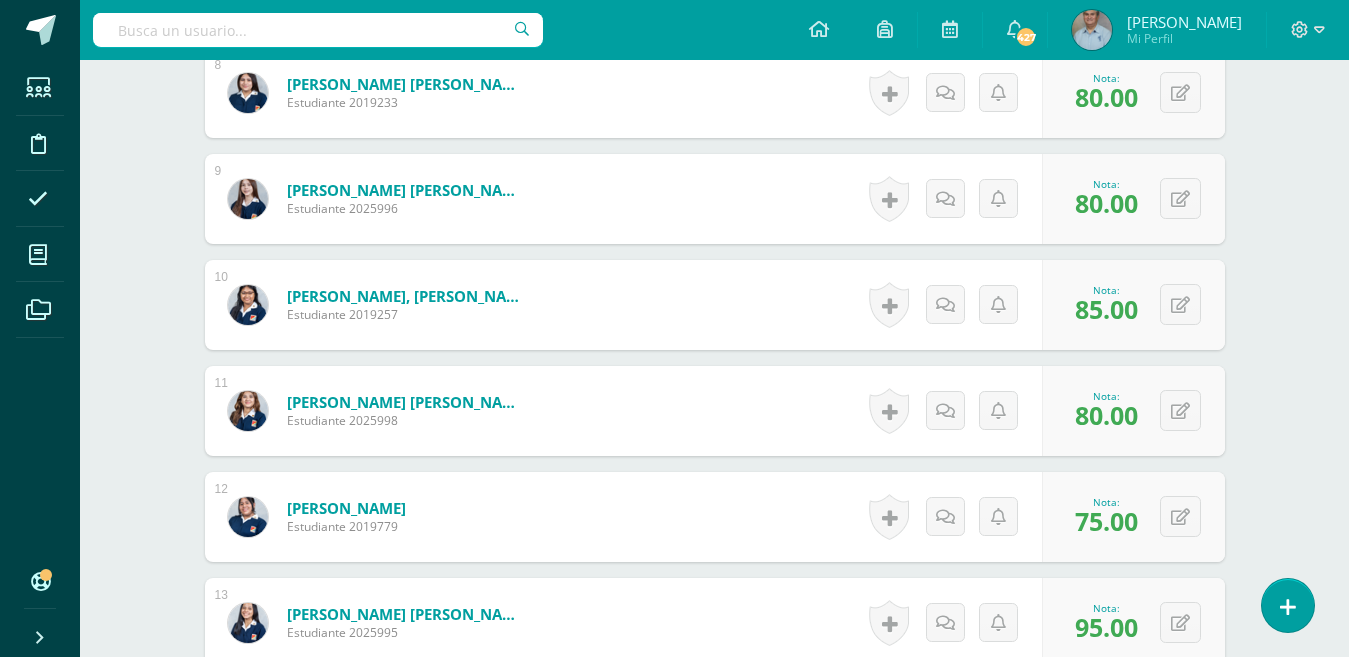 scroll, scrollTop: 815, scrollLeft: 0, axis: vertical 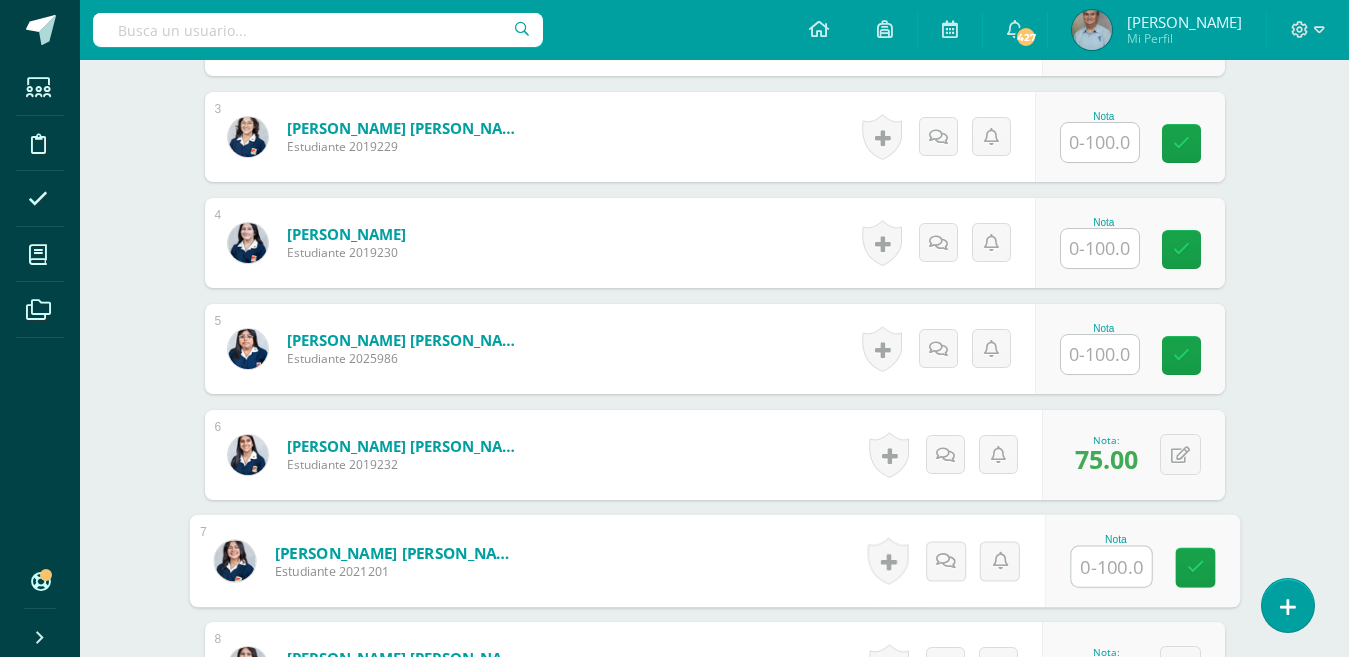 click at bounding box center (1111, 567) 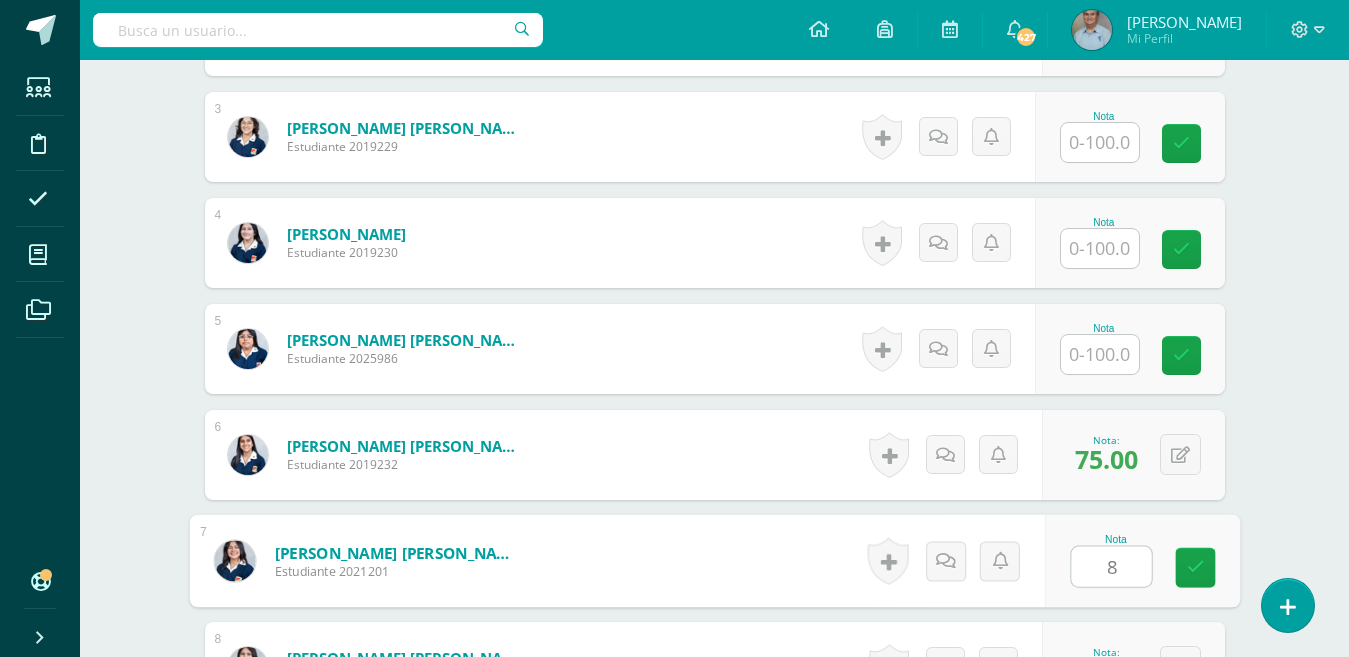 type on "80" 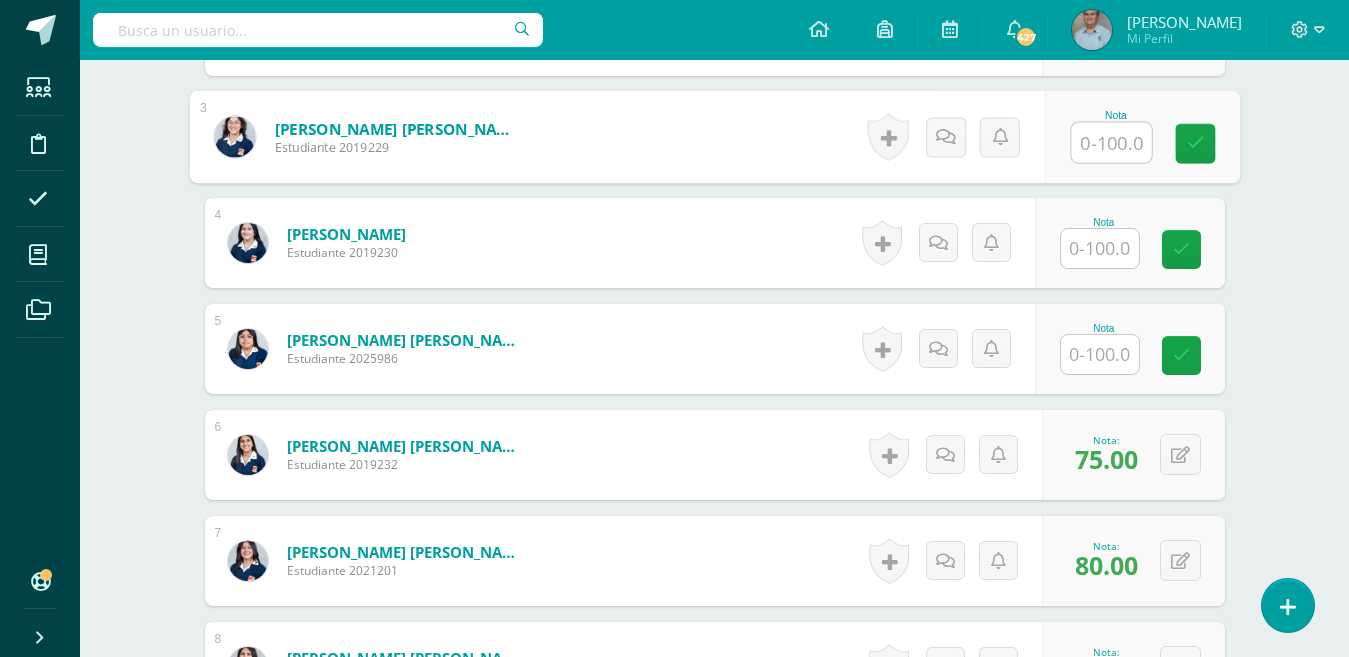 click at bounding box center (1111, 143) 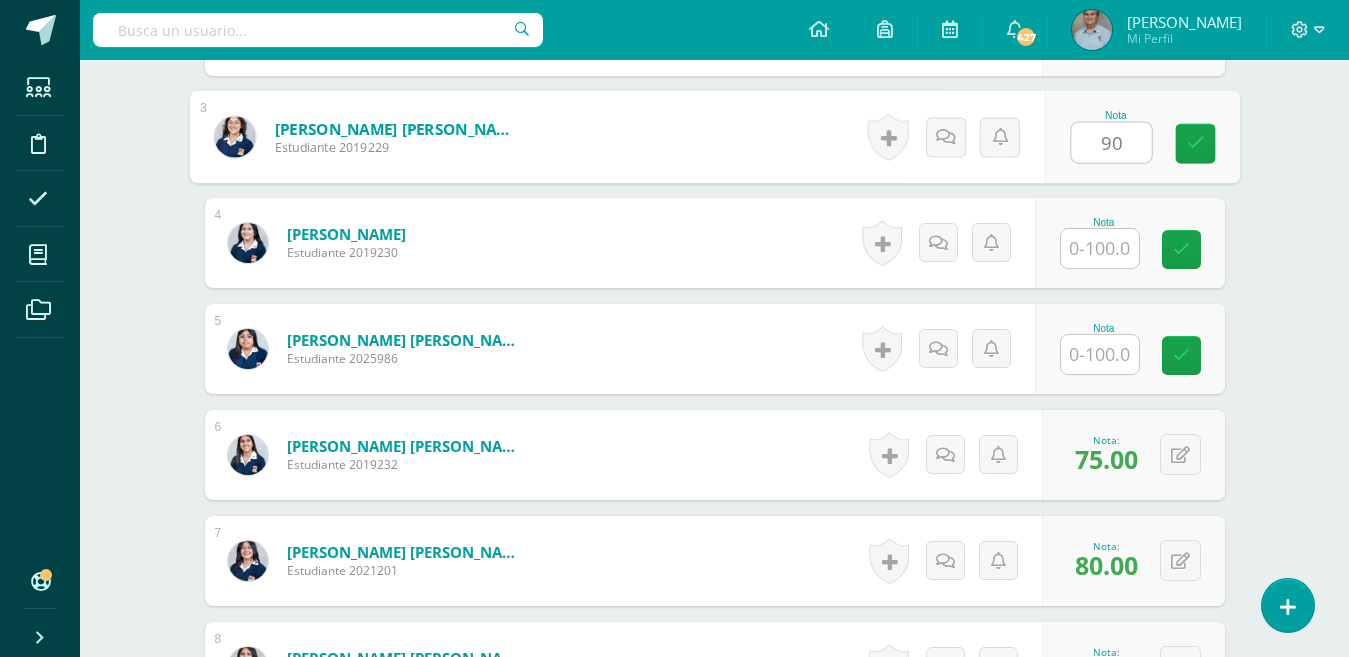 type on "90" 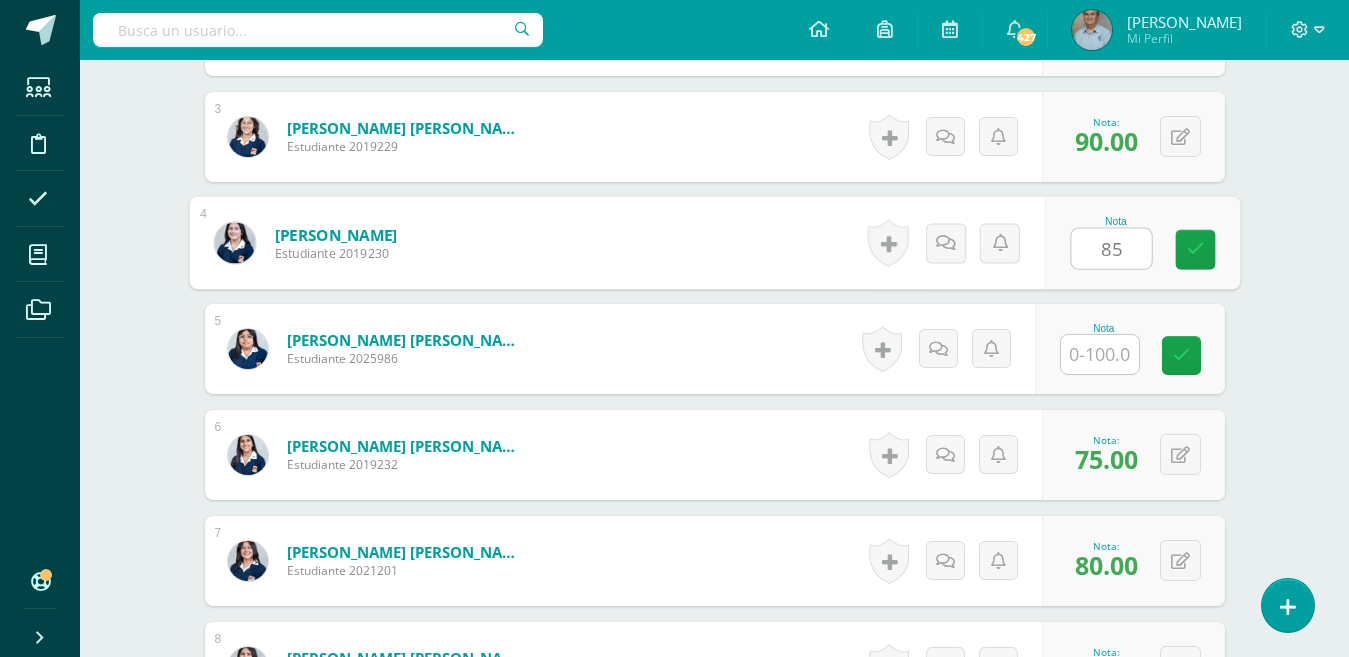 type on "85" 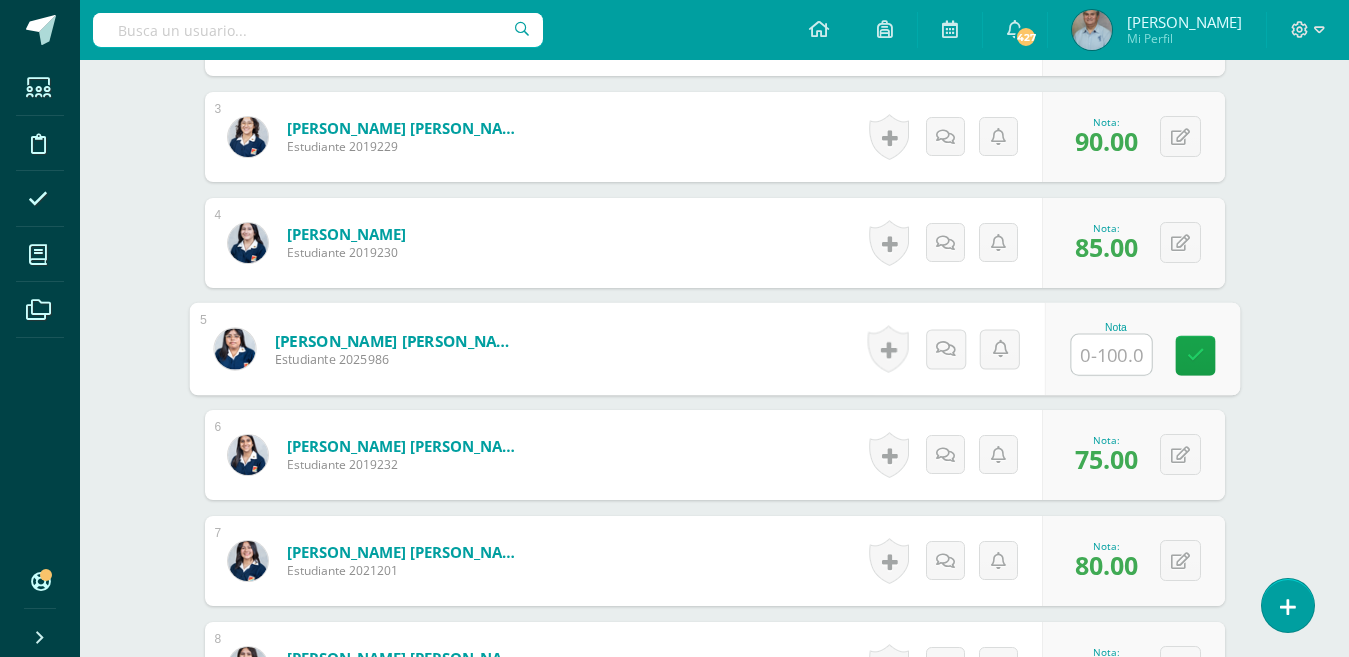 type on "0" 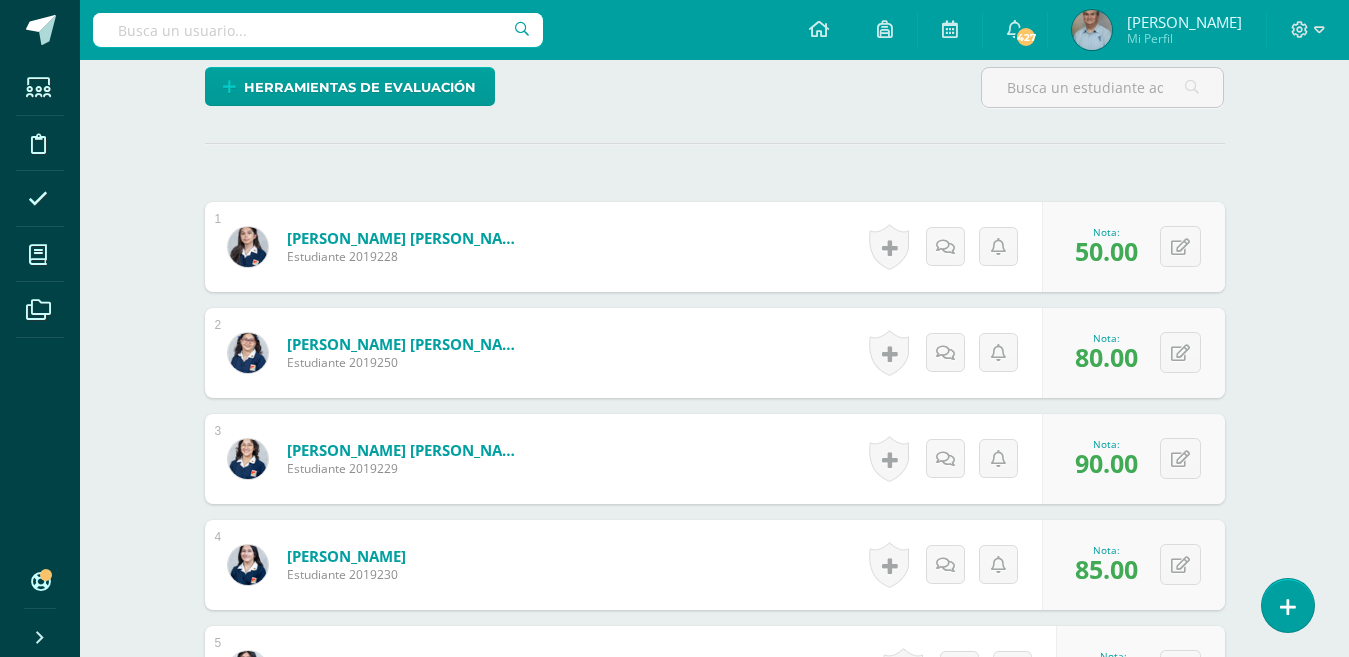 scroll, scrollTop: 455, scrollLeft: 0, axis: vertical 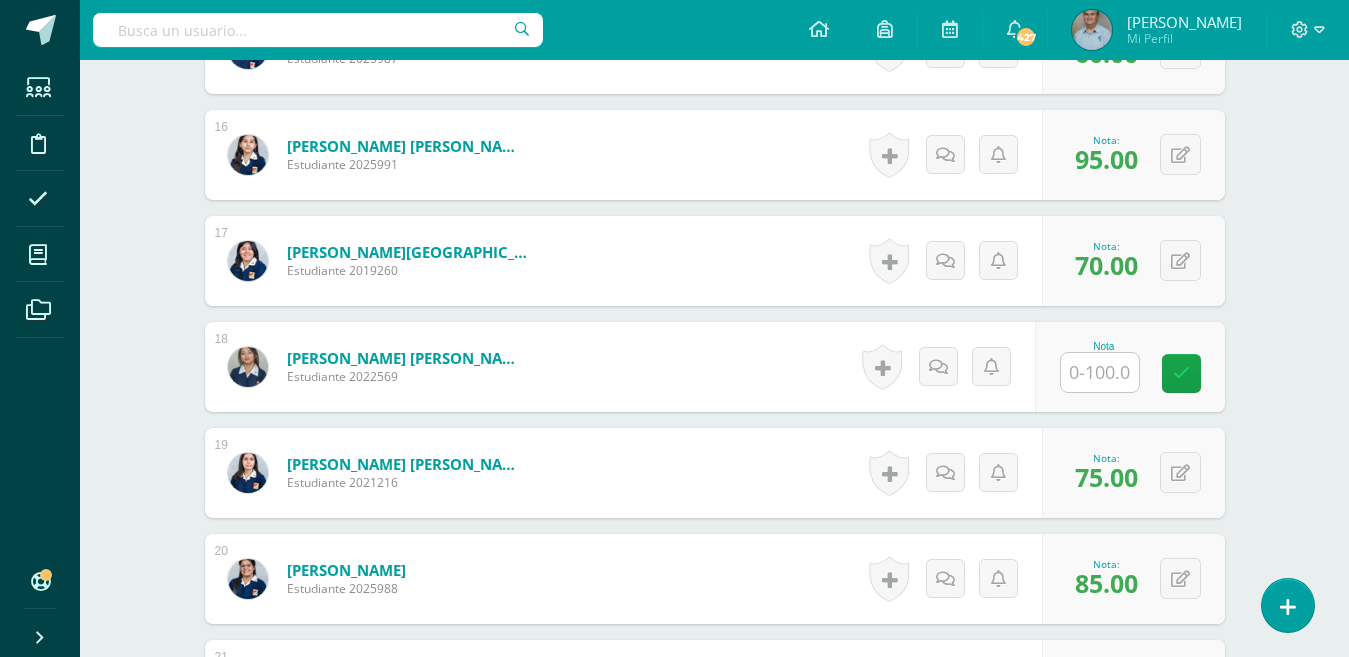 click at bounding box center [1100, 372] 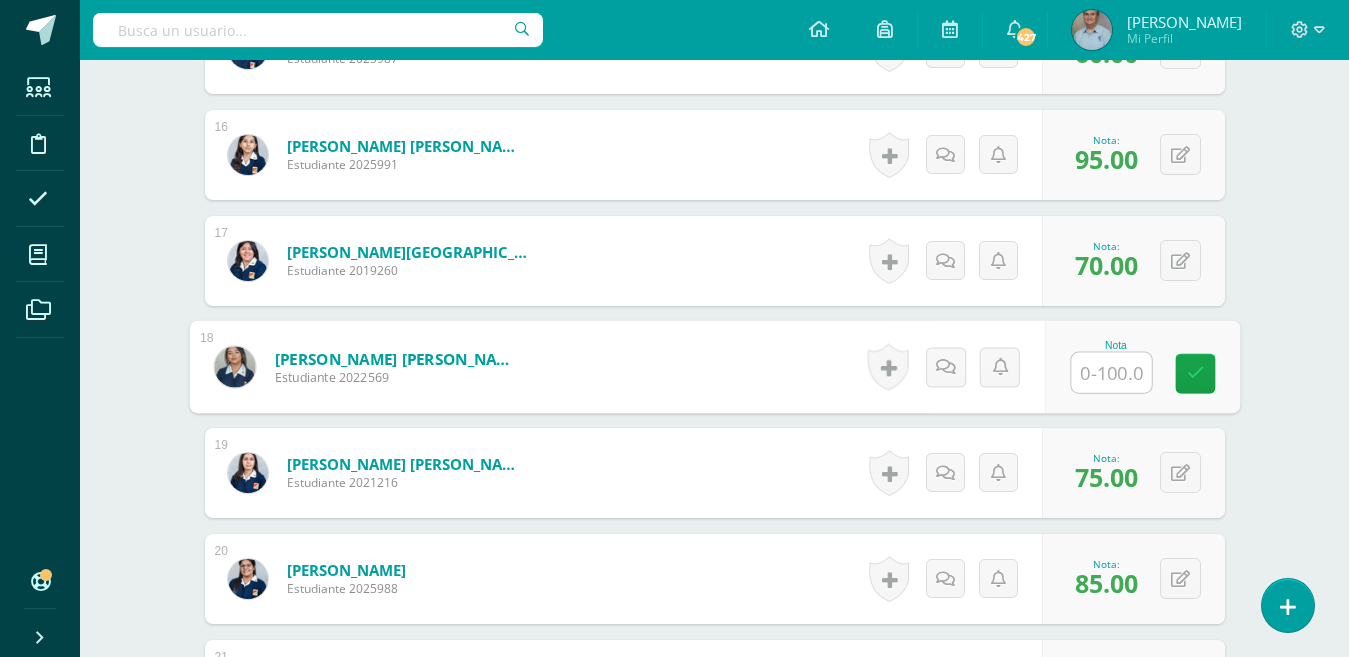 type on "0" 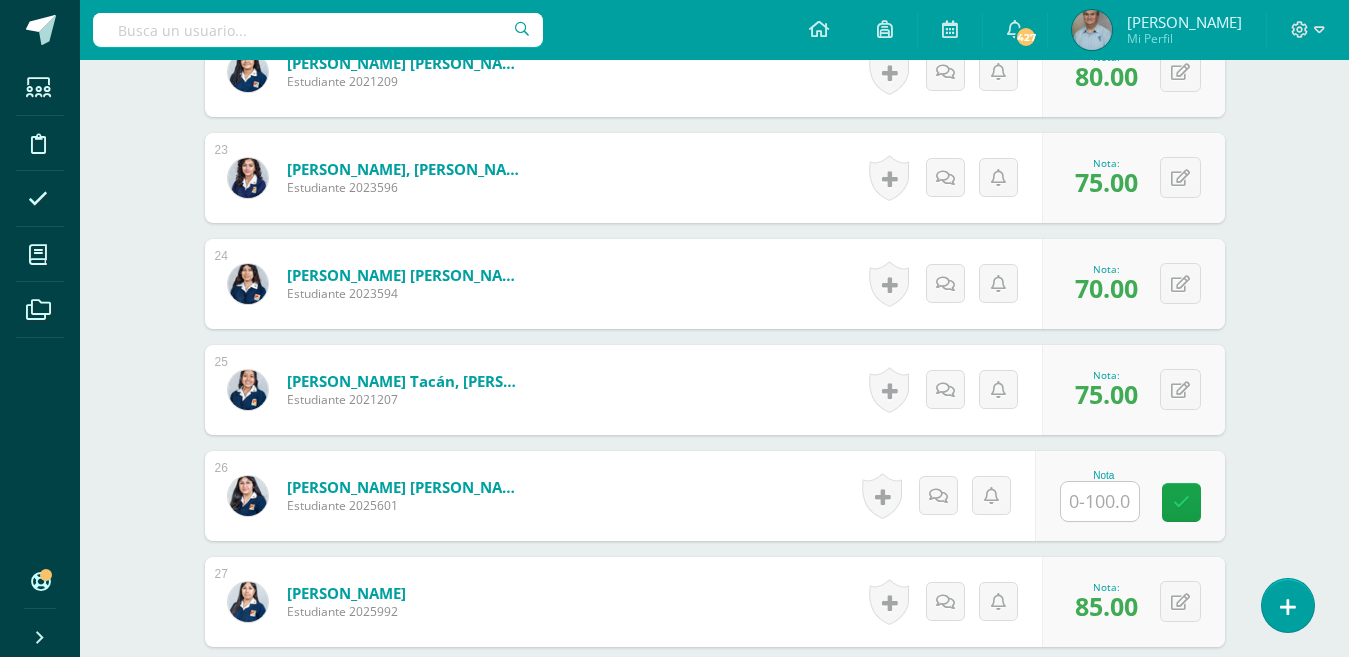 scroll, scrollTop: 2935, scrollLeft: 0, axis: vertical 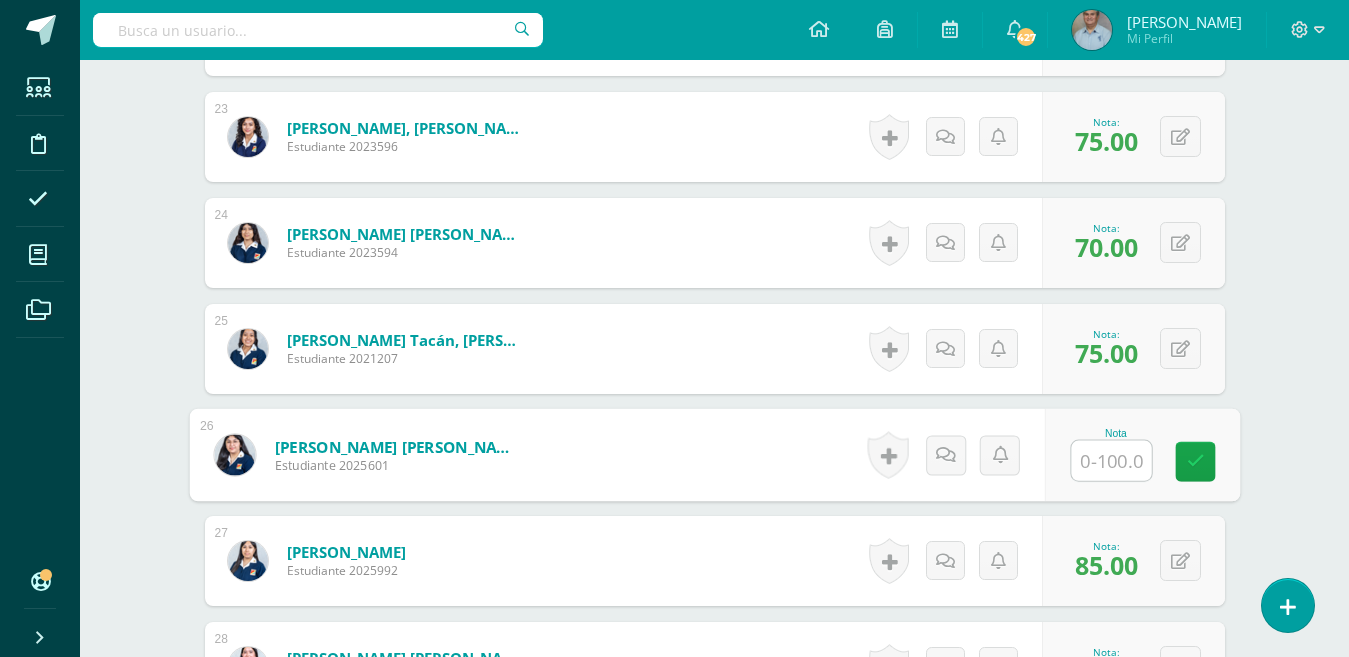 click at bounding box center [1111, 461] 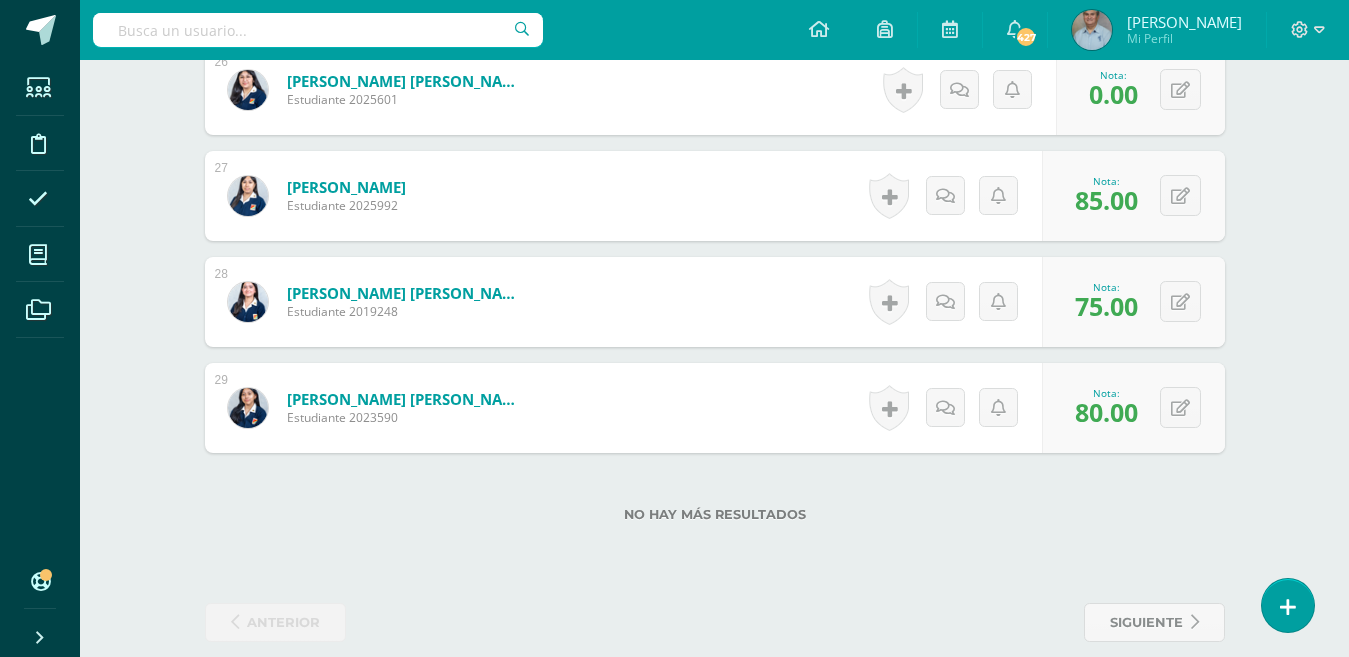 scroll, scrollTop: 3325, scrollLeft: 0, axis: vertical 